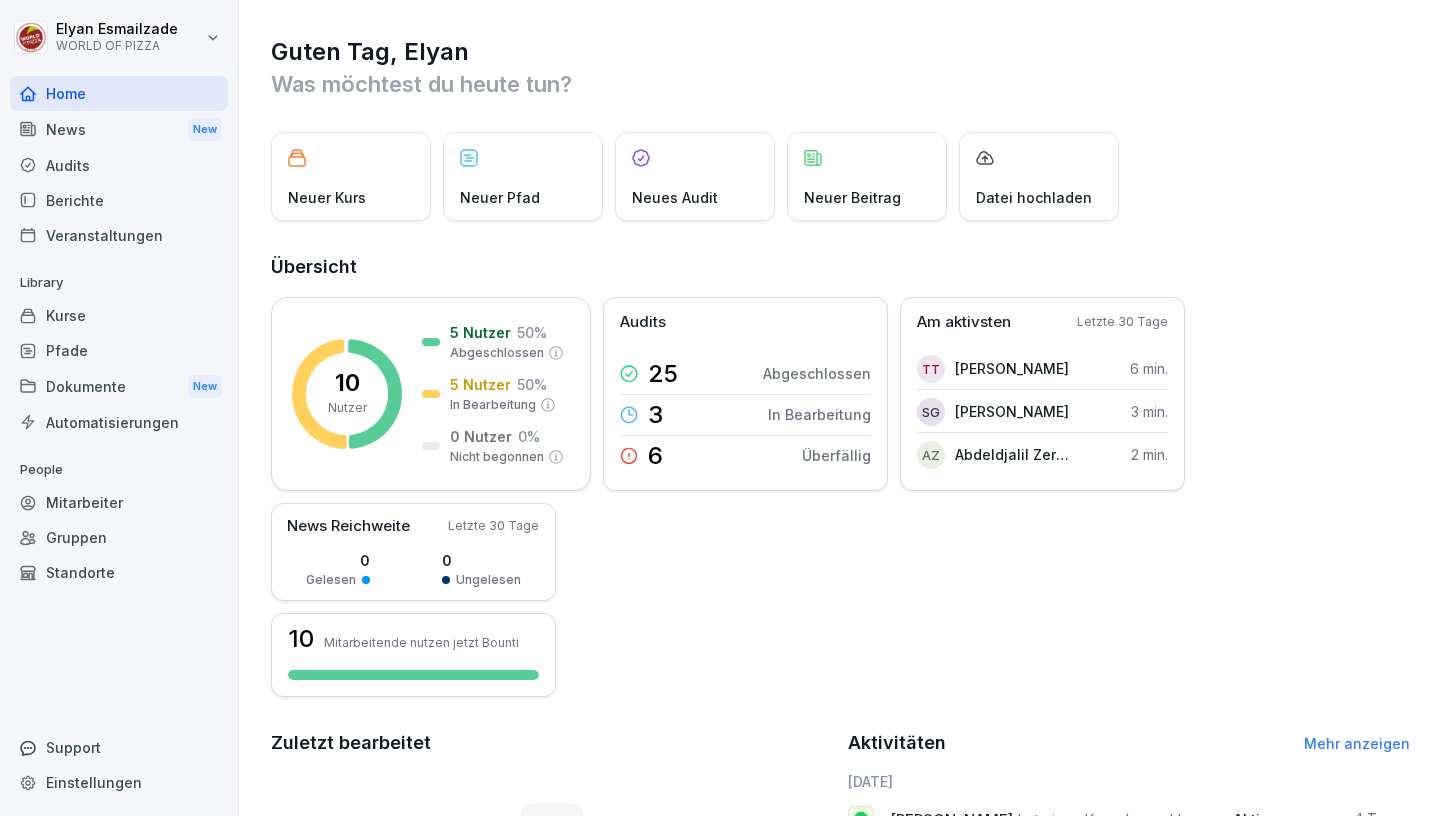 scroll, scrollTop: 0, scrollLeft: 0, axis: both 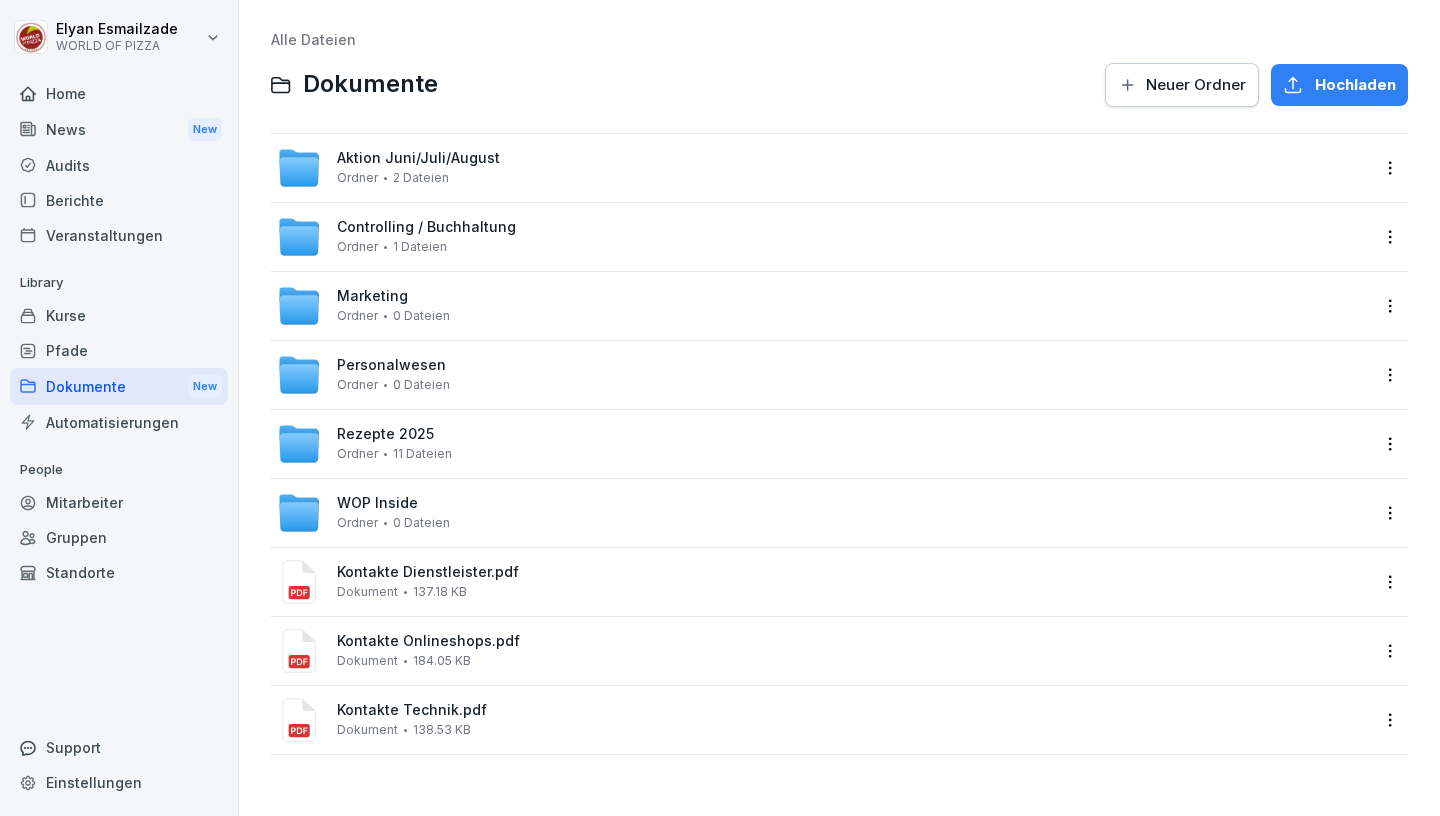 click on "Marketing Ordner 0 Dateien" at bounding box center [823, 306] 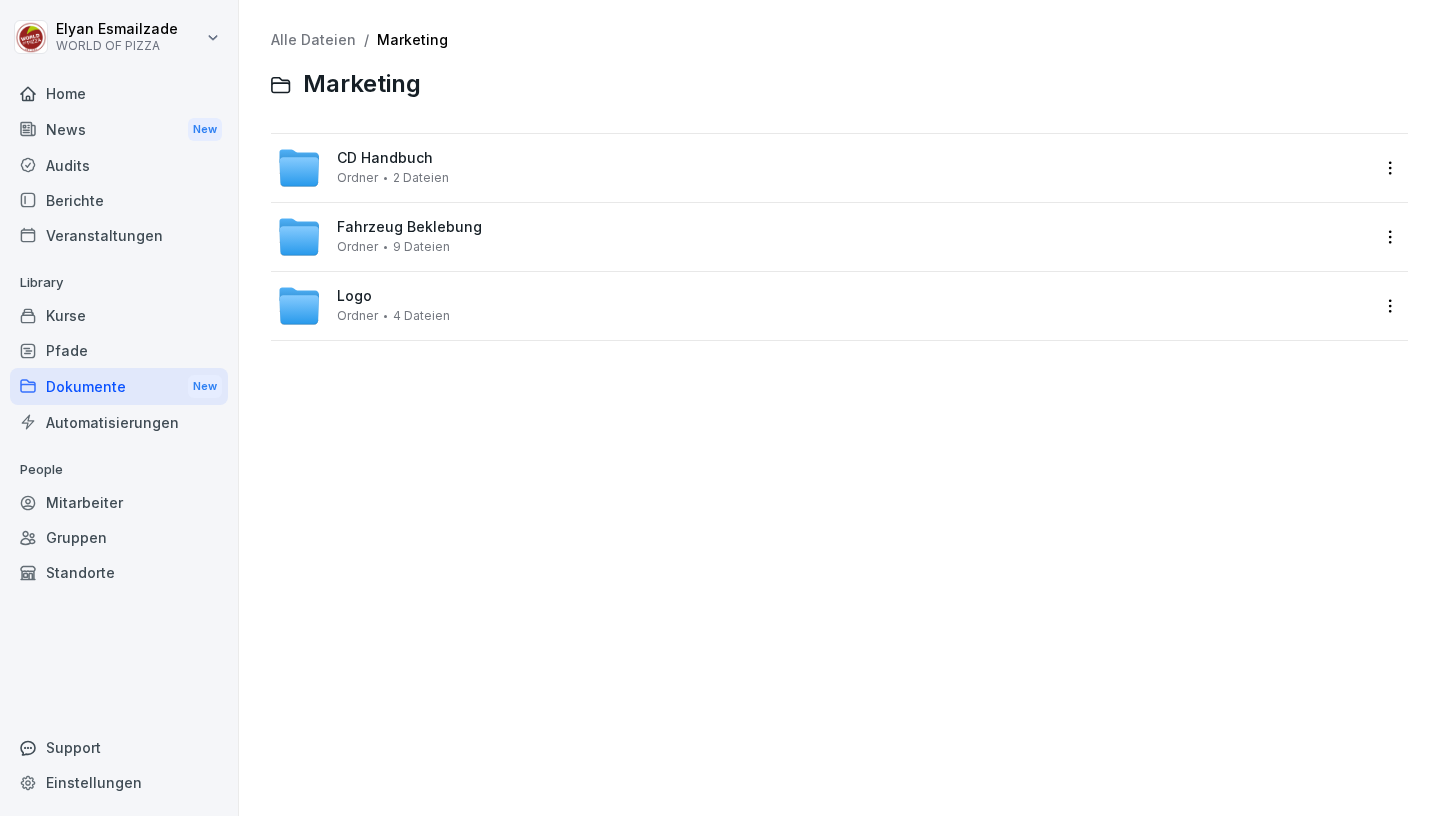 click on "Fahrzeug Beklebung Ordner 9 Dateien" at bounding box center (823, 237) 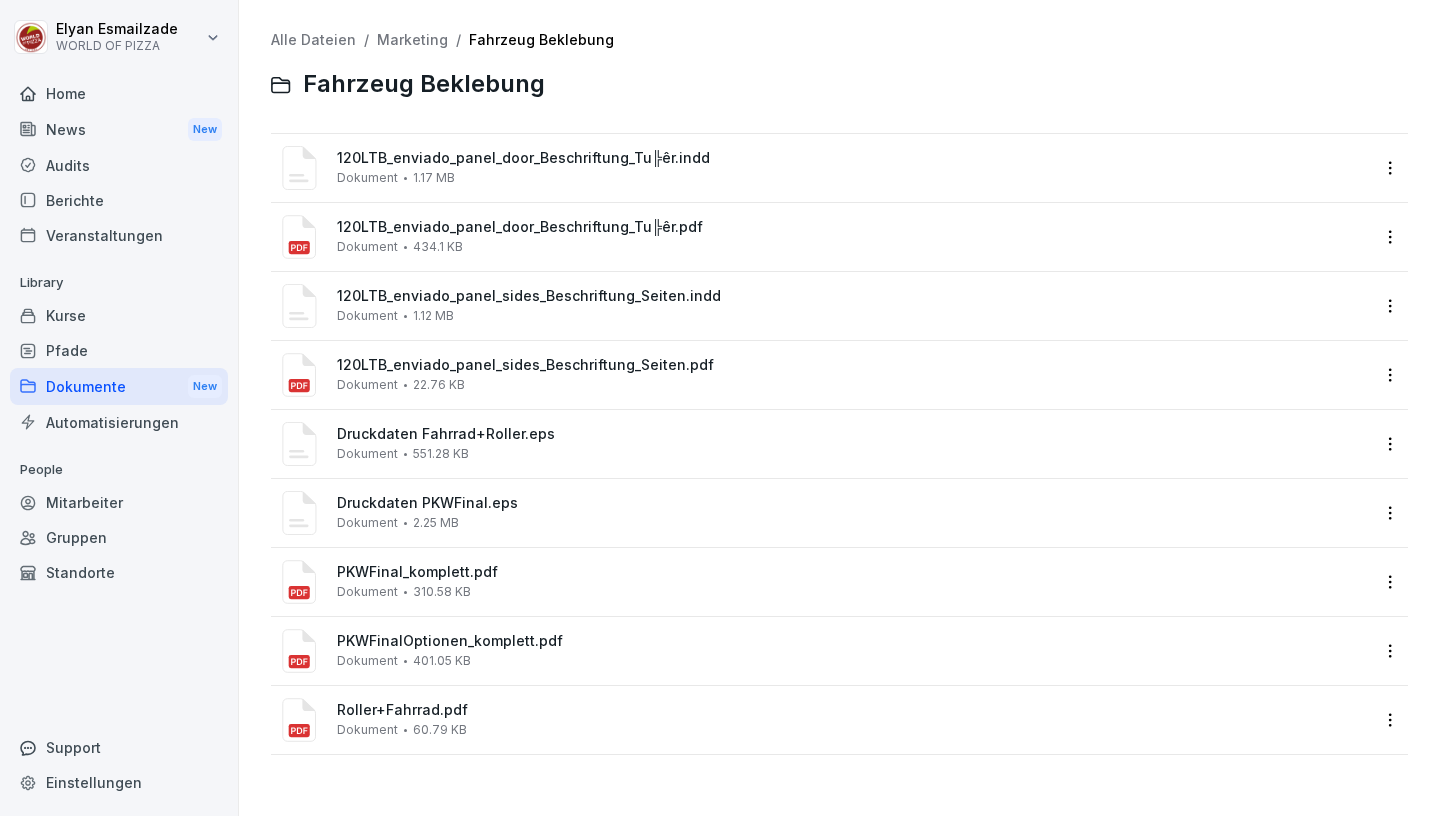 click on "120LTB_enviado_panel_door_Beschriftung_Tu╠êr.indd Dokument 1.17 MB" at bounding box center [853, 167] 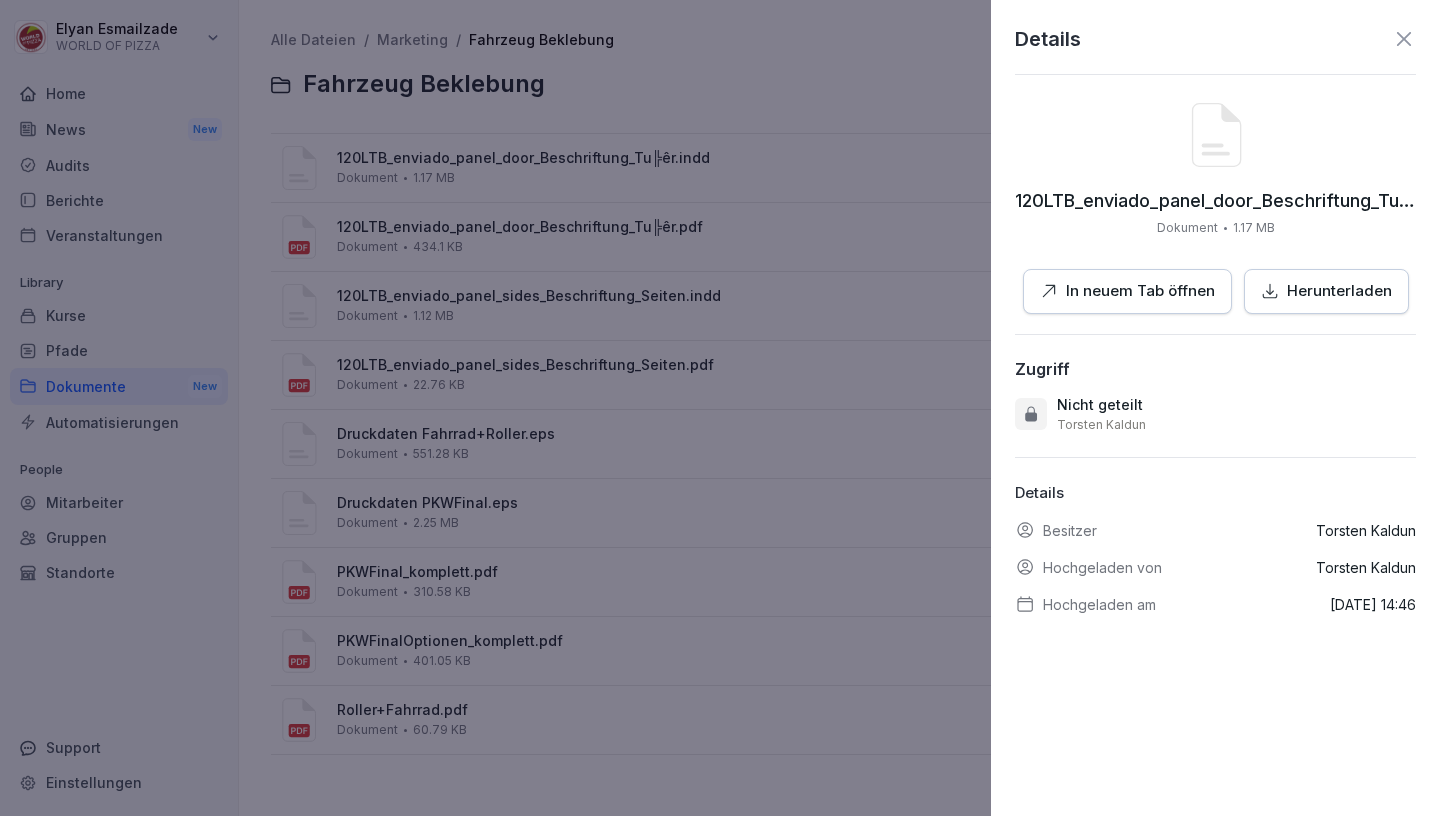 click at bounding box center [720, 408] 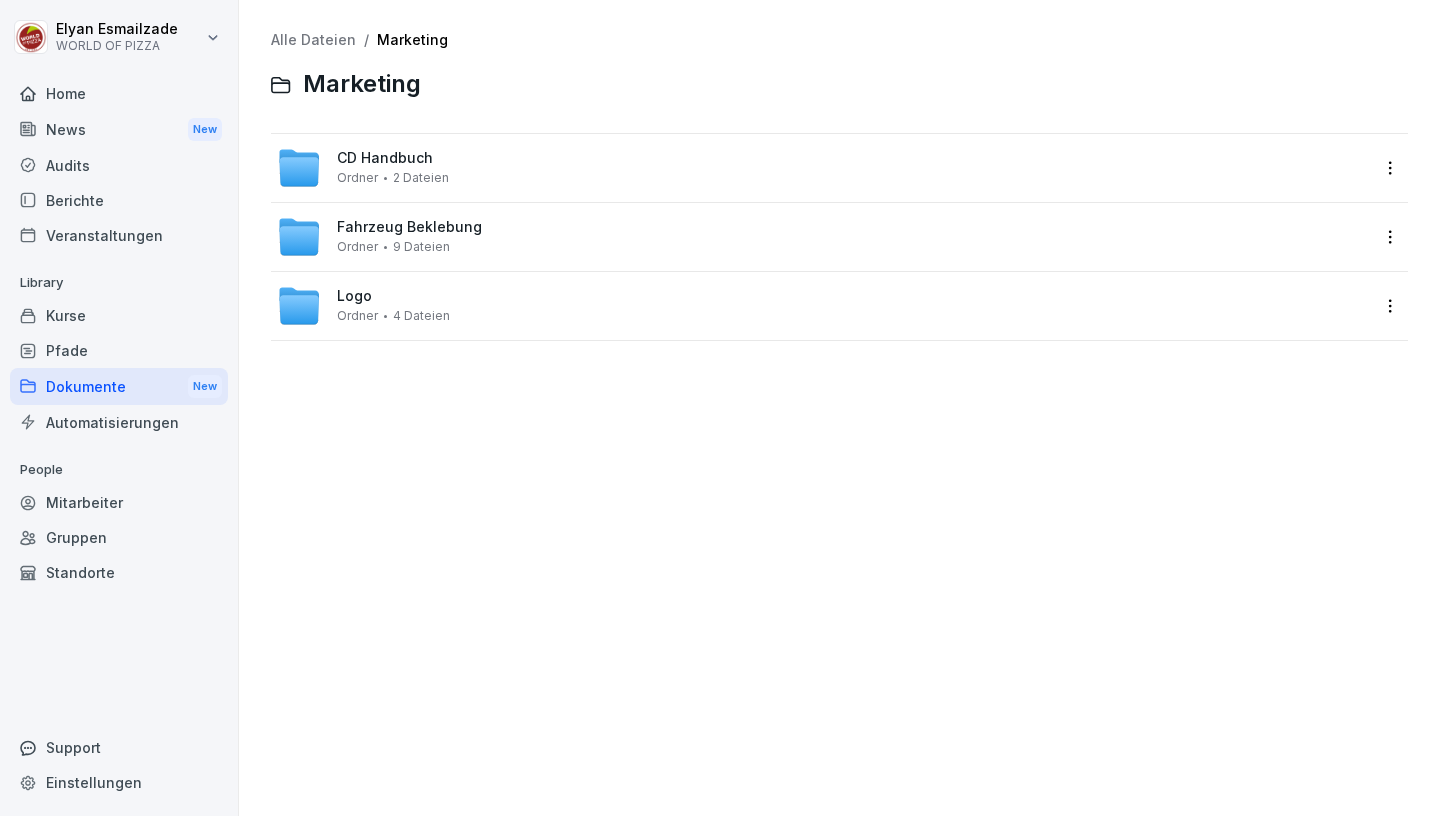 click on "Logo" at bounding box center (354, 296) 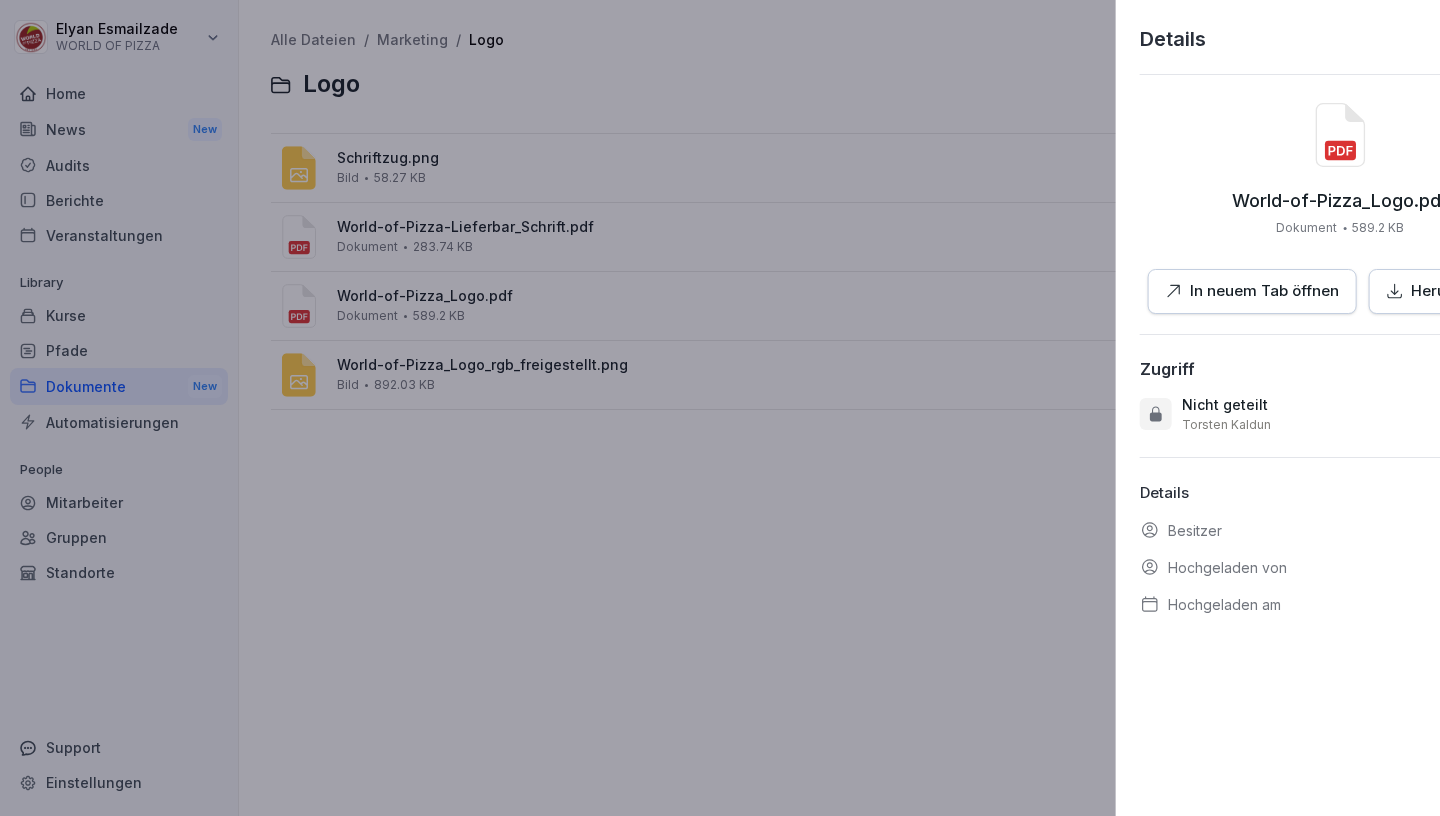 click at bounding box center [720, 408] 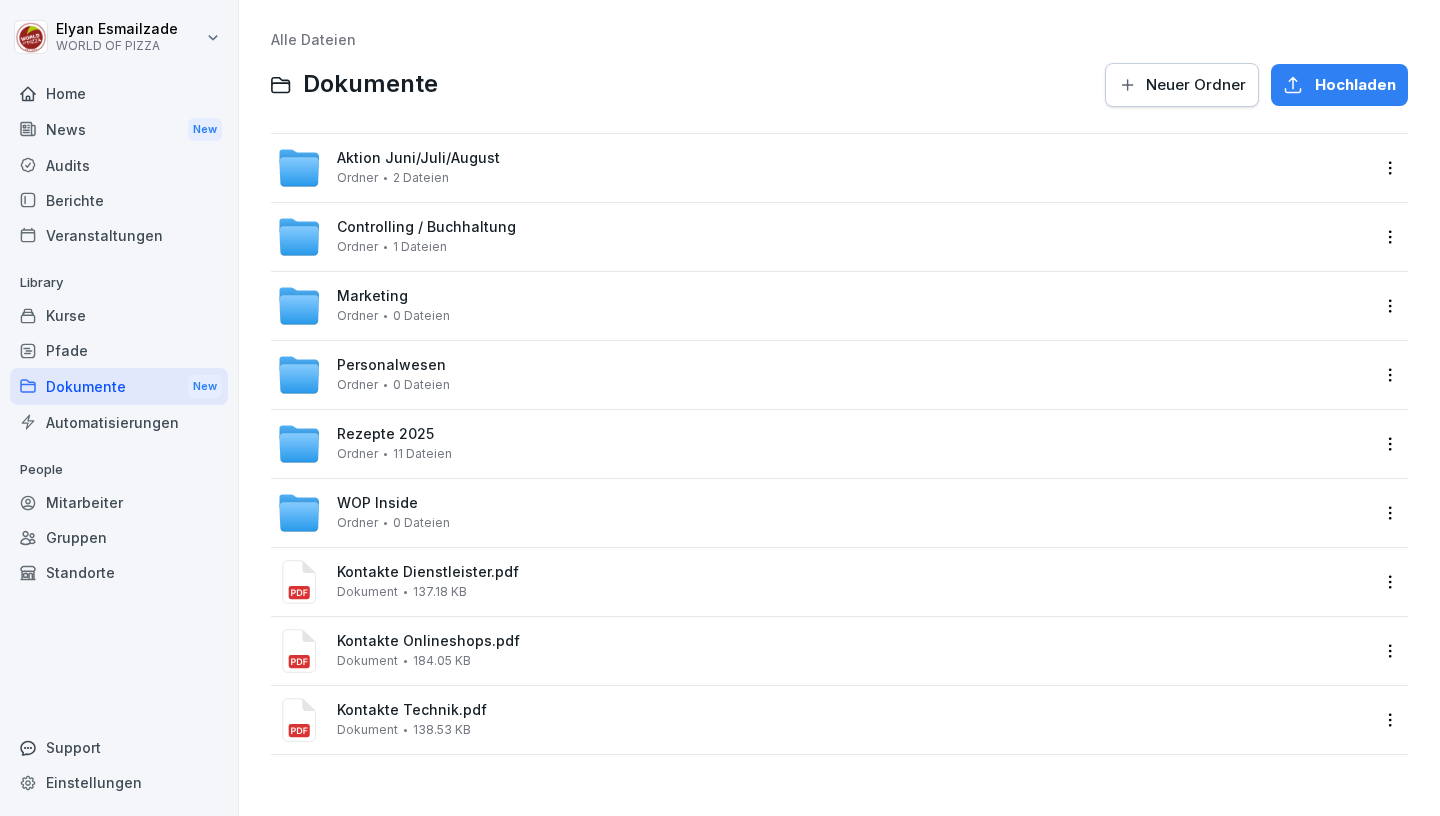 click on "Aktion Juni/Juli/August" at bounding box center (418, 158) 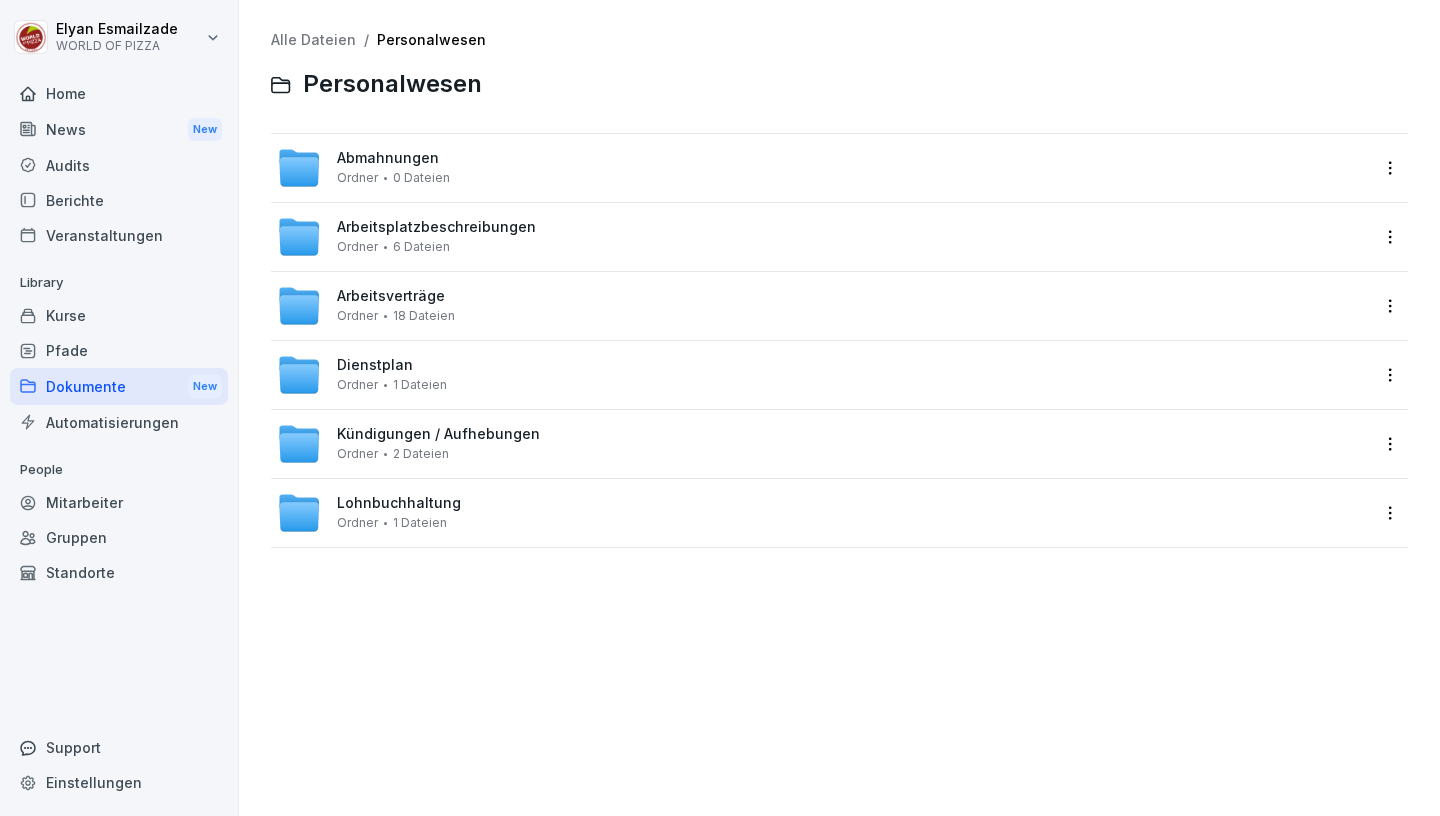 click on "Abmahnungen Ordner 0 Dateien" at bounding box center [823, 168] 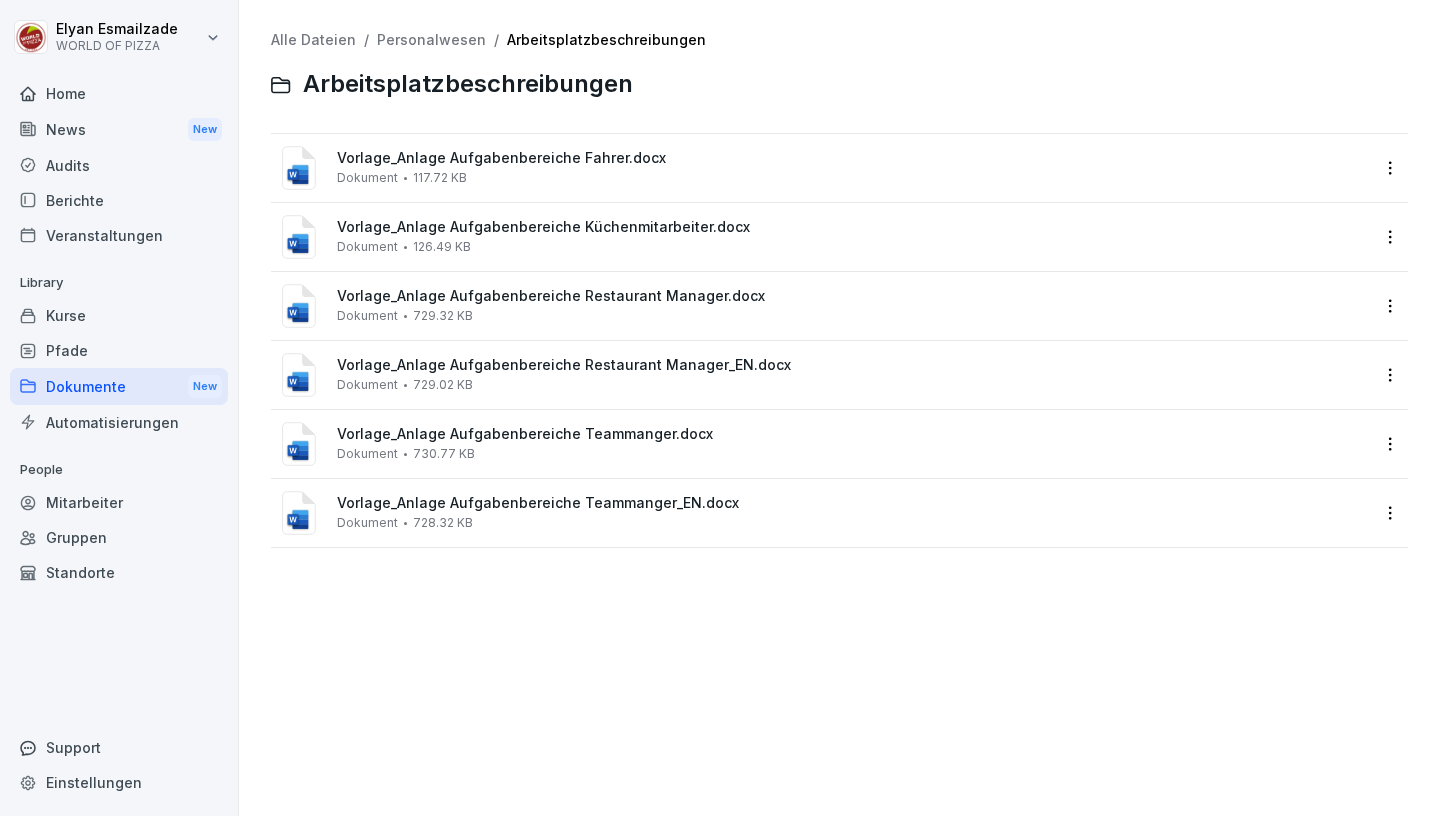click on "Vorlage_Anlage Aufgabenbereiche Fahrer.docx Dokument 117.72 KB" at bounding box center (853, 167) 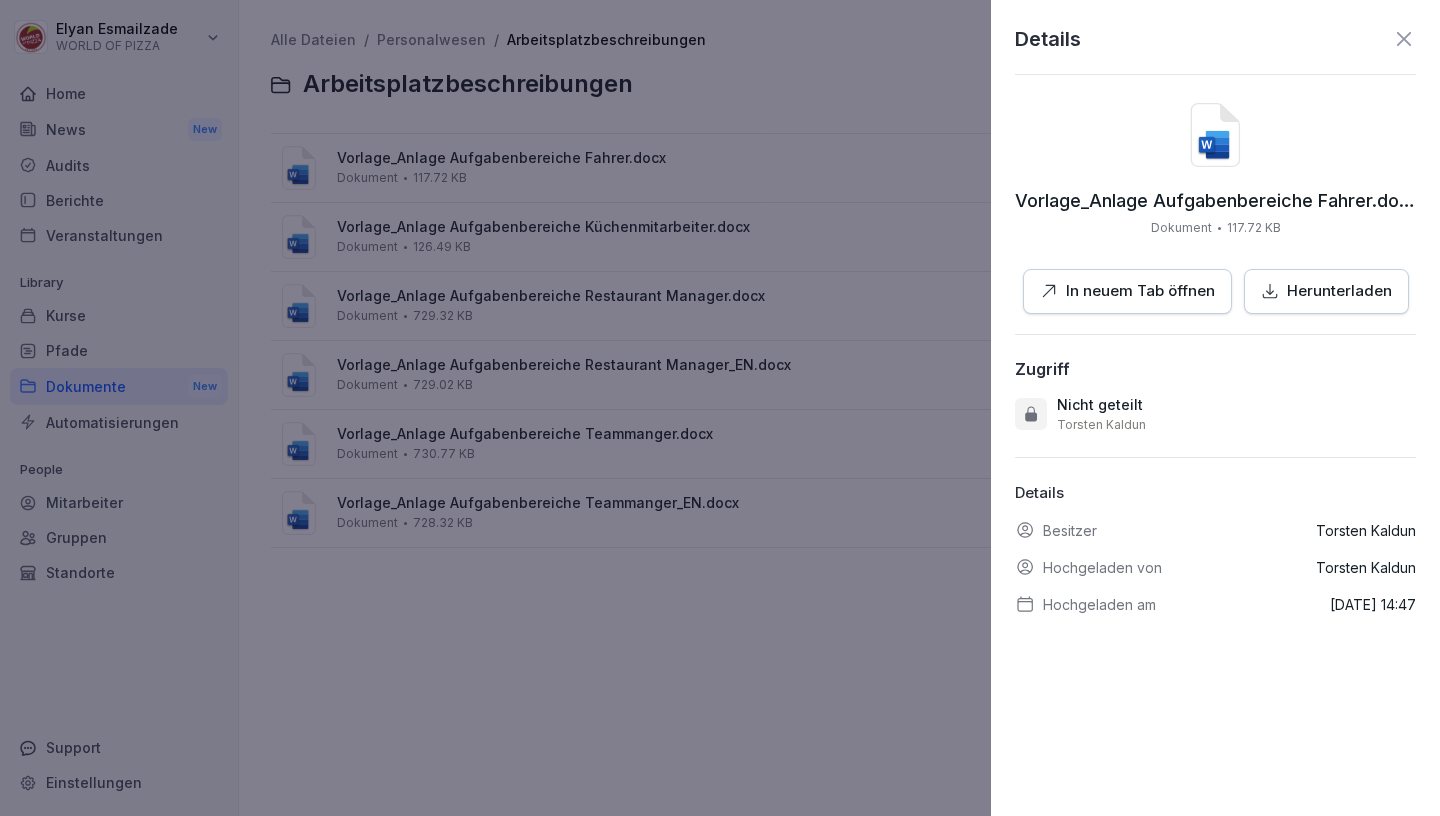 click on "Nicht geteilt" at bounding box center (1100, 405) 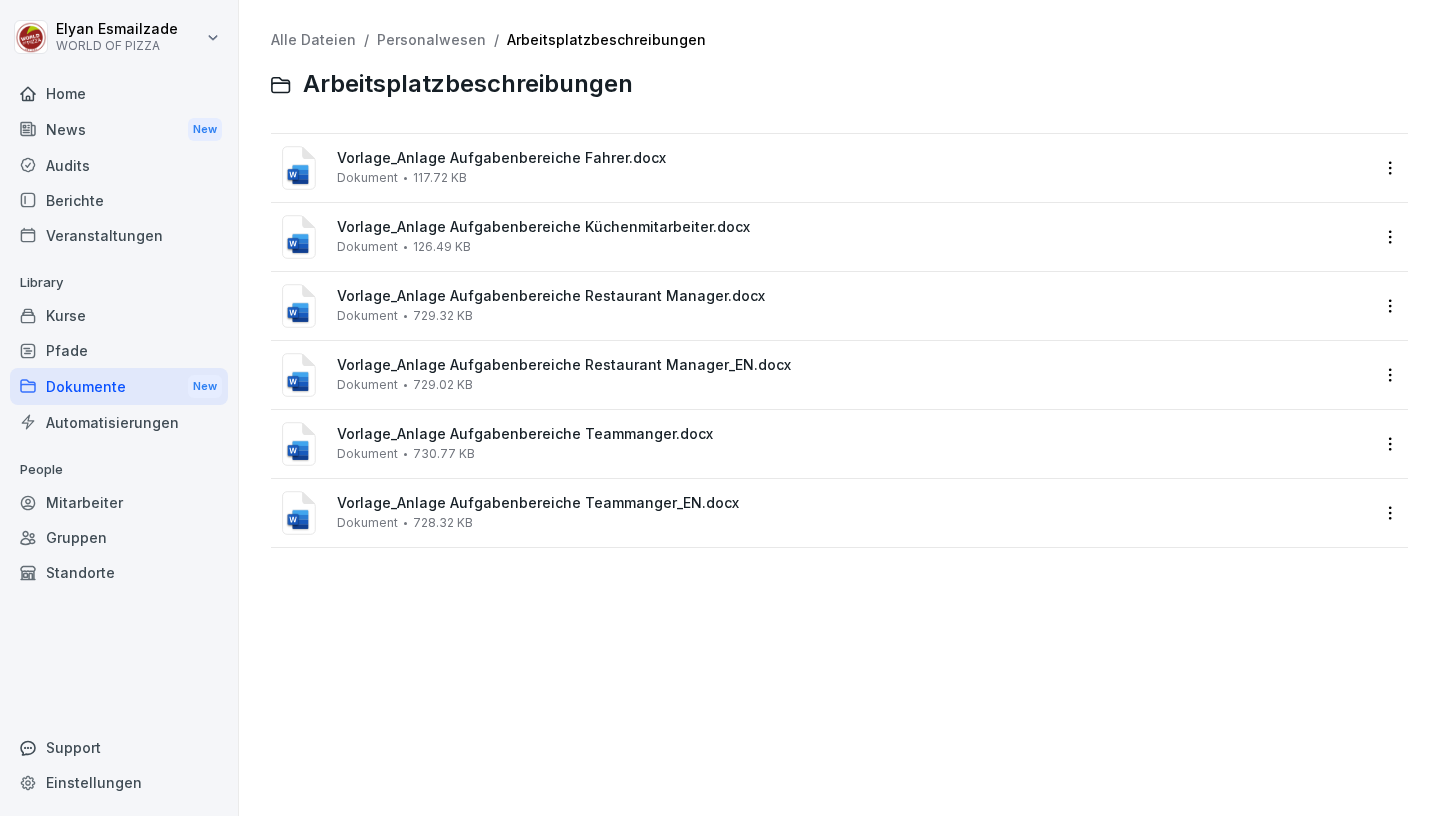click on "Vorlage_Anlage Aufgabenbereiche Teammanger.docx Dokument 730.77 KB" at bounding box center (853, 443) 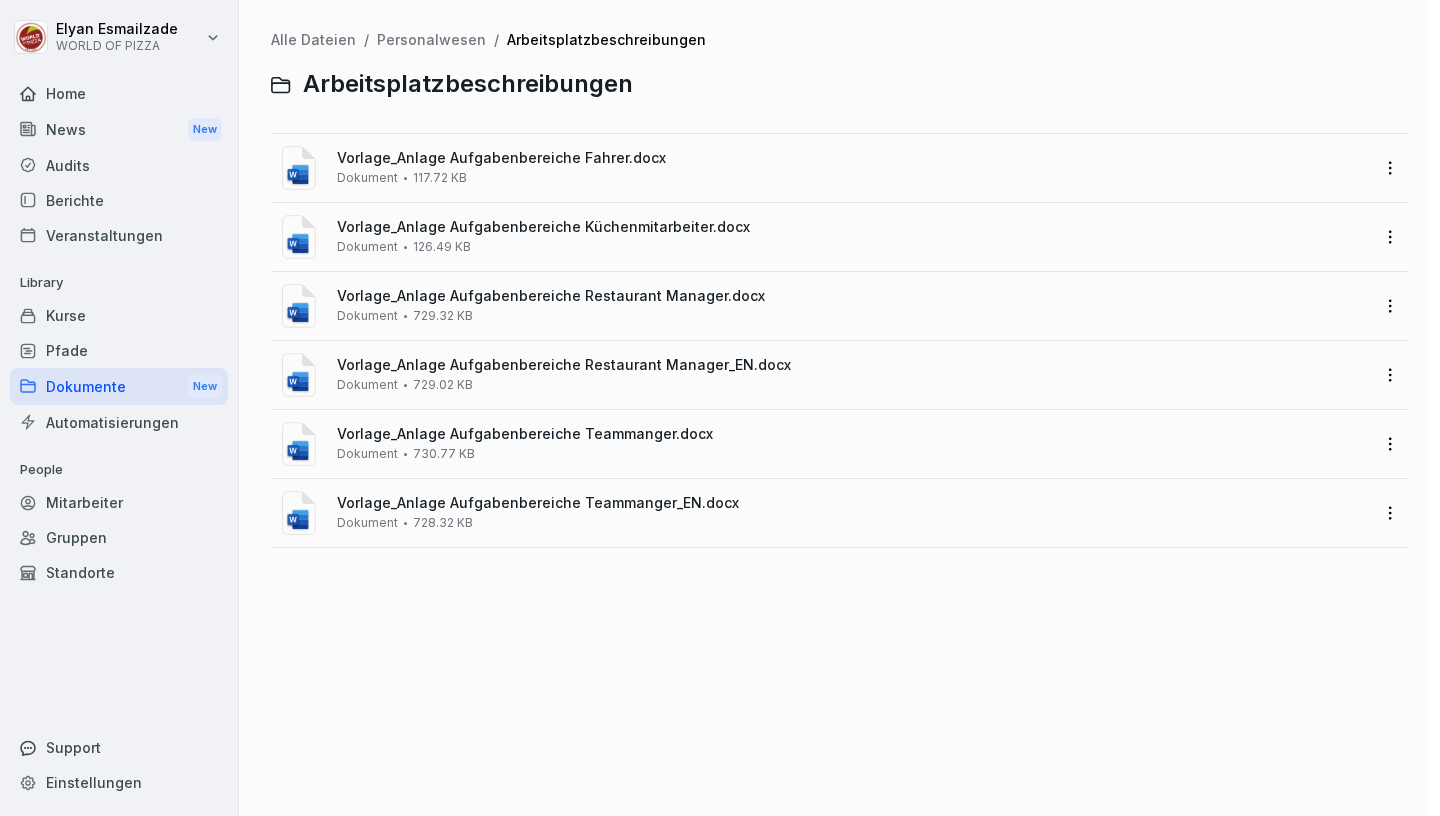 click at bounding box center (720, 408) 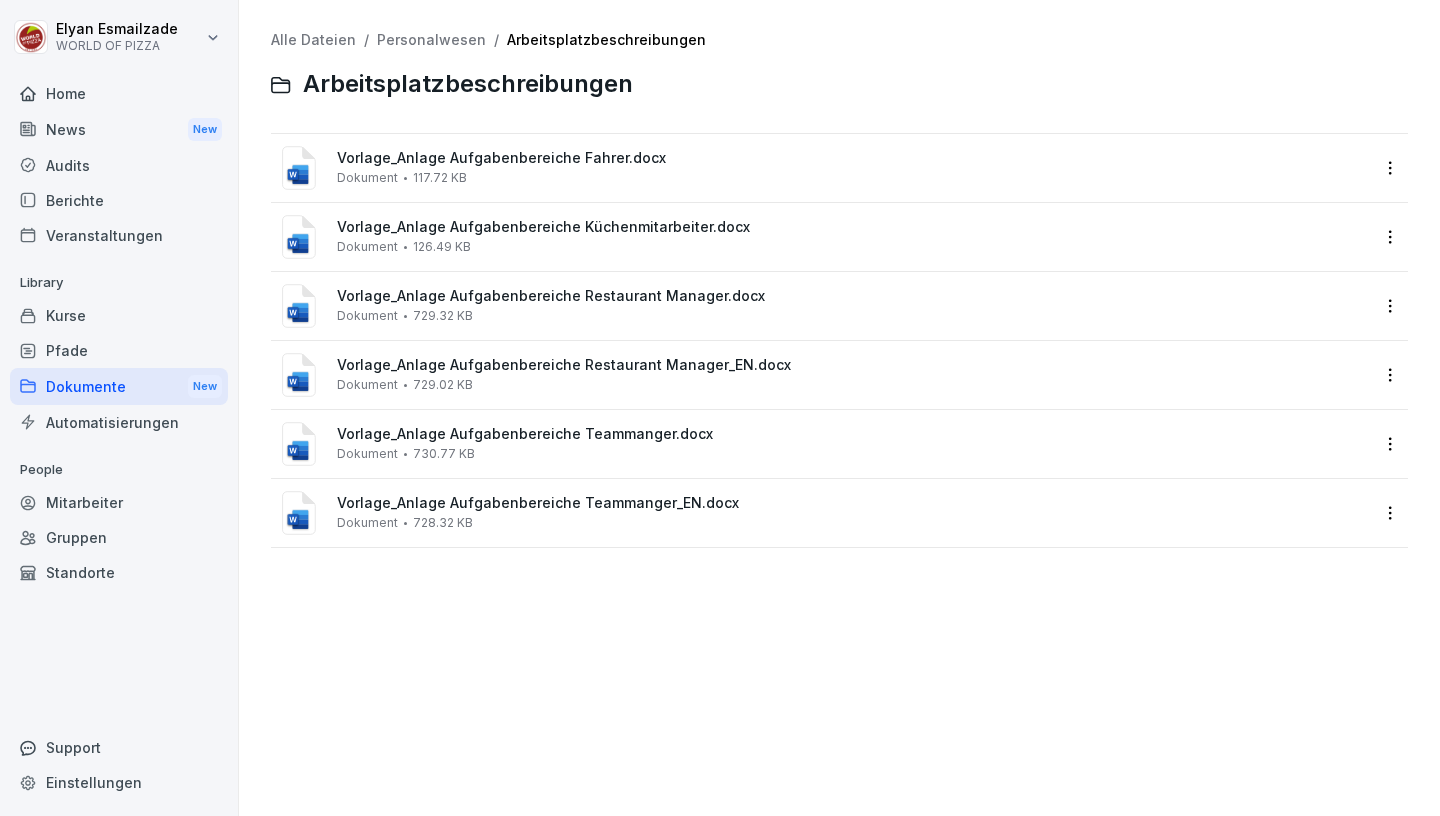 click on "Vorlage_Anlage Aufgabenbereiche Teammanger.docx Dokument 730.77 KB" at bounding box center (853, 443) 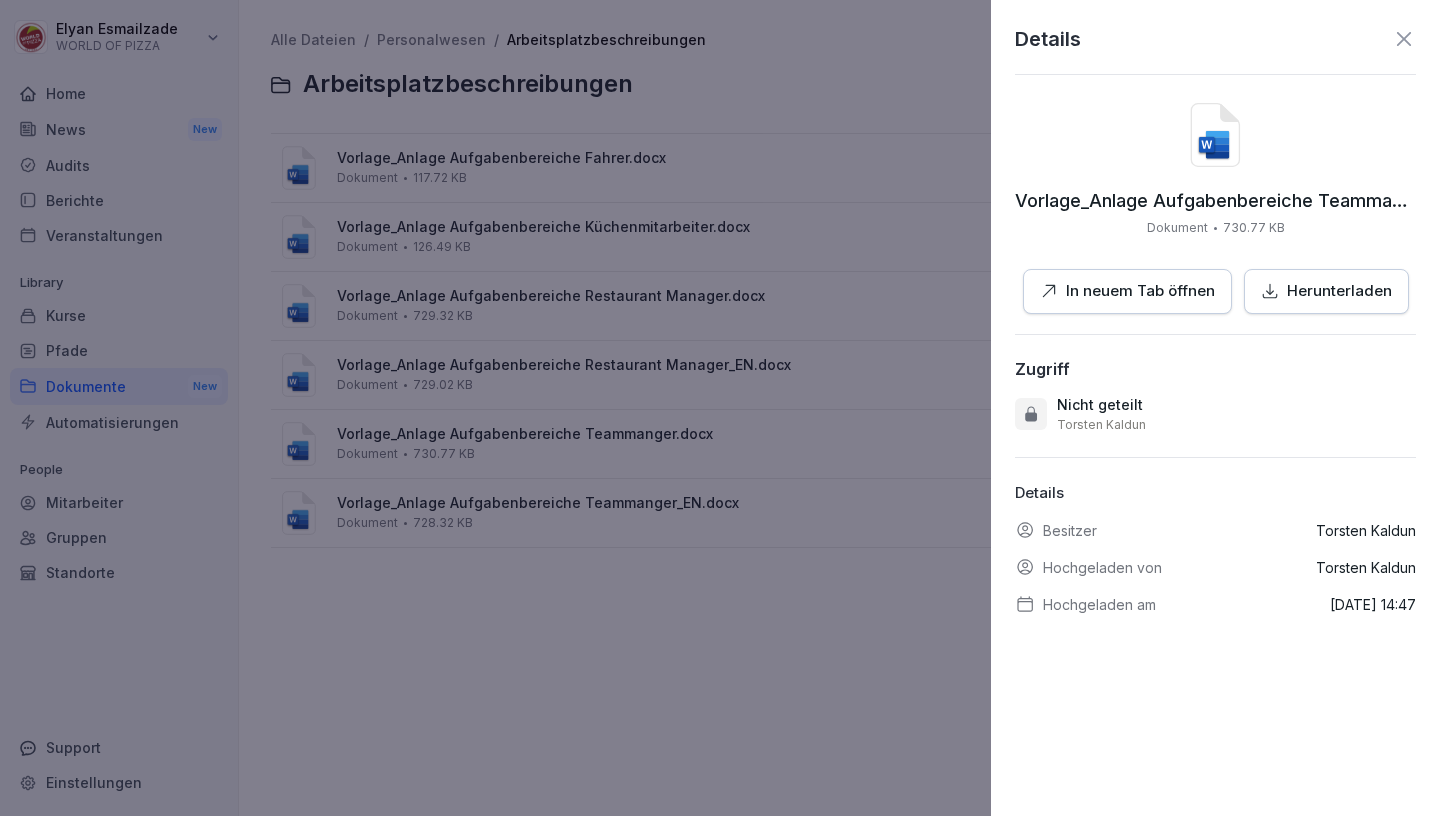 click on "In neuem Tab öffnen" at bounding box center (1140, 291) 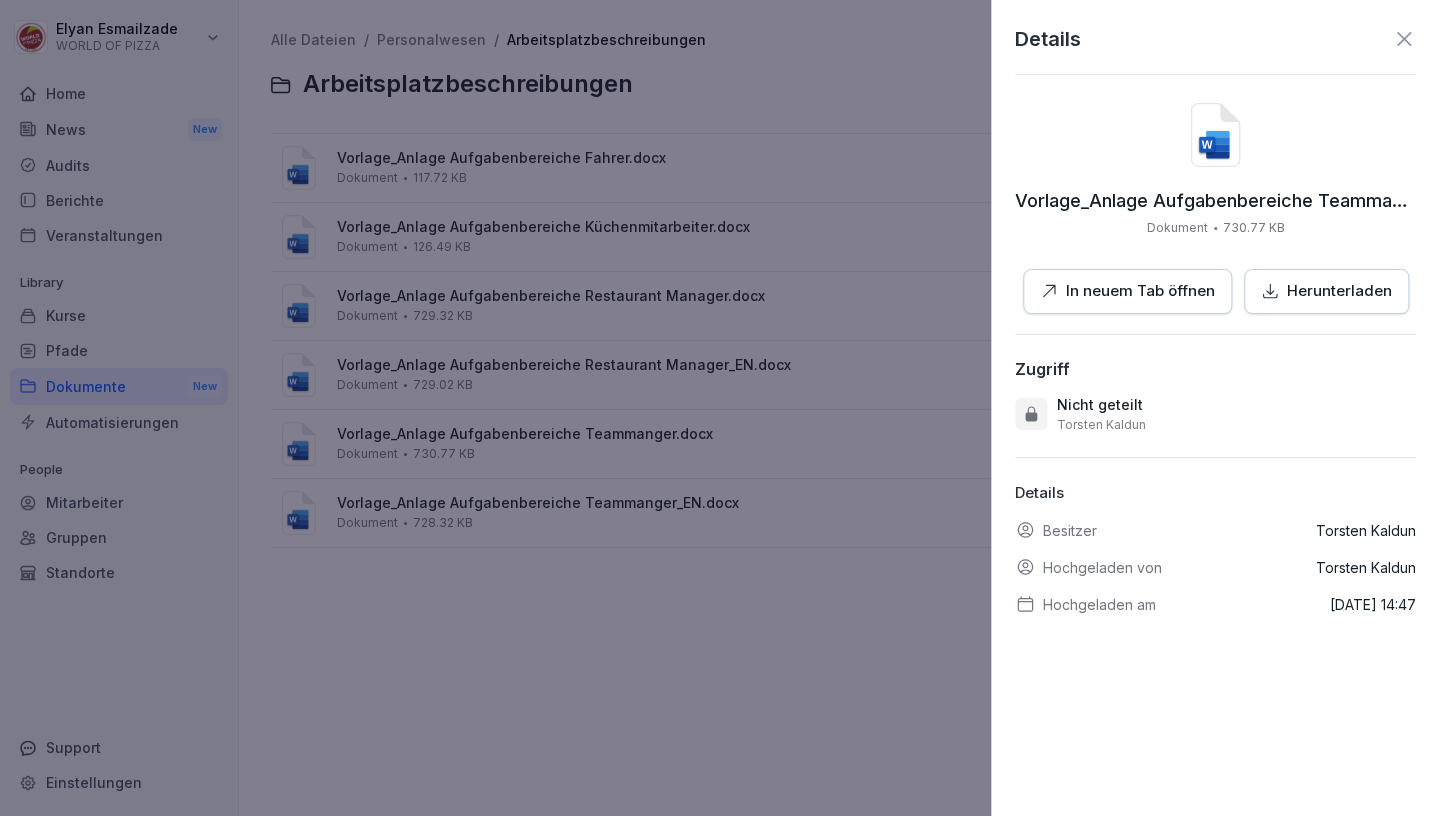 click at bounding box center (720, 408) 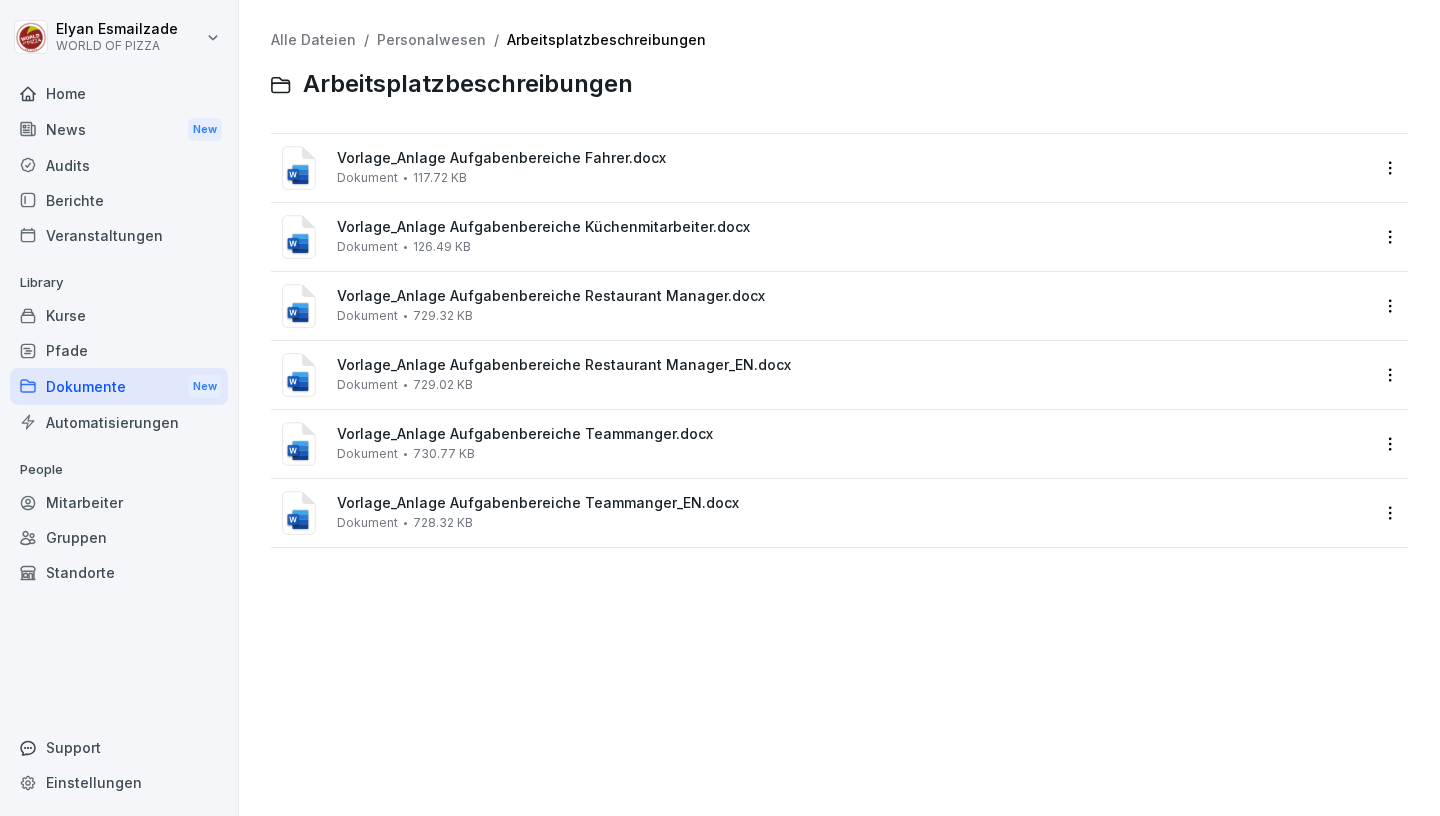 click on "Dokumente New" at bounding box center (119, 386) 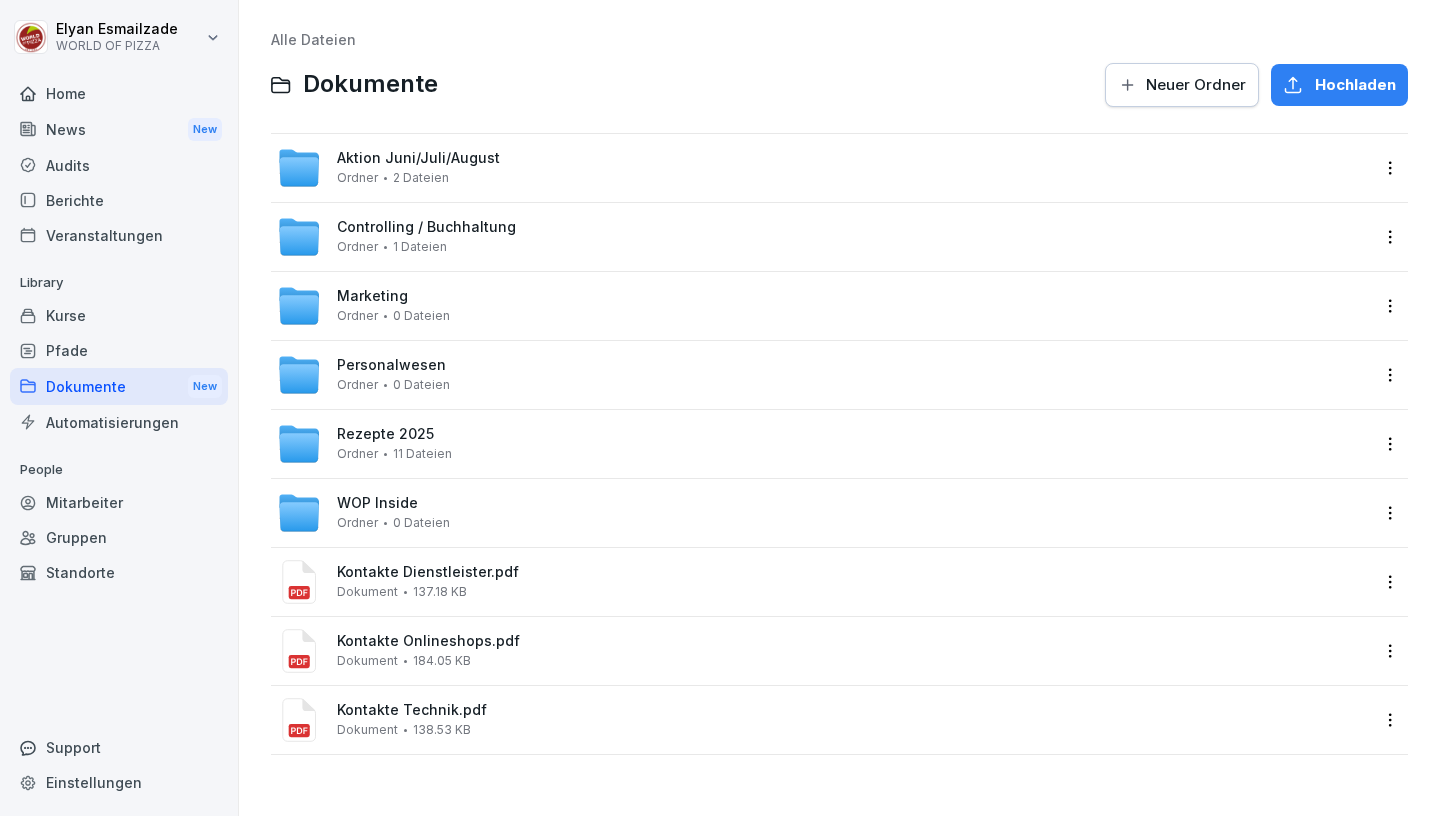 click on "Marketing Ordner 0 Dateien" at bounding box center [823, 306] 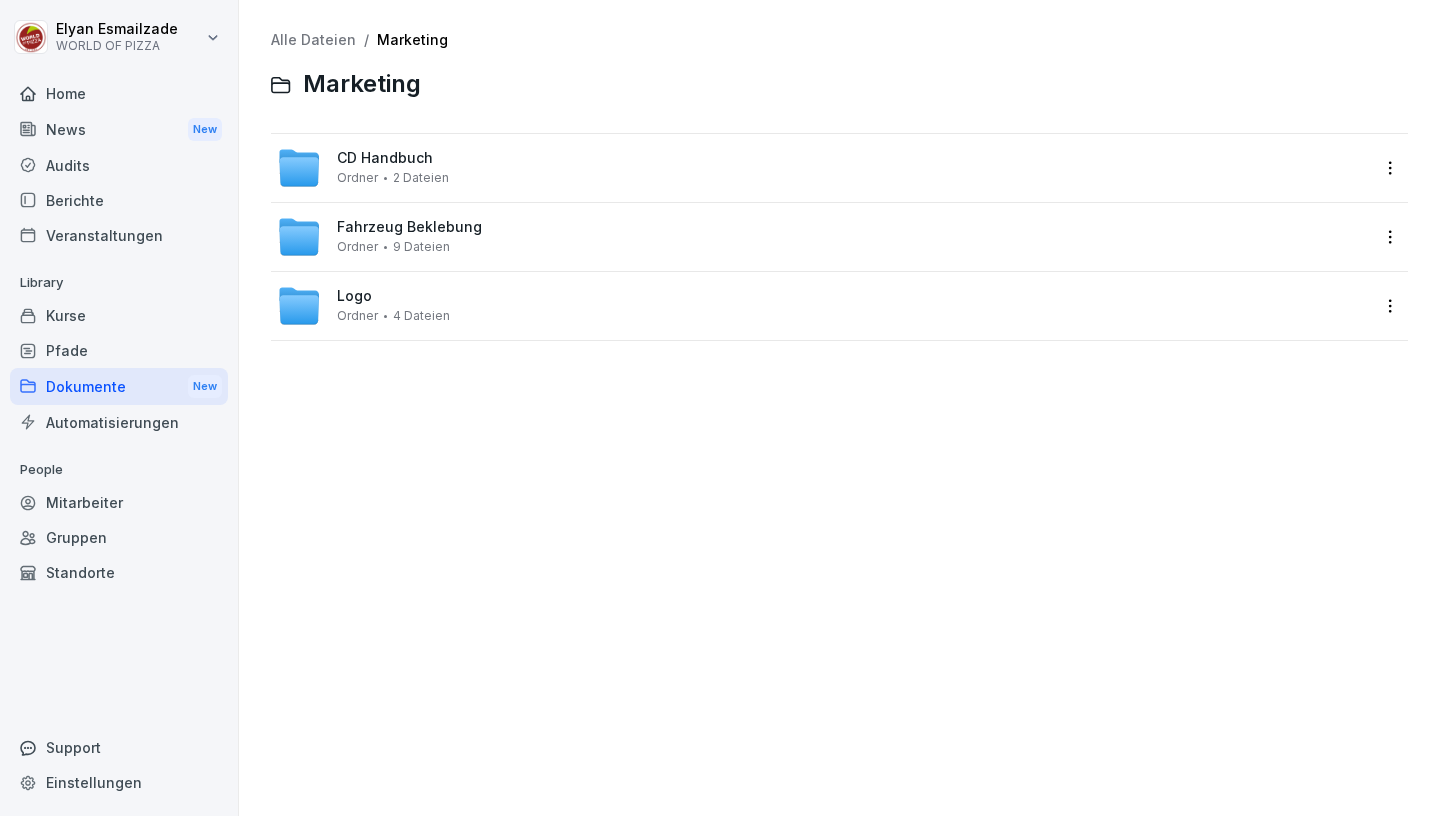 click on "Dokumente New" at bounding box center [119, 386] 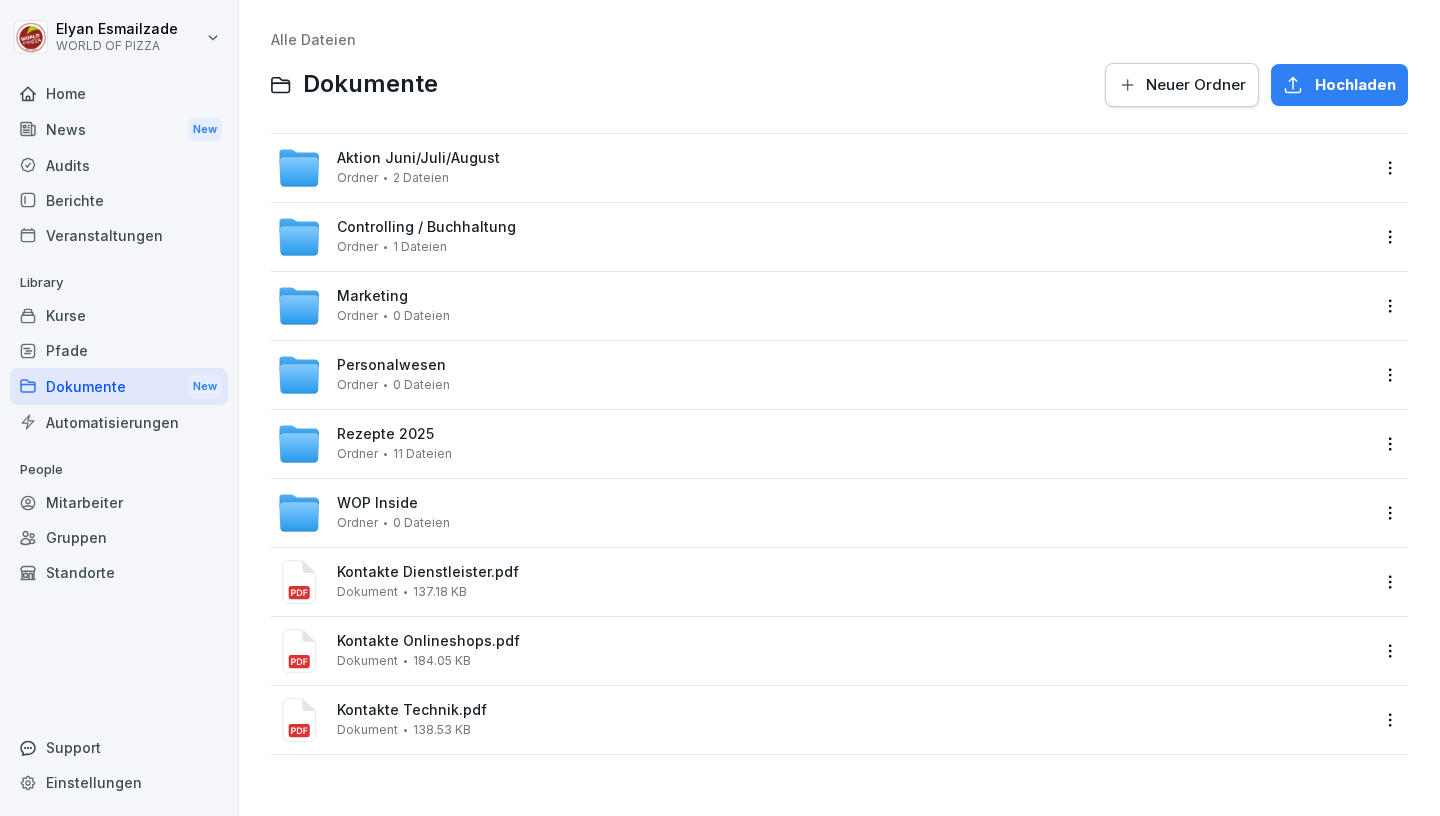 click on "Rezepte 2025" at bounding box center (385, 434) 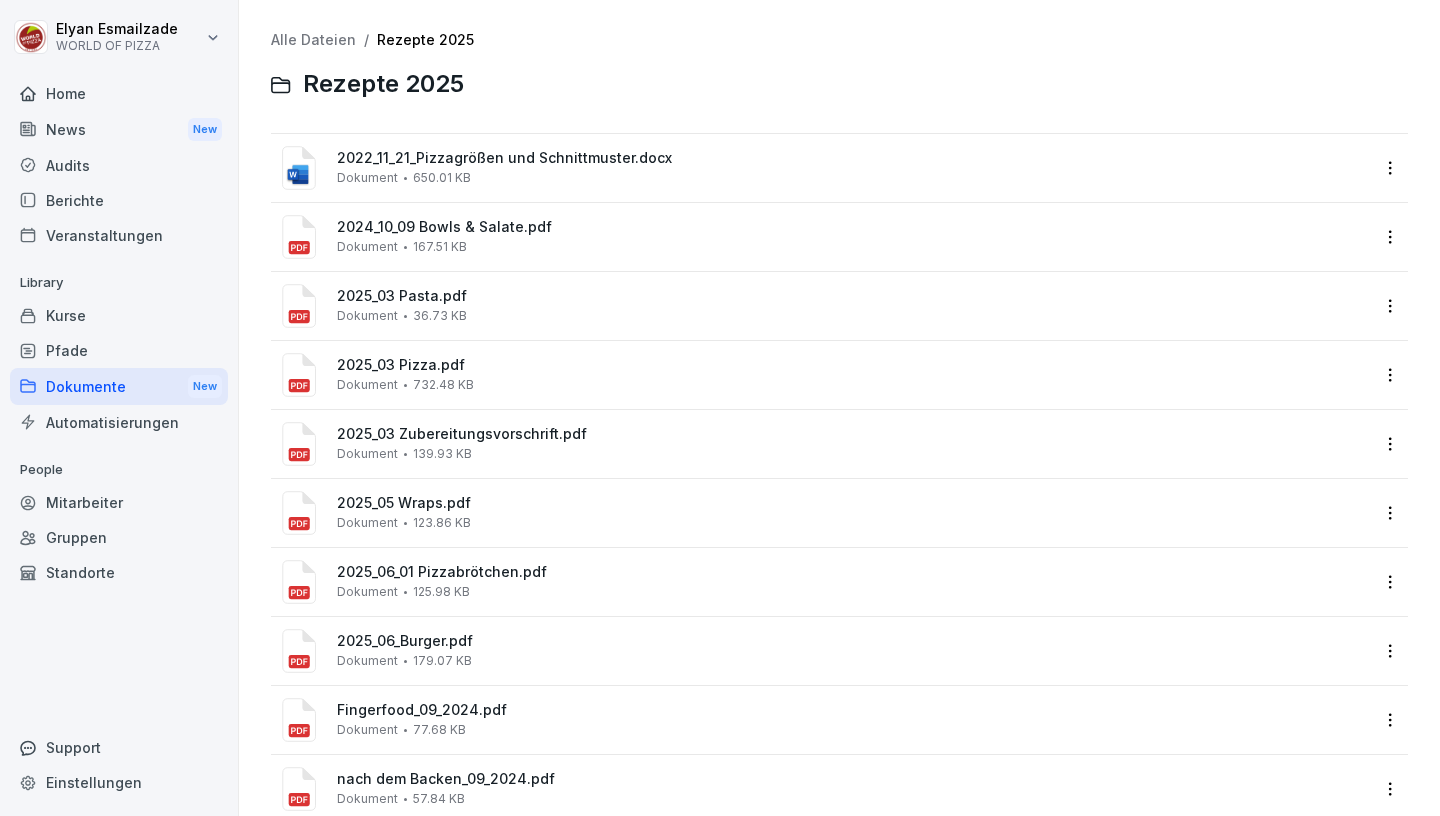 scroll, scrollTop: 110, scrollLeft: 0, axis: vertical 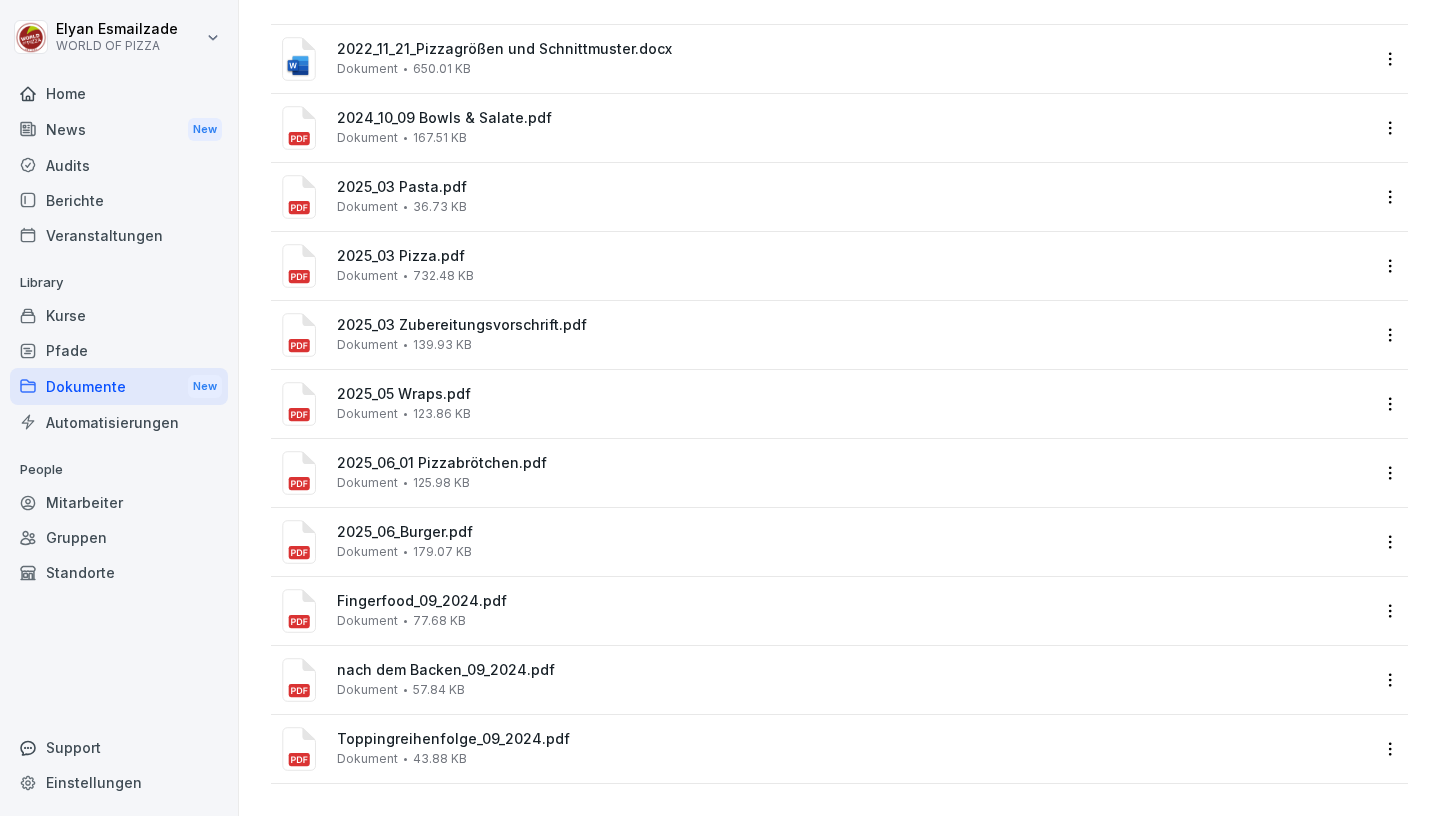 click on "Dokumente New" at bounding box center [119, 386] 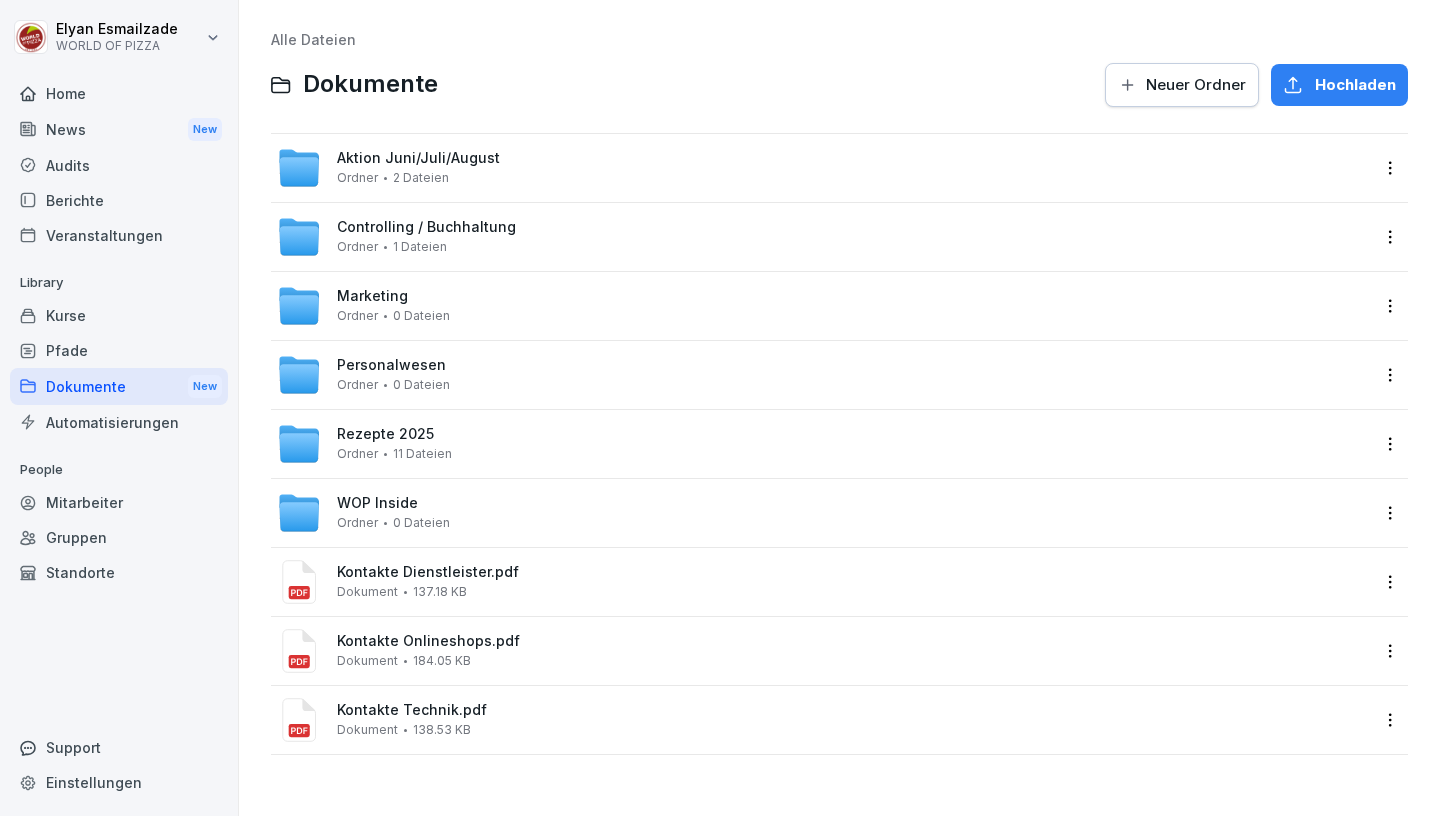 click on "0 Dateien" at bounding box center [421, 523] 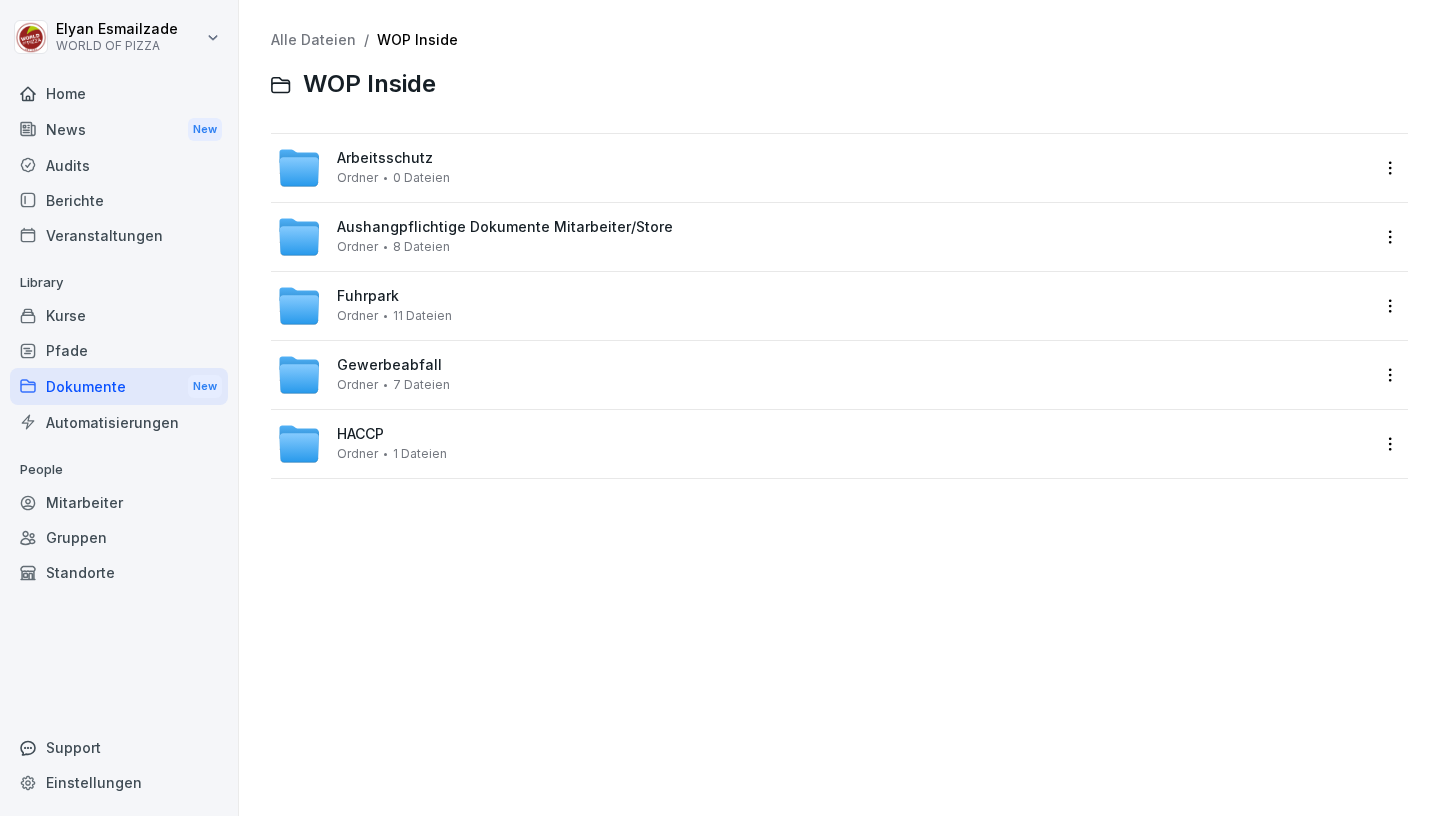 click on "Fuhrpark Ordner 11 Dateien" at bounding box center (394, 305) 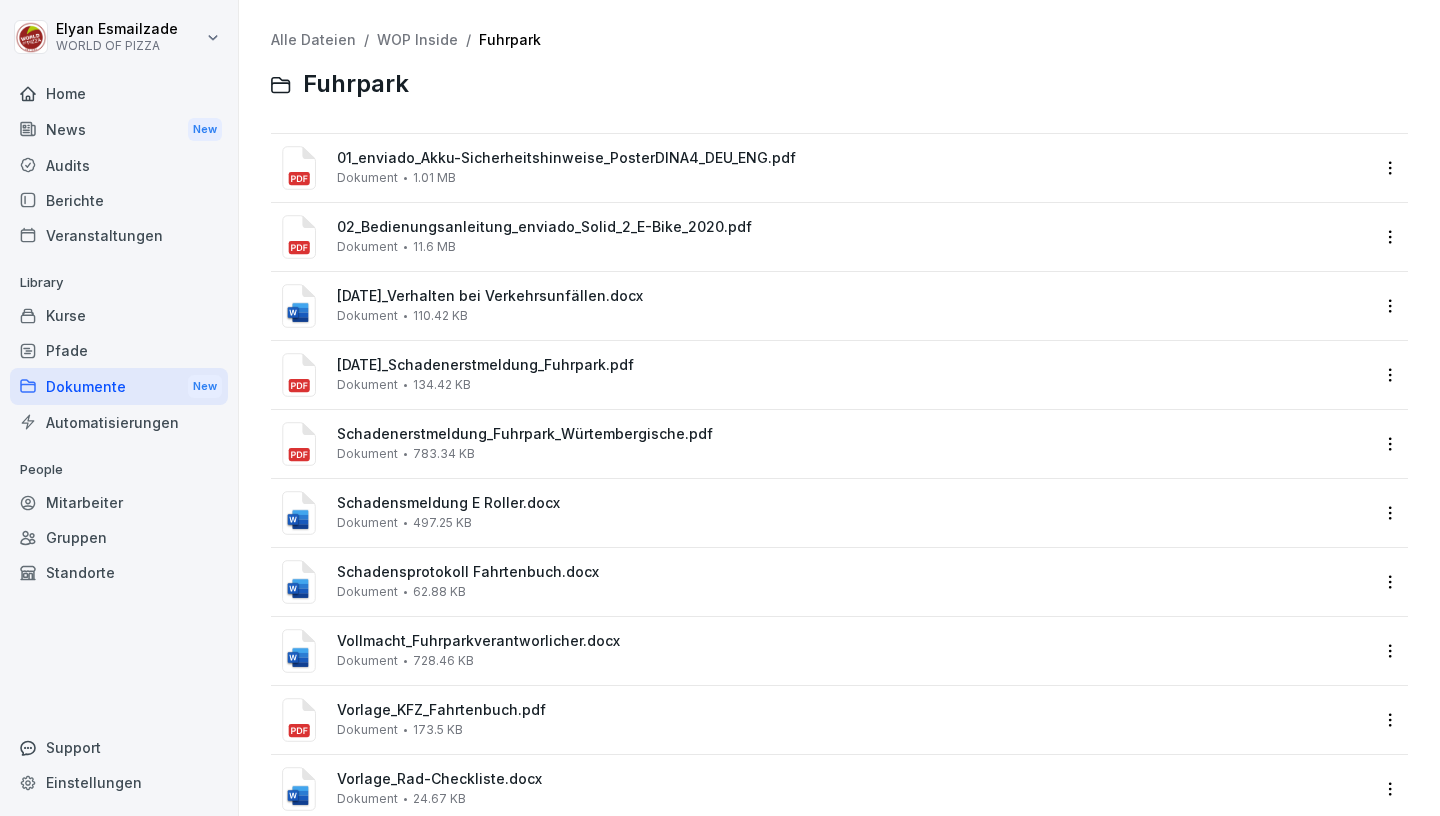 click on "[DATE]_Verhalten bei Verkehrsunfällen.docx Dokument 110.42 KB" at bounding box center (853, 305) 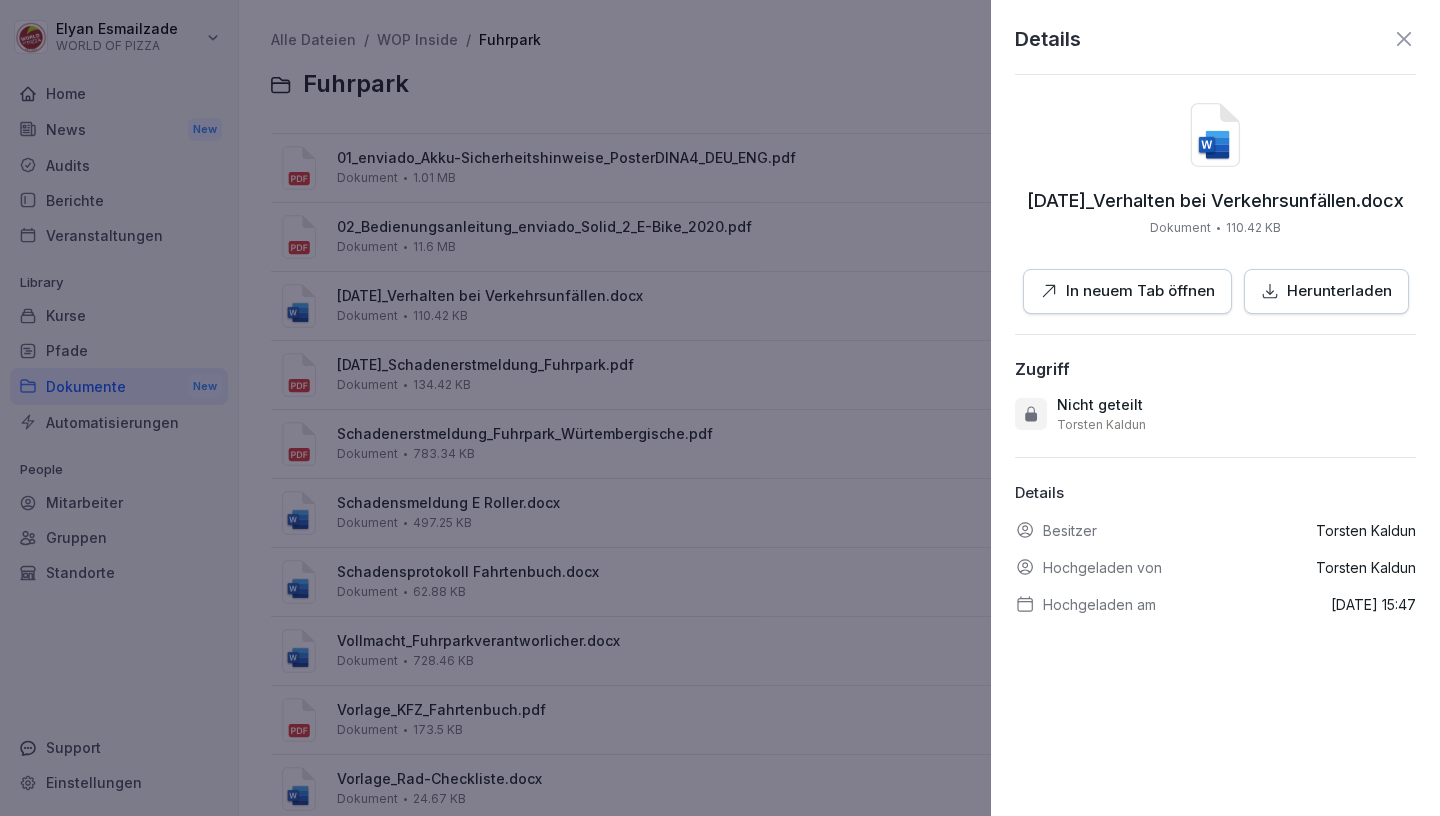 click on "Herunterladen" at bounding box center [1339, 291] 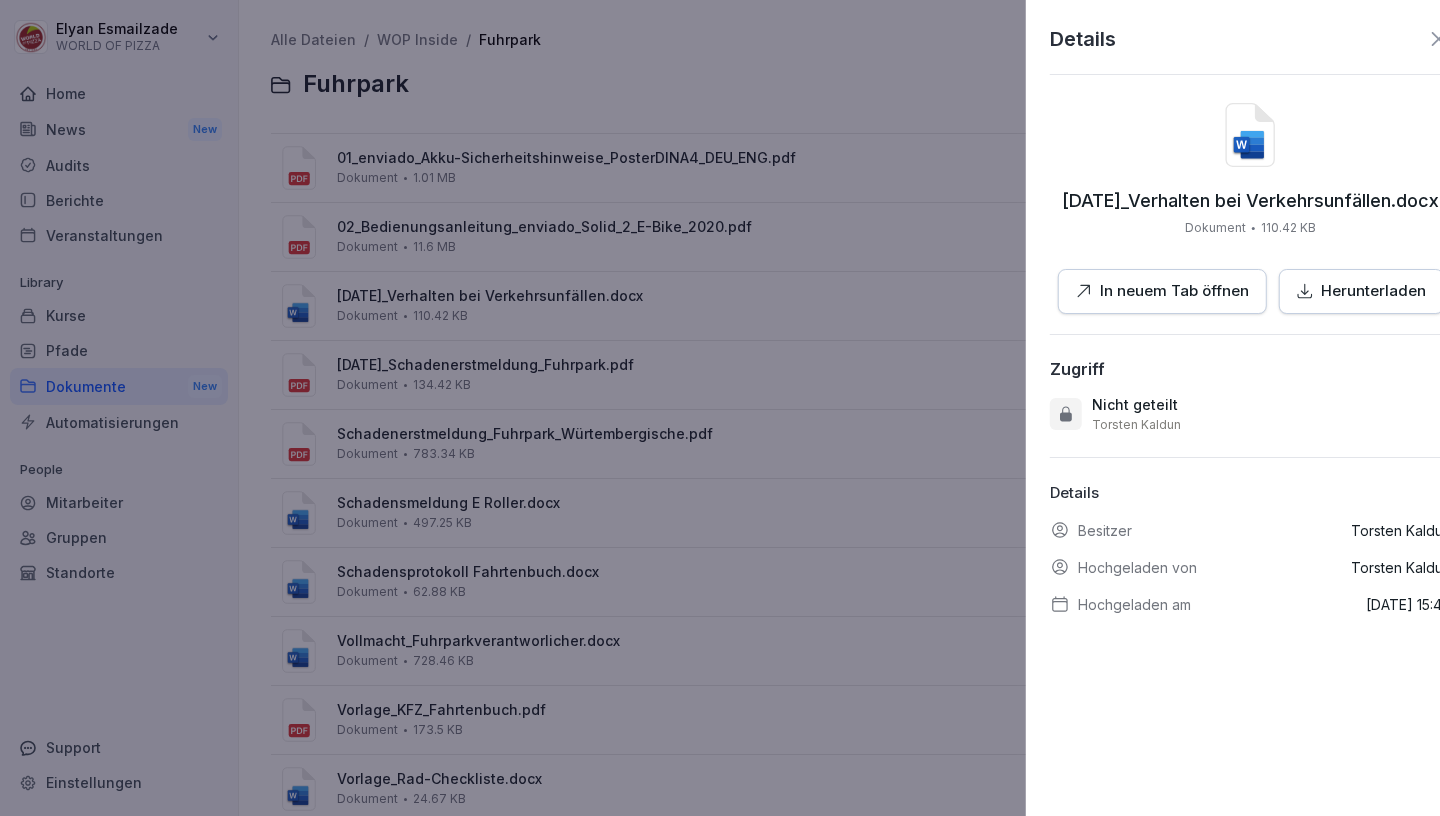 click at bounding box center (720, 408) 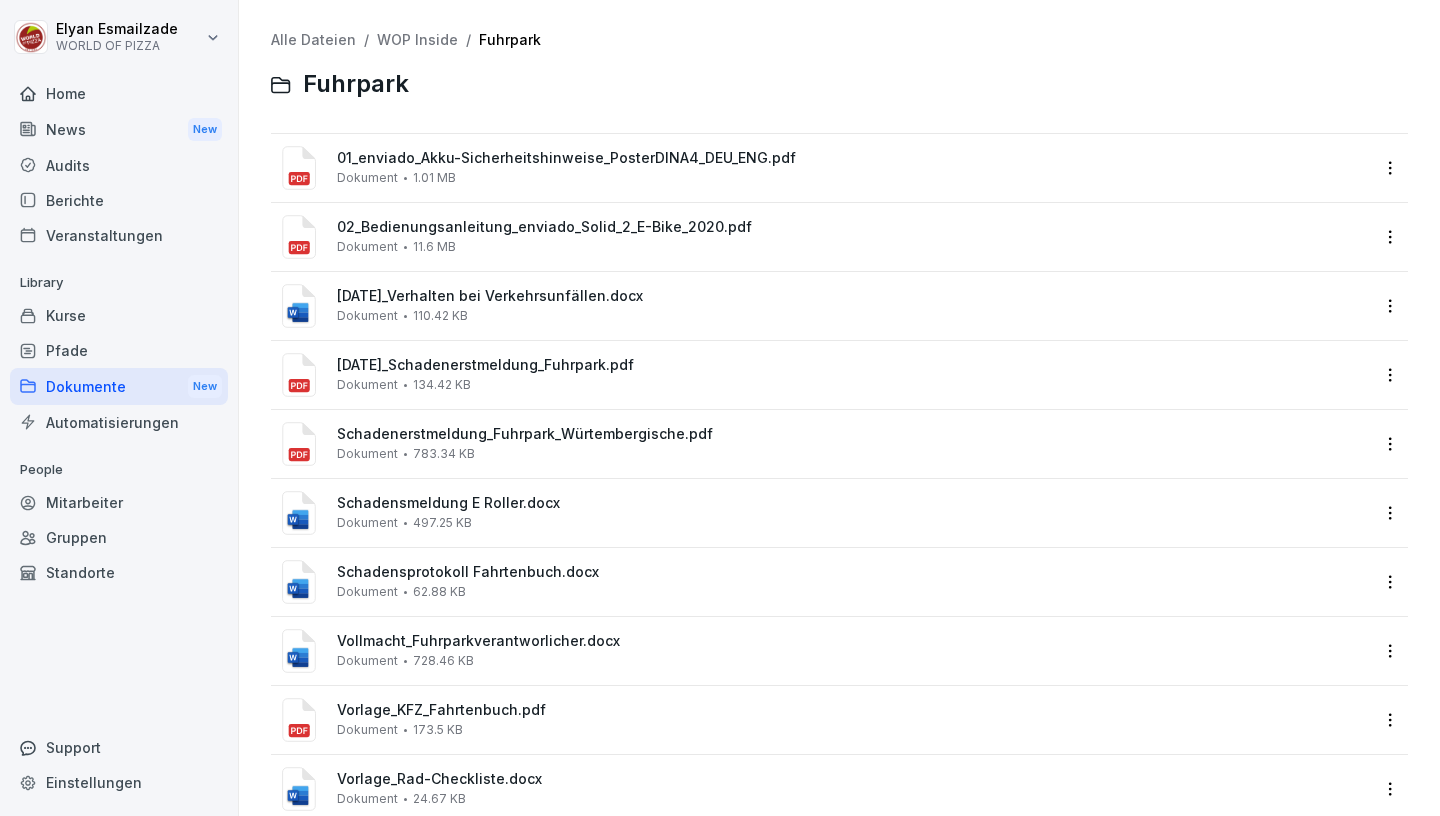 click on "02_Bedienungsanleitung_enviado_Solid_2_E-Bike_2020.pdf Dokument 11.6 MB" at bounding box center (853, 236) 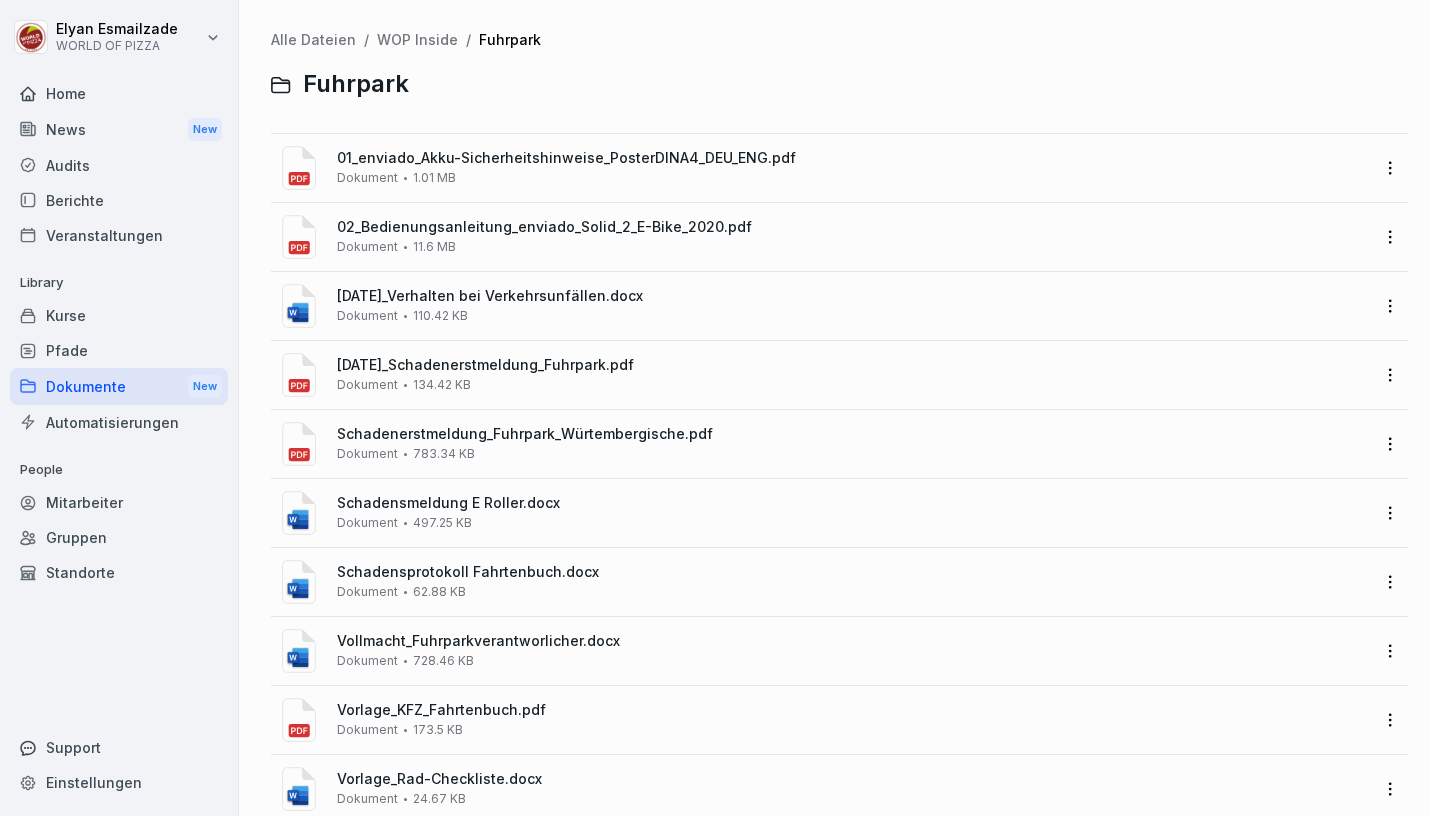 click at bounding box center [720, 408] 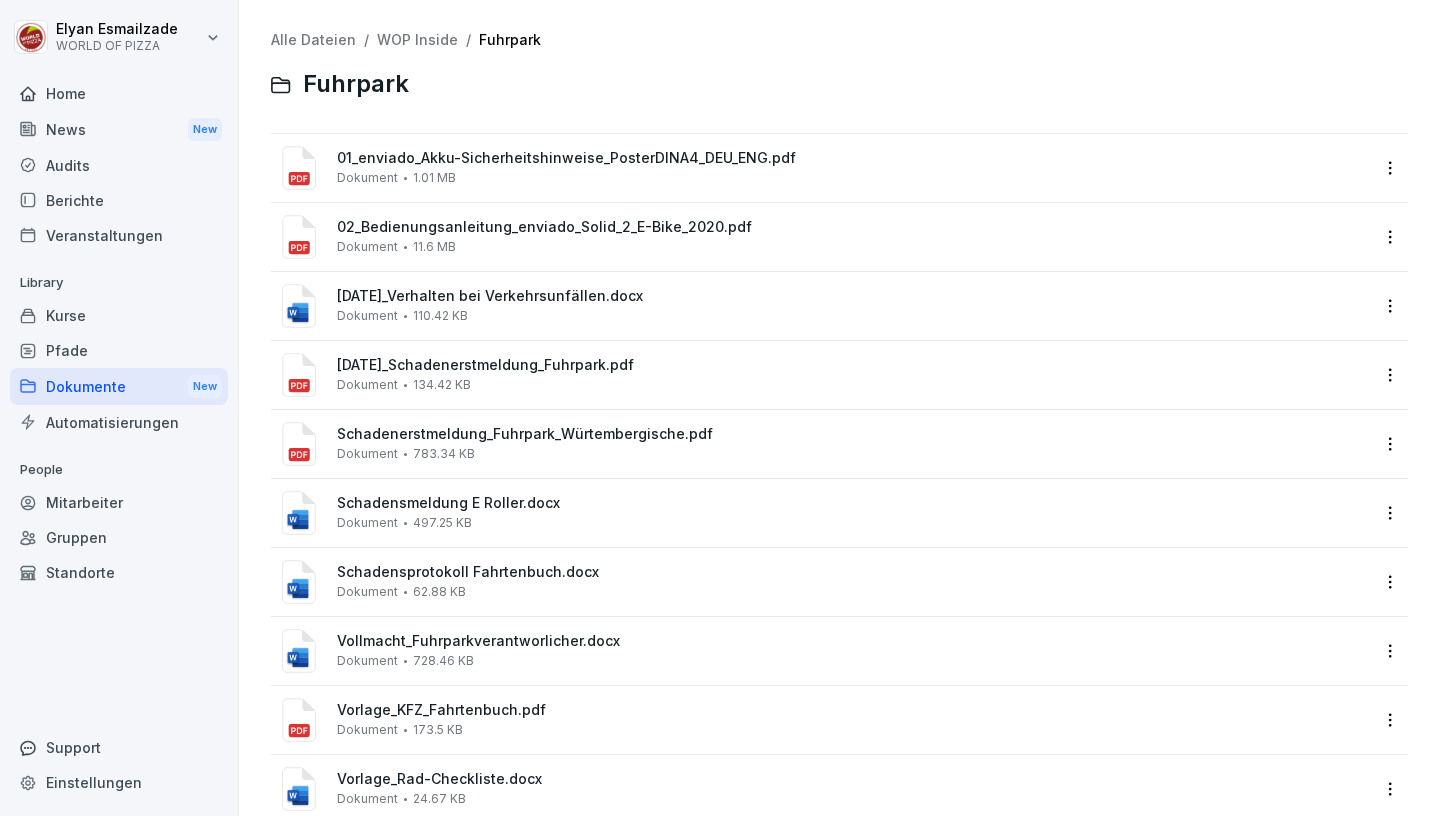 click on "02_Bedienungsanleitung_enviado_Solid_2_E-Bike_2020.pdf Dokument 11.6 MB" at bounding box center [853, 236] 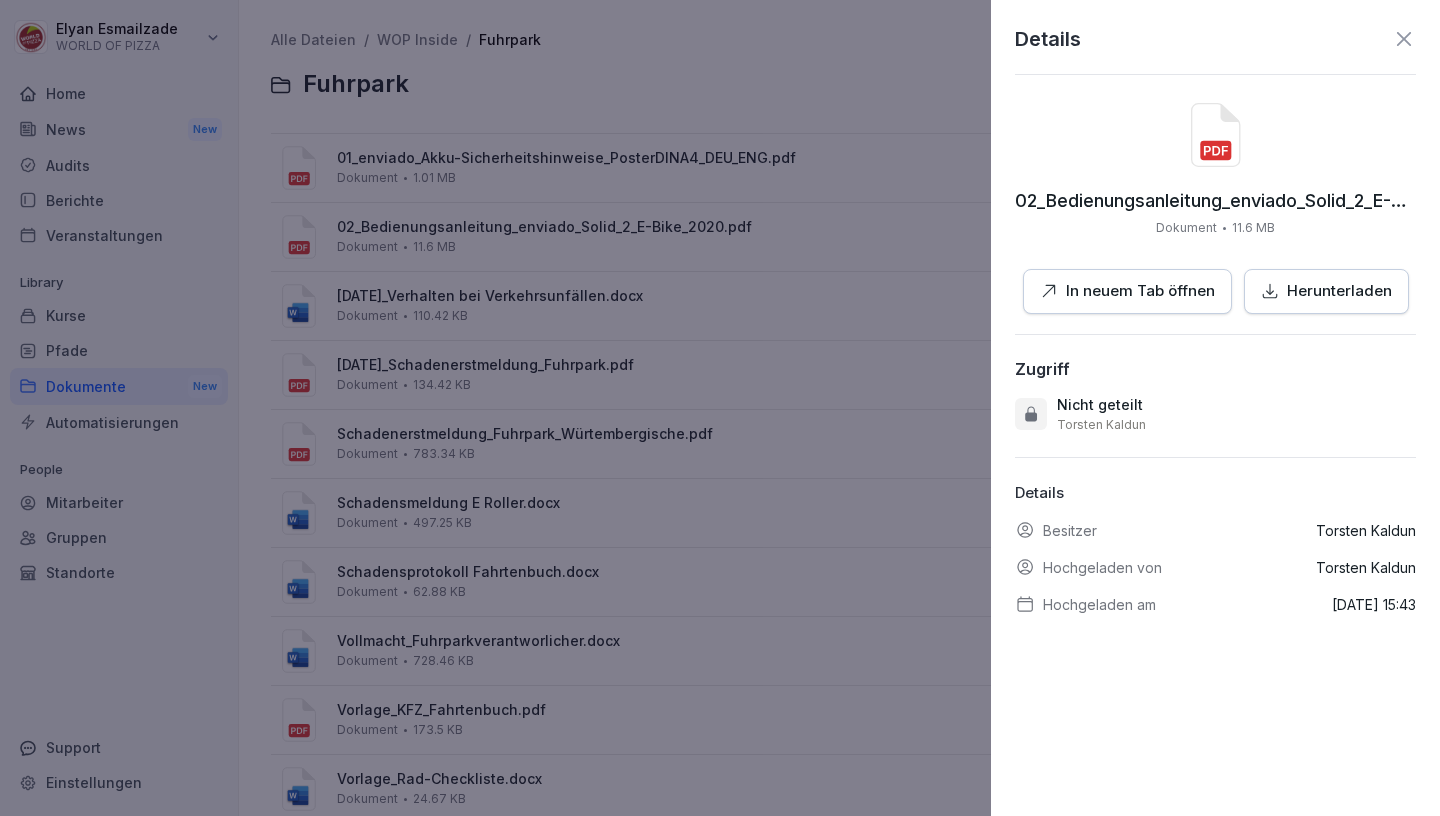 click on "In neuem Tab öffnen" at bounding box center (1140, 291) 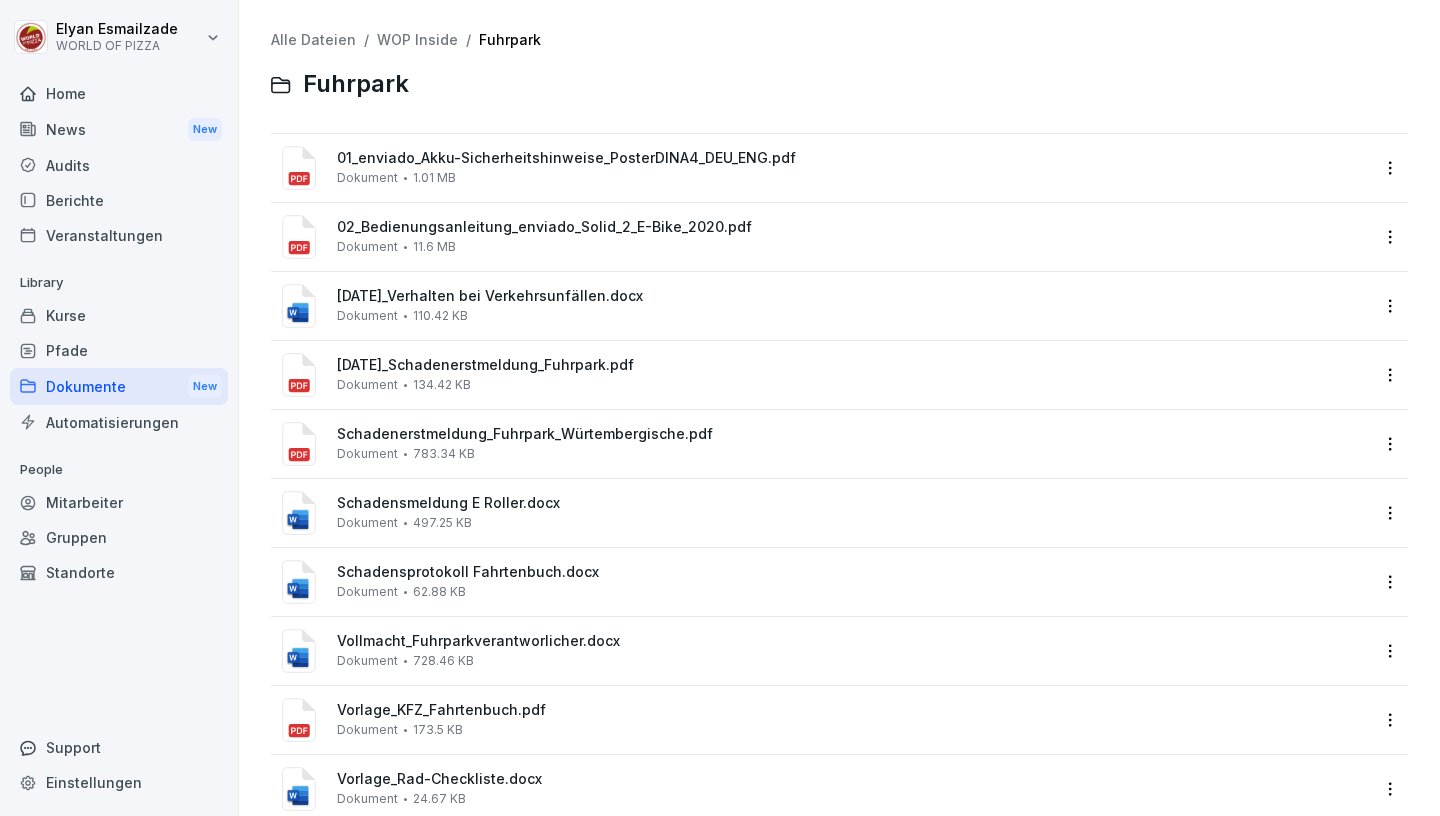 click on "[DATE]_Verhalten bei Verkehrsunfällen.docx Dokument 110.42 KB" at bounding box center (823, 306) 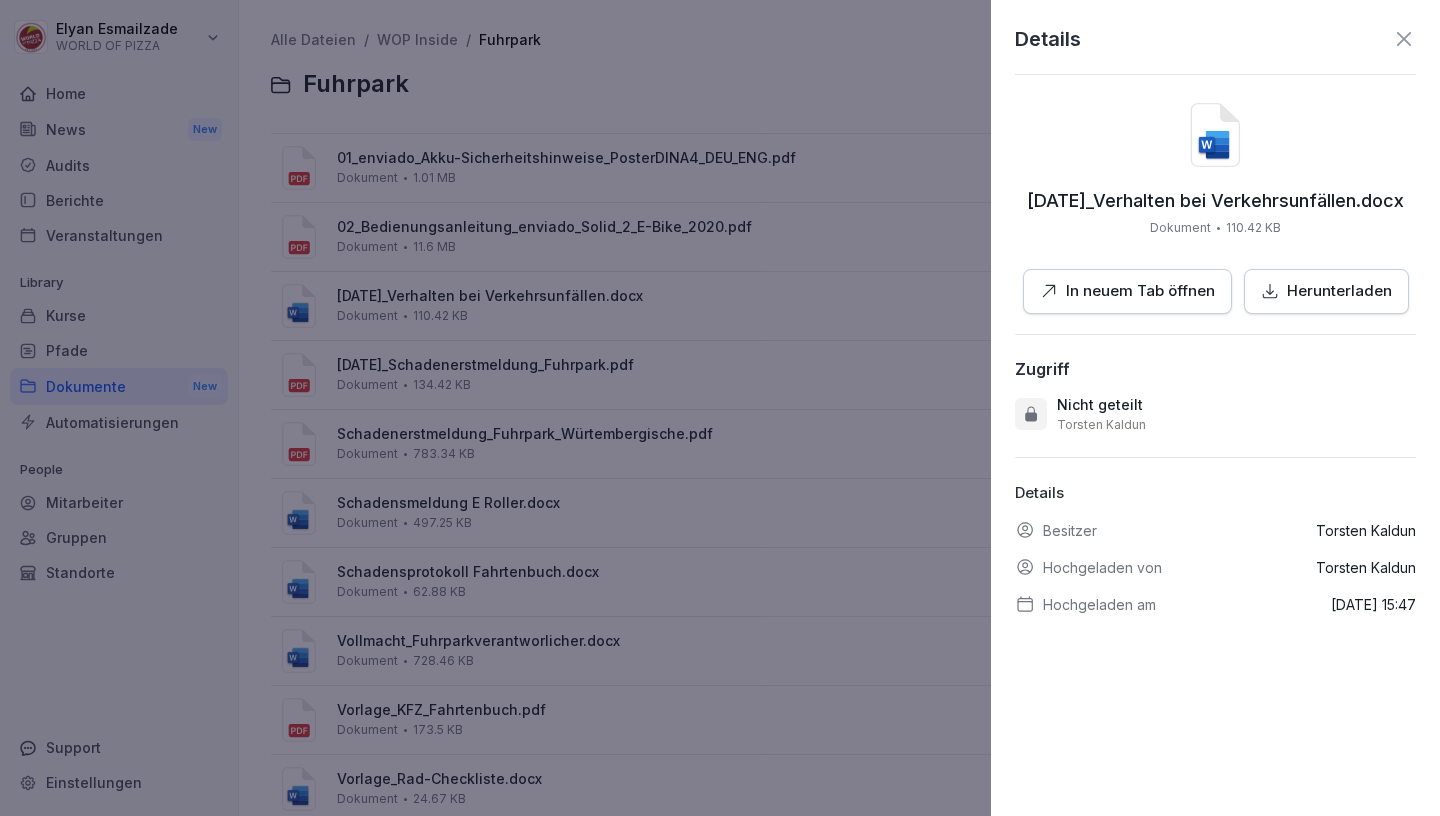 click on "In neuem Tab öffnen" at bounding box center [1140, 291] 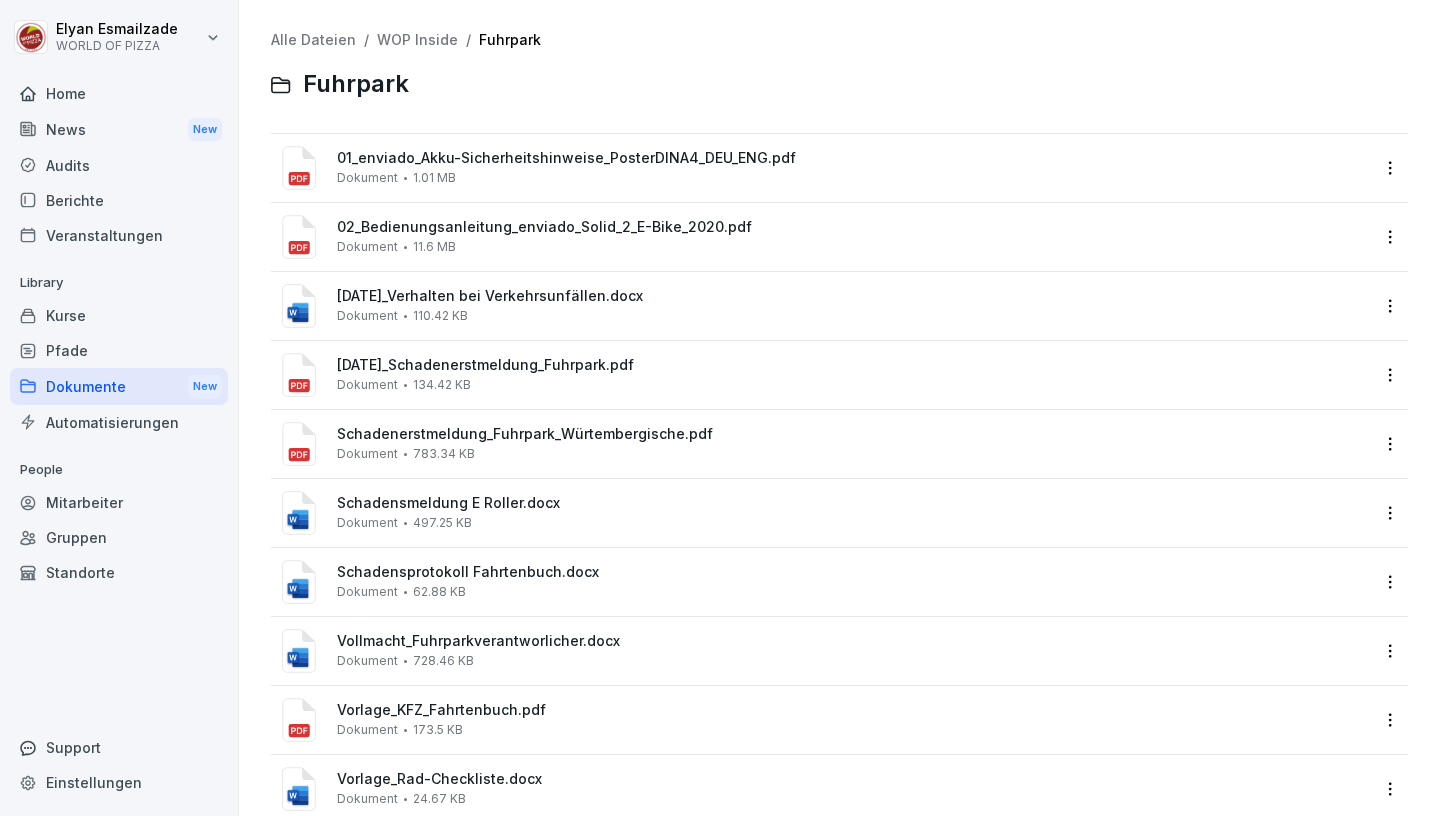 click on "[DATE]_Schadenerstmeldung_Fuhrpark.pdf Dokument 134.42 KB" at bounding box center [853, 374] 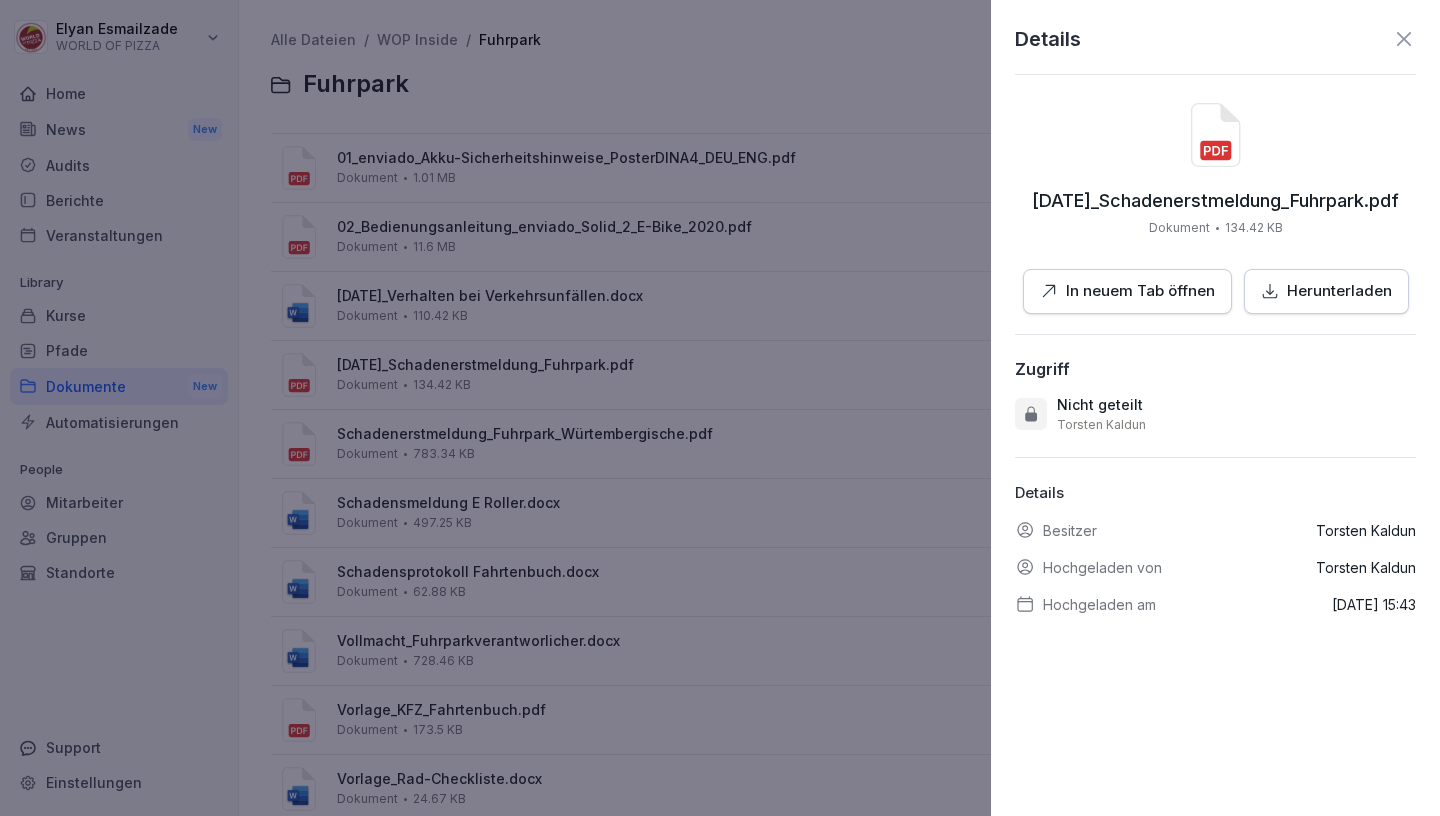 click on "In neuem Tab öffnen" at bounding box center [1127, 291] 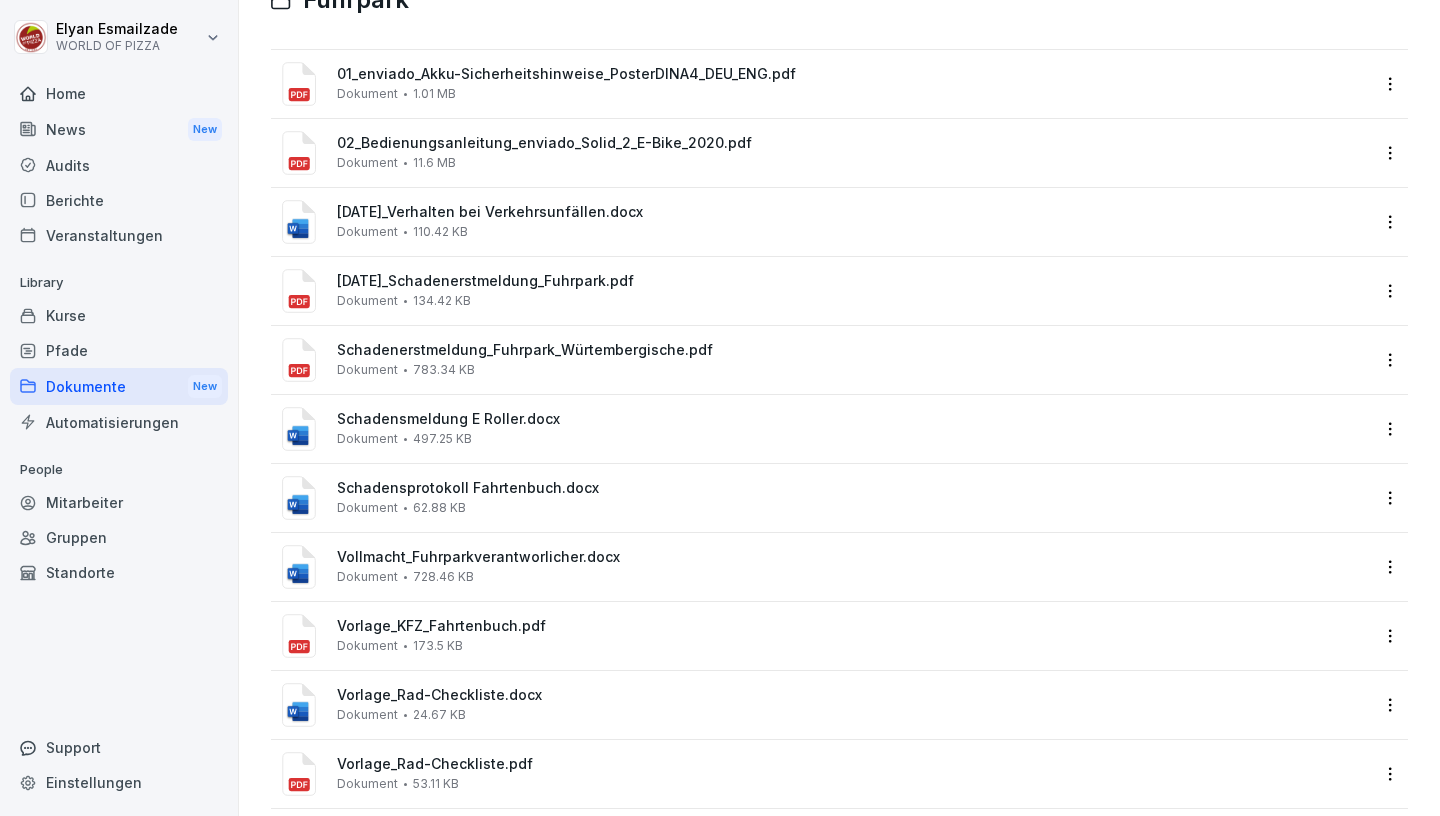 scroll, scrollTop: 110, scrollLeft: 0, axis: vertical 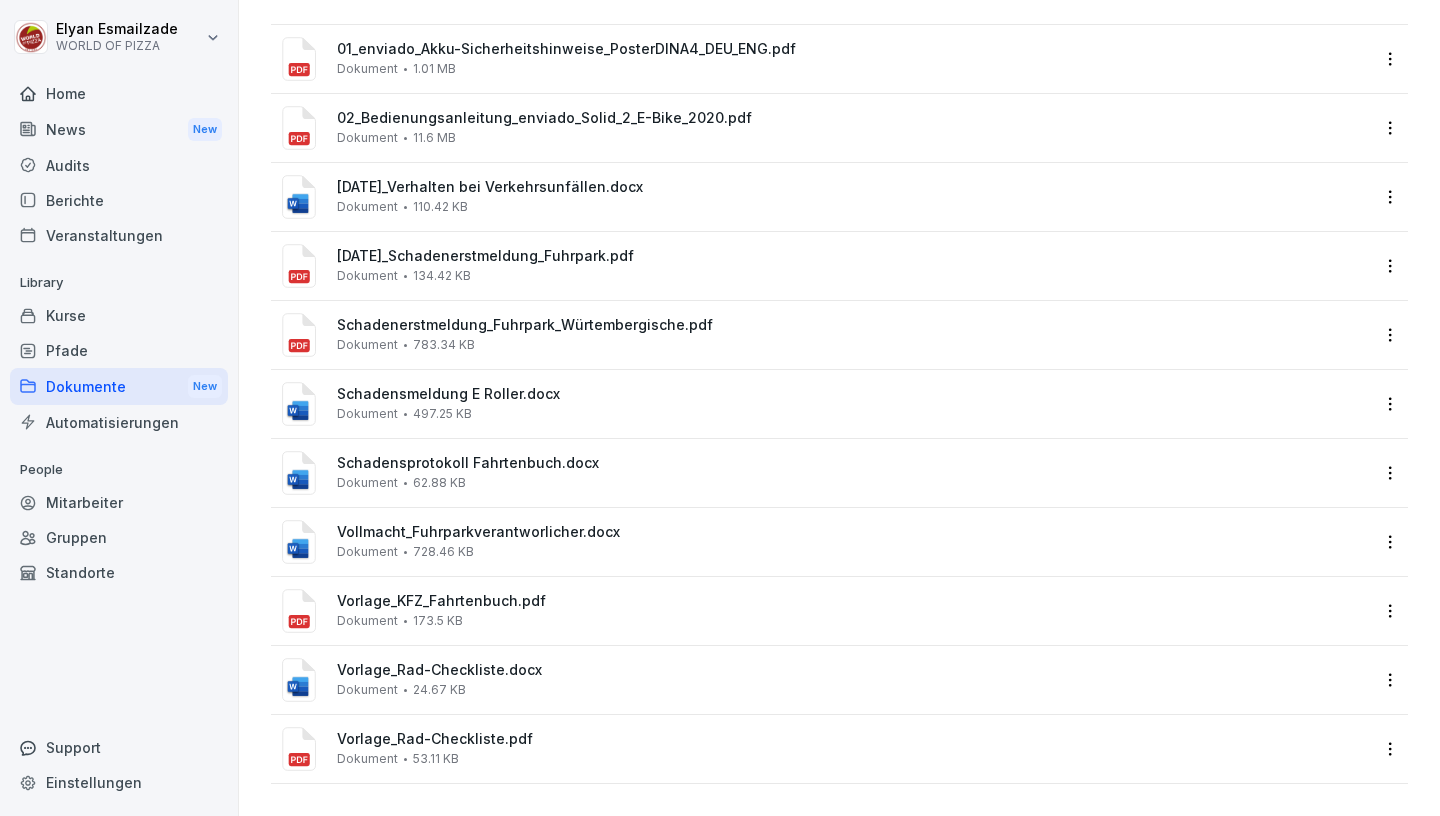 click on "Schadensprotokoll Fahrtenbuch.docx Dokument 62.88 KB" at bounding box center [853, 472] 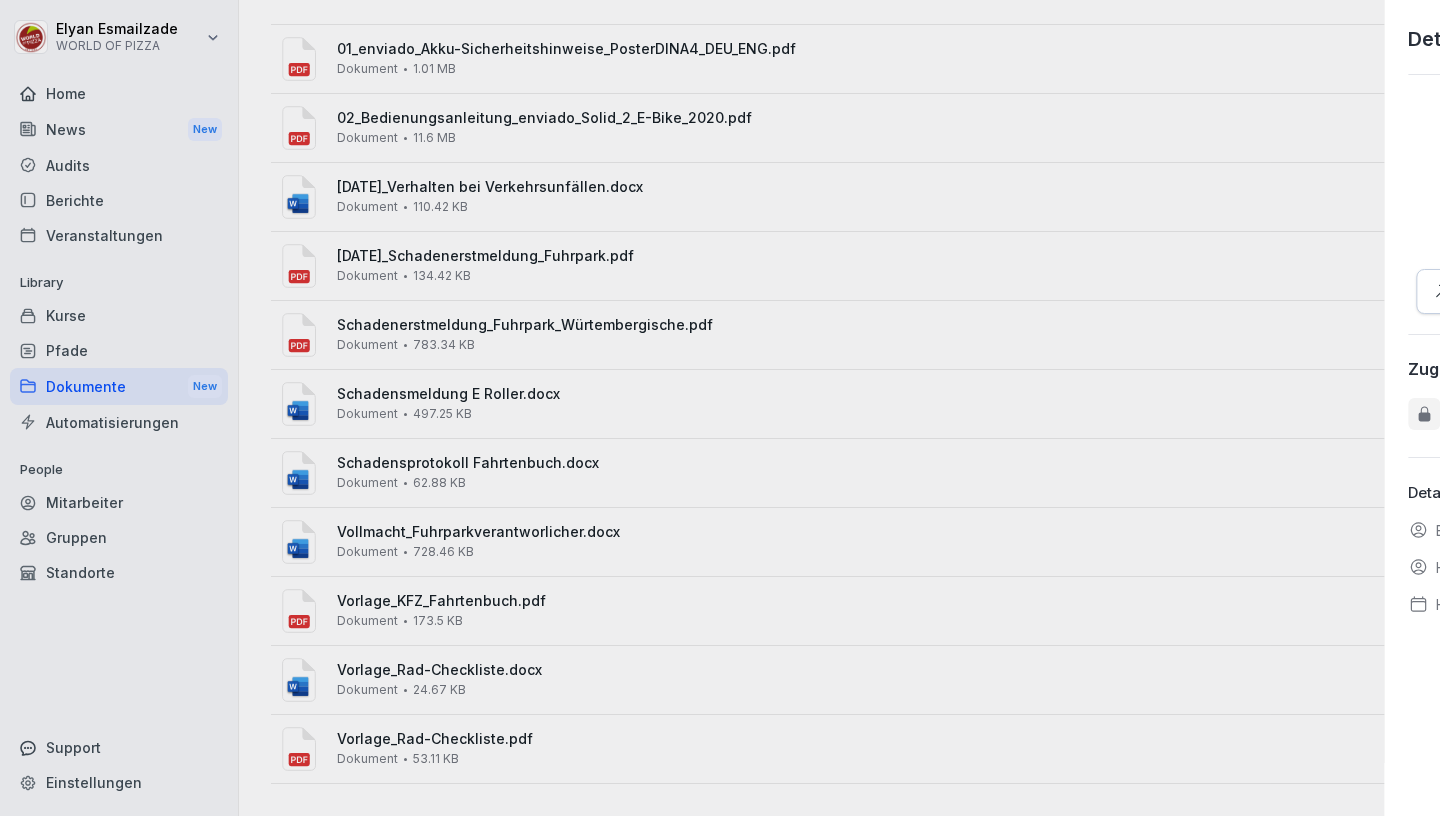 scroll, scrollTop: 110, scrollLeft: 0, axis: vertical 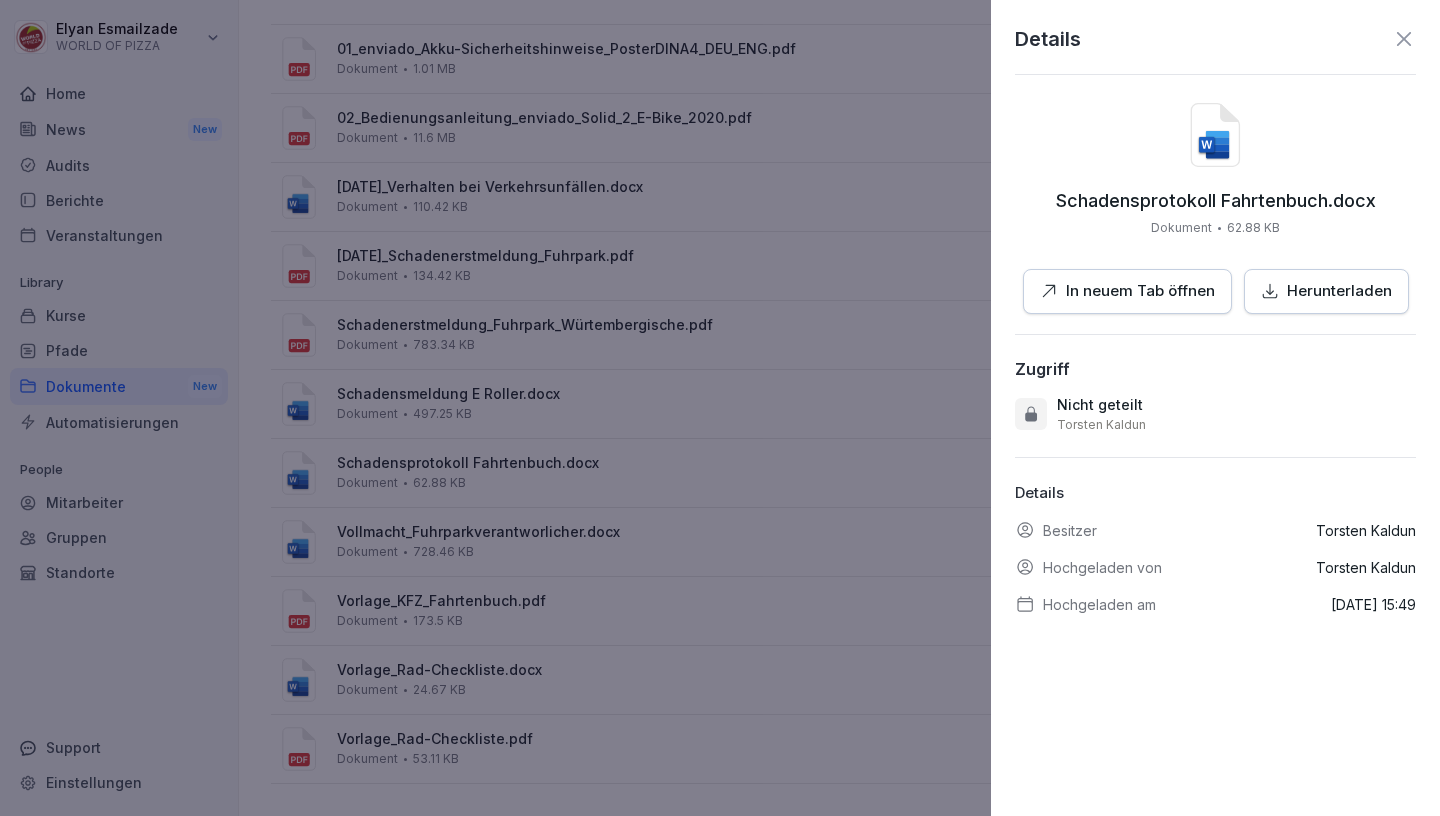 click on "In neuem Tab öffnen" at bounding box center [1140, 291] 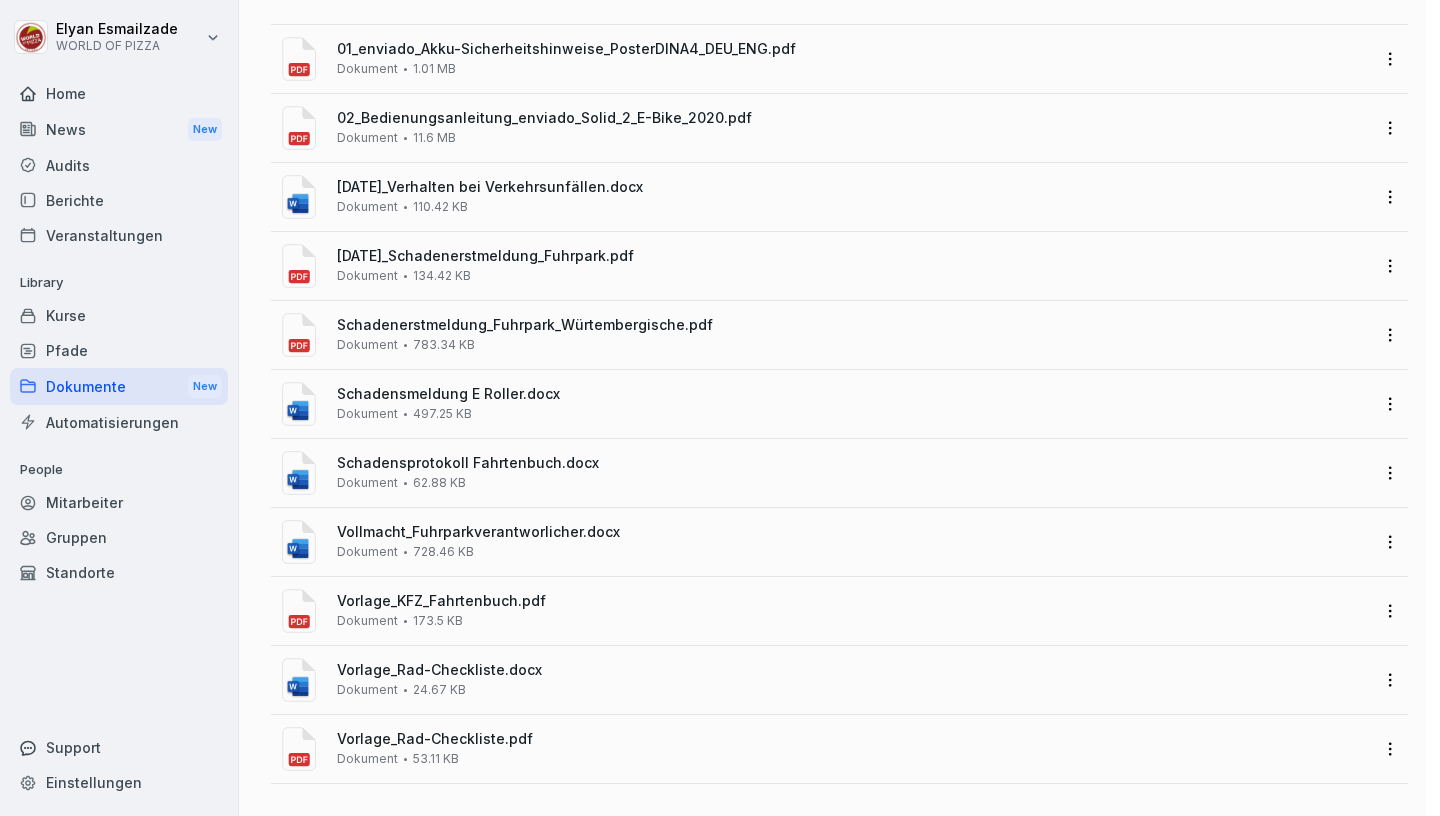 scroll, scrollTop: 110, scrollLeft: 0, axis: vertical 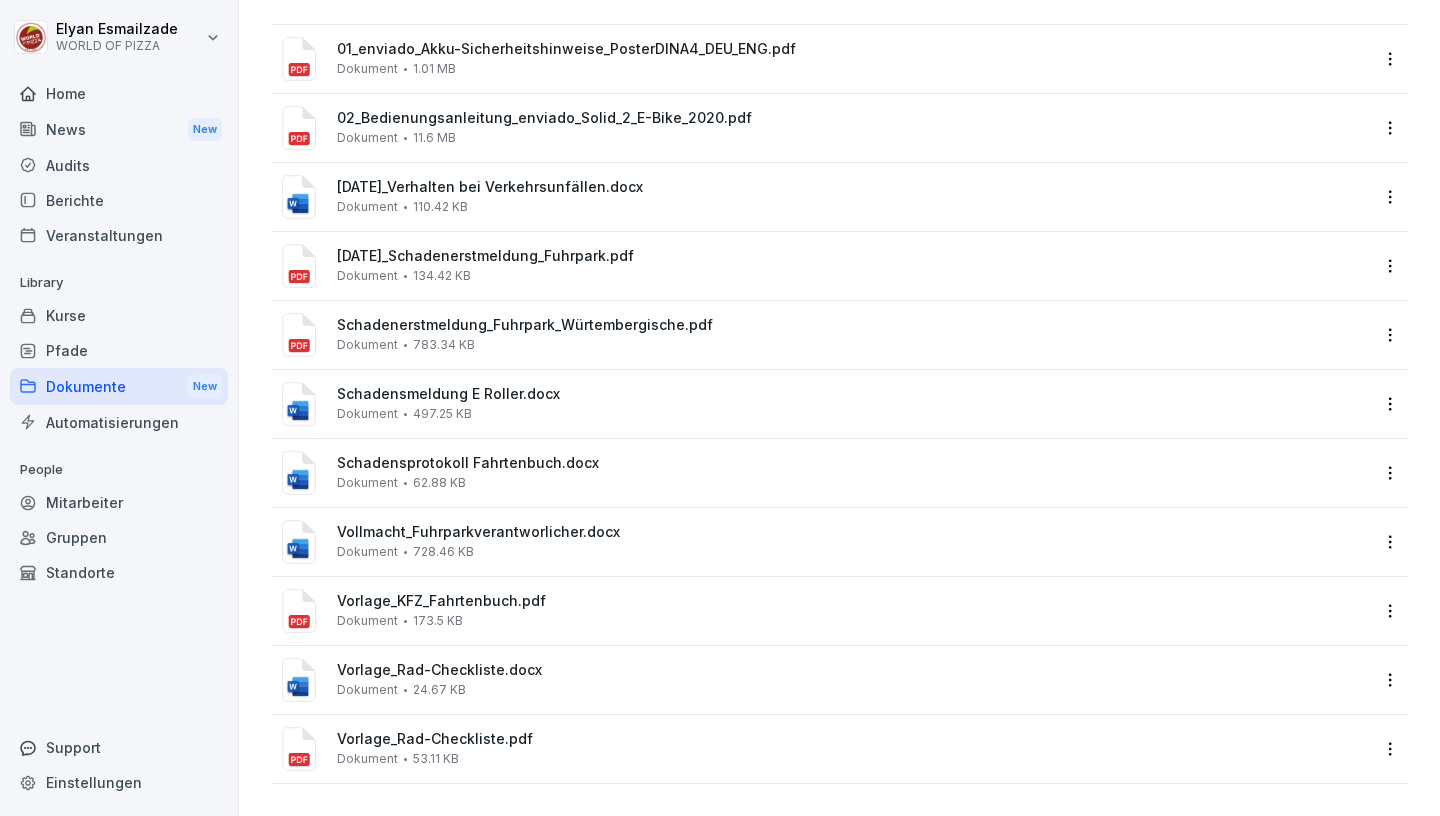 click on "Vollmacht_Fuhrparkverantworlicher.docx Dokument 728.46 KB" at bounding box center [853, 541] 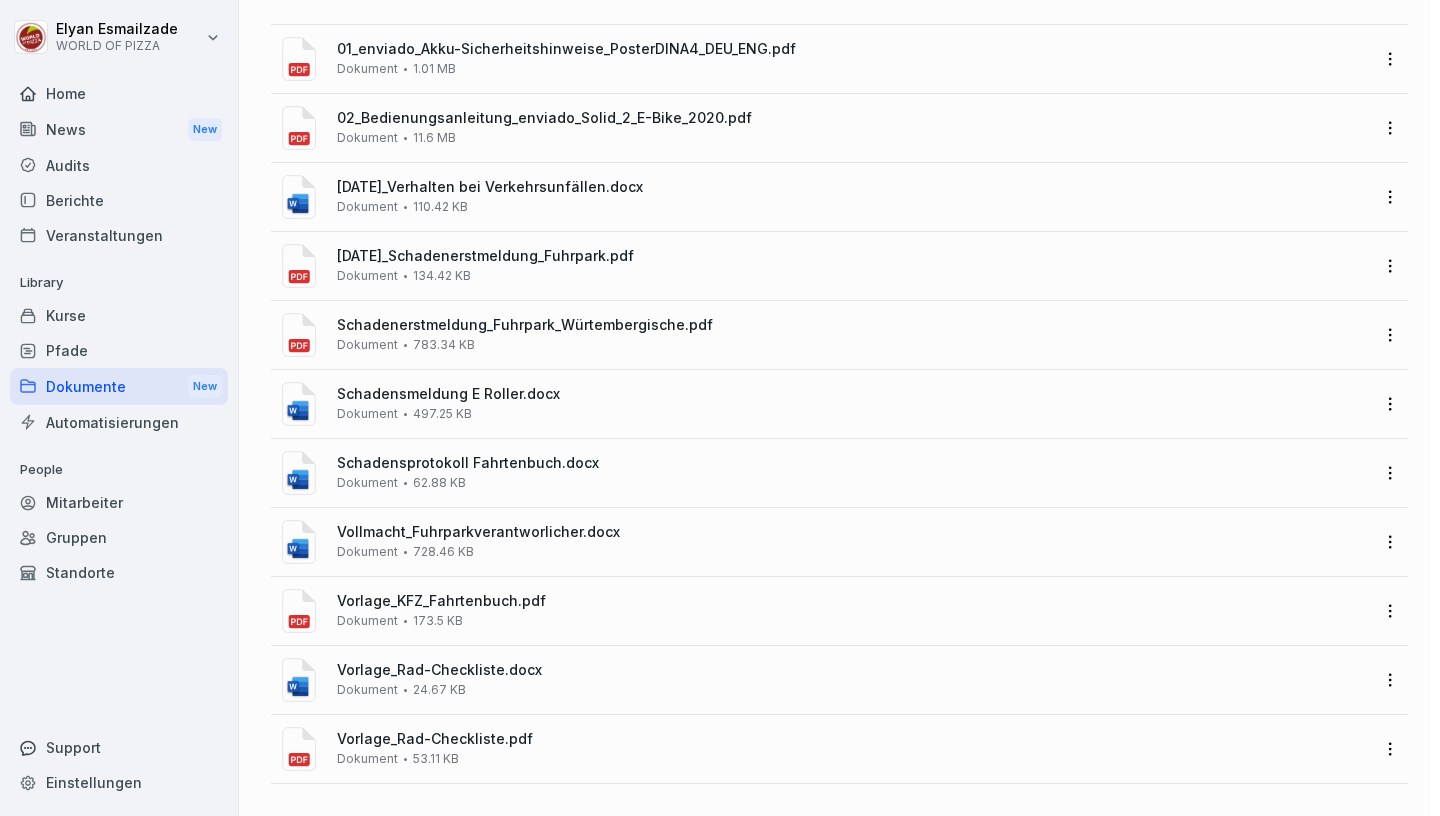 click at bounding box center (720, 408) 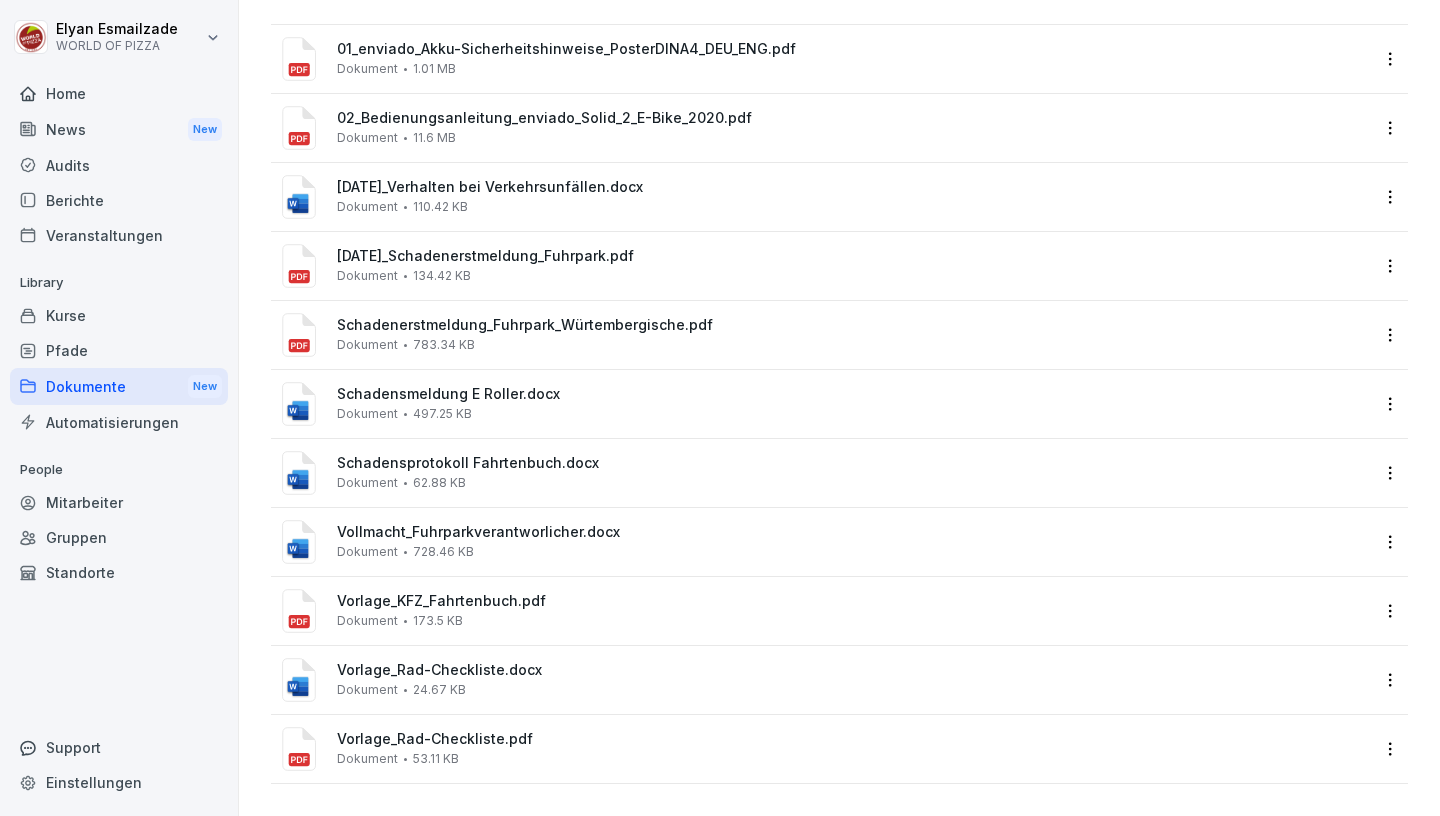 scroll, scrollTop: 110, scrollLeft: 0, axis: vertical 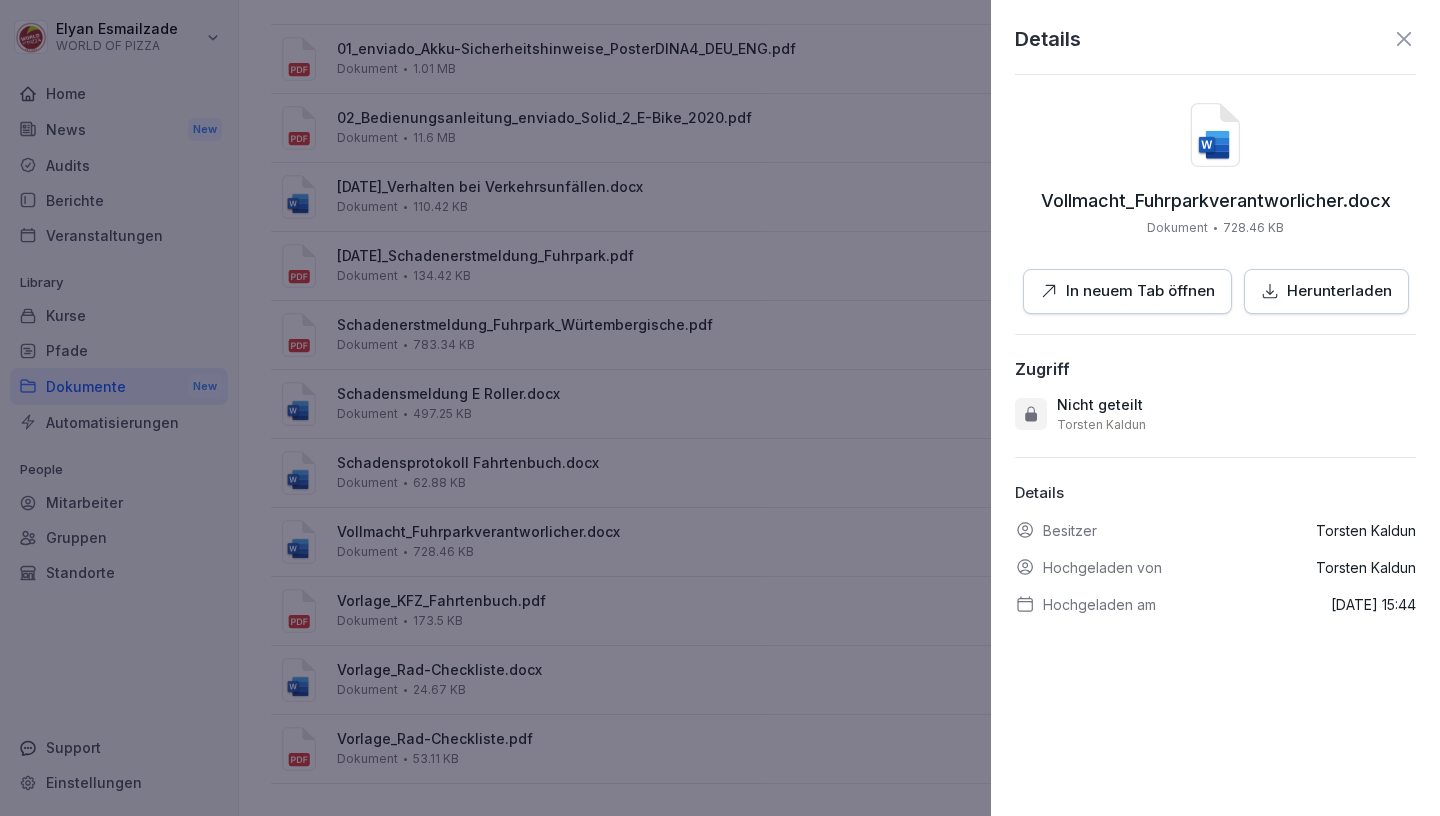 click on "In neuem Tab öffnen" at bounding box center (1140, 291) 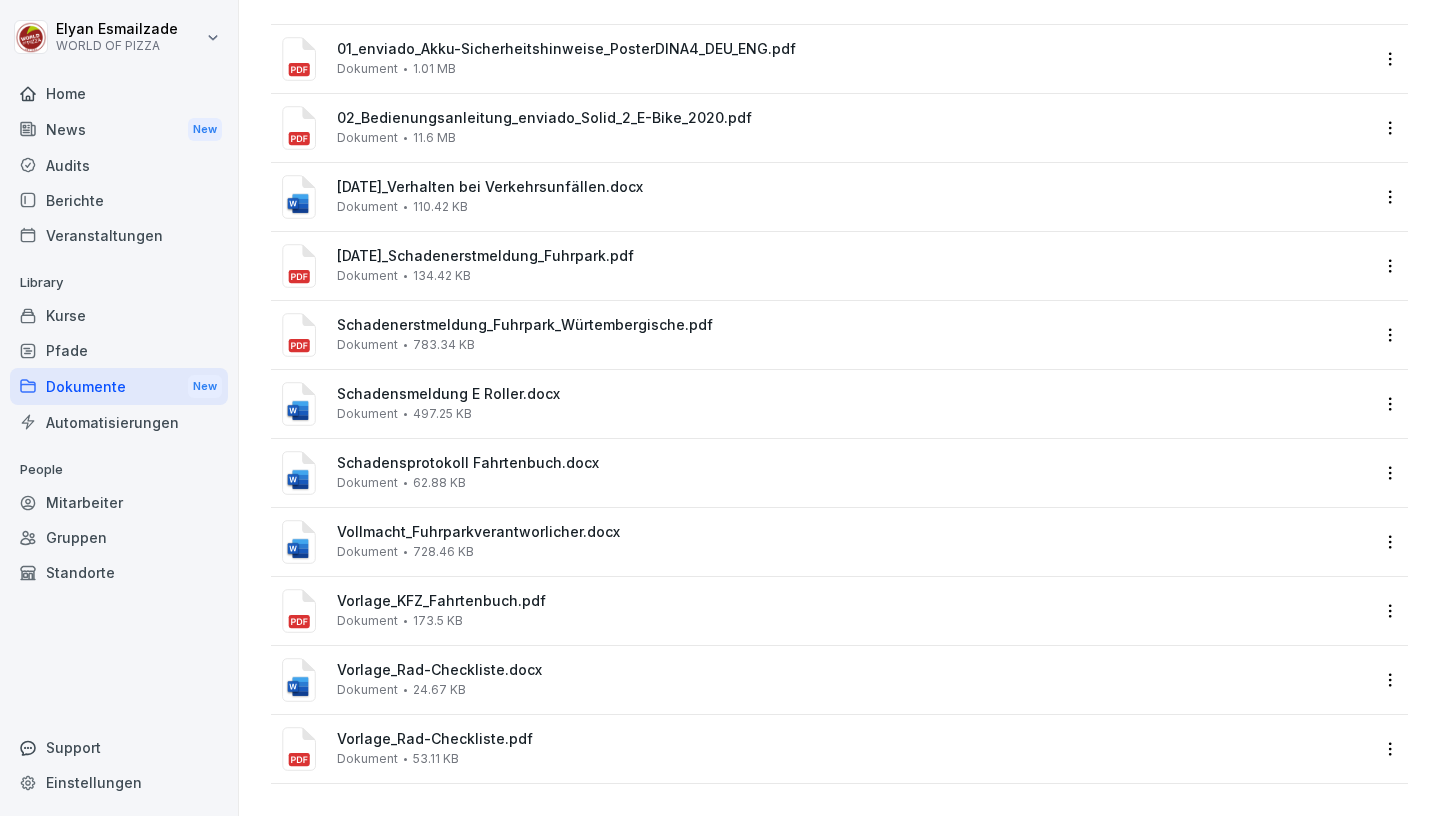 scroll, scrollTop: 110, scrollLeft: 0, axis: vertical 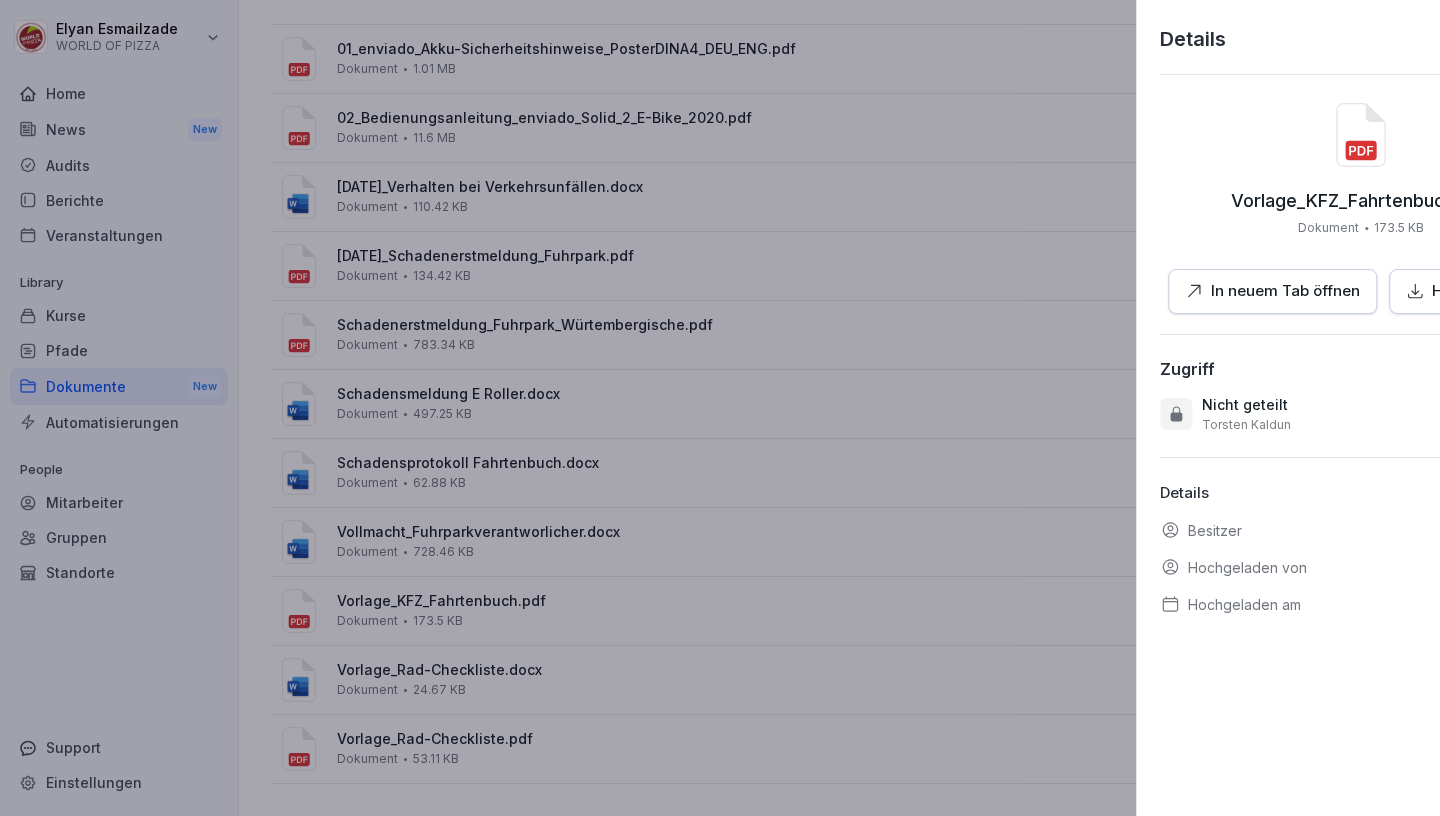 click at bounding box center [720, 408] 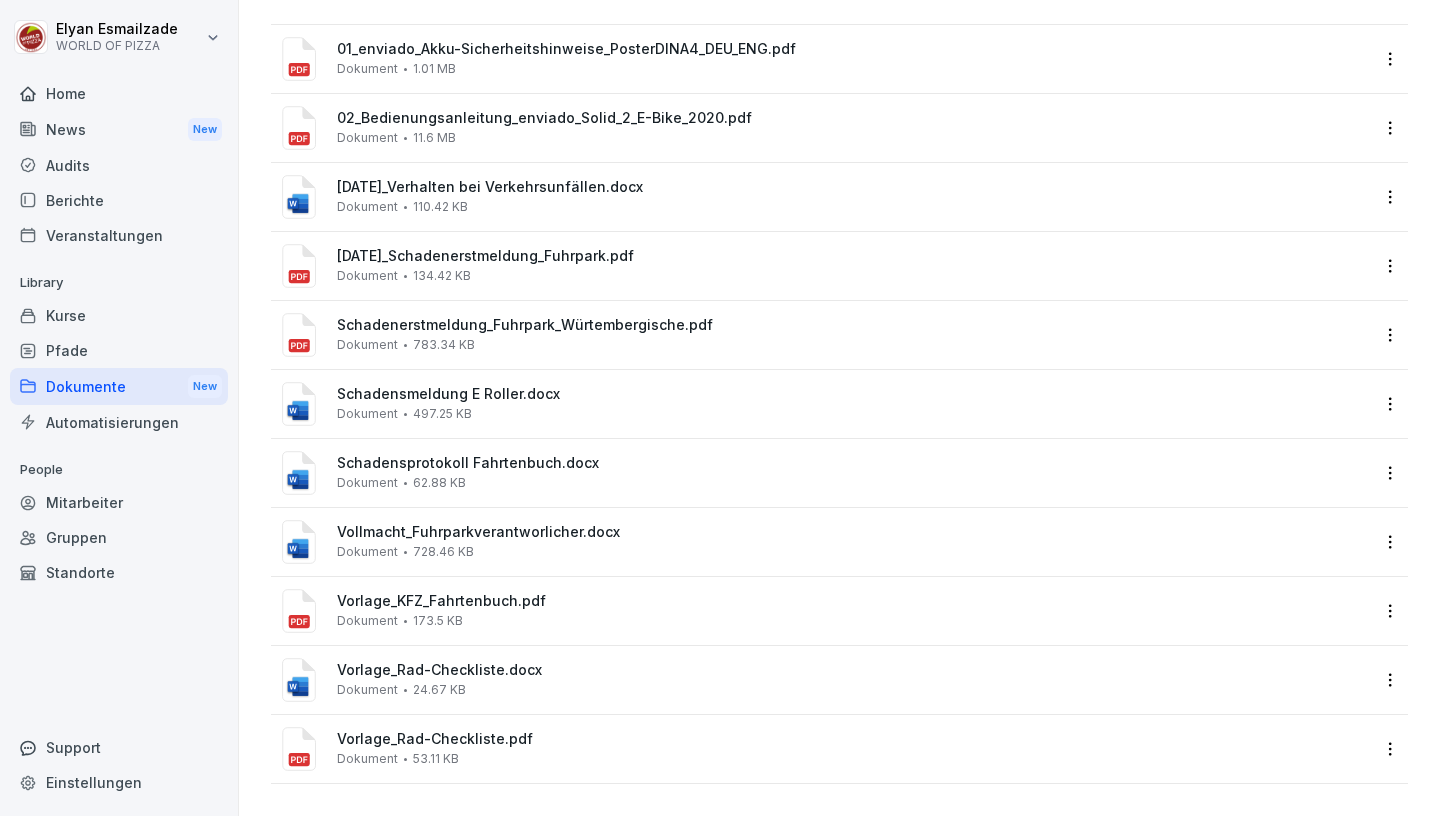 click on "Vorlage_KFZ_Fahrtenbuch.pdf Dokument 173.5 KB" at bounding box center (823, 611) 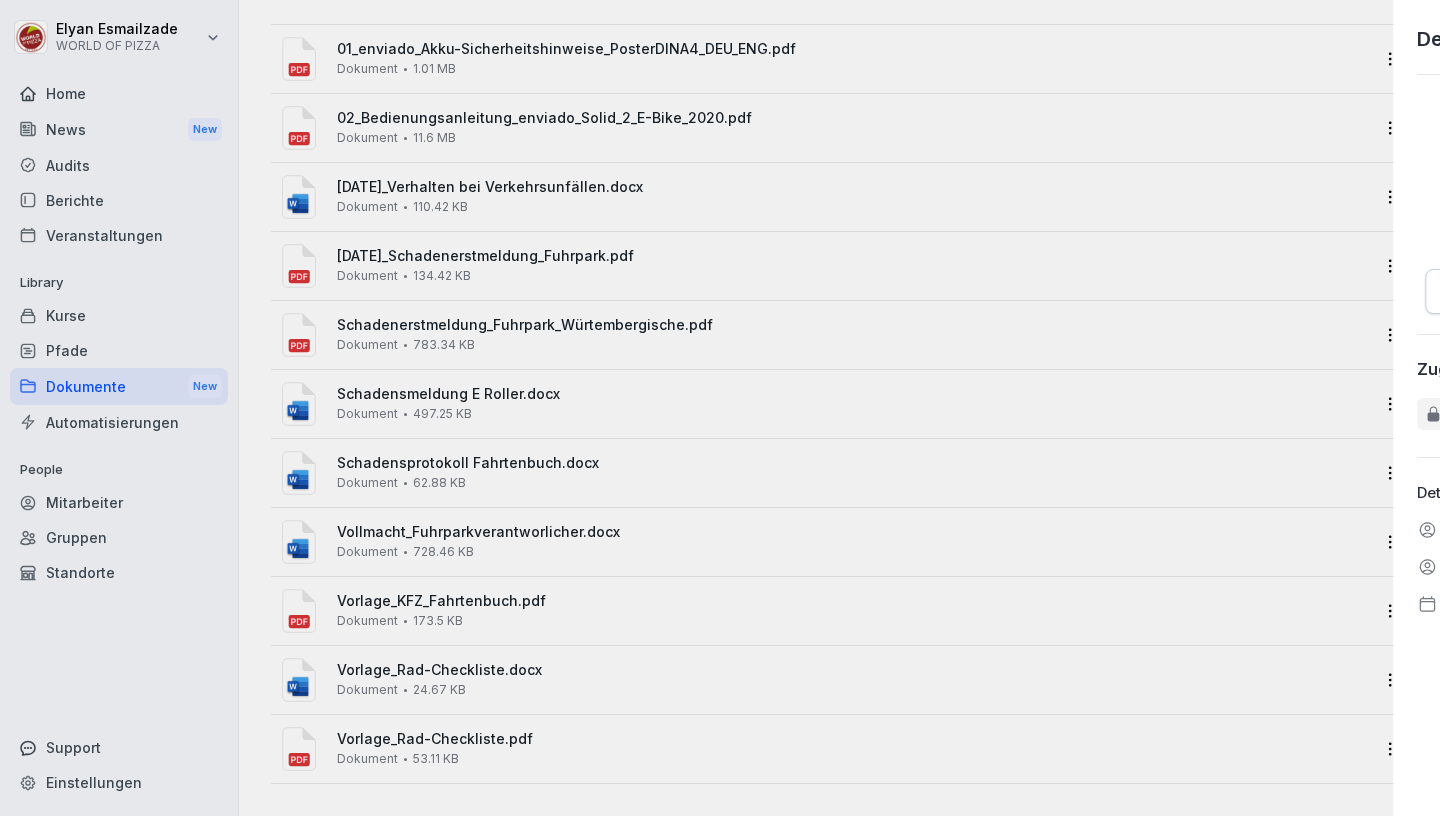 scroll, scrollTop: 110, scrollLeft: 0, axis: vertical 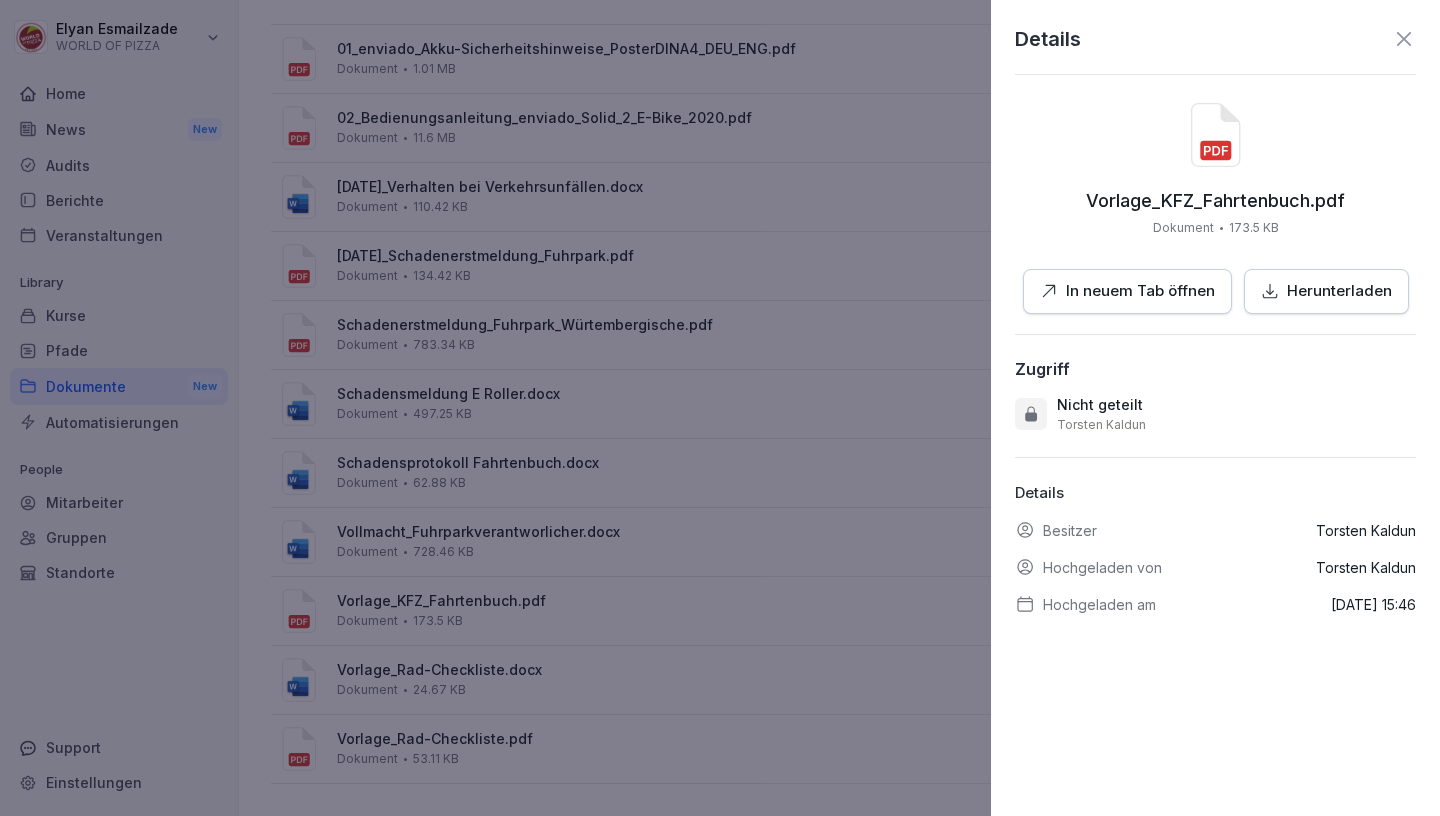 click on "In neuem Tab öffnen" at bounding box center [1140, 291] 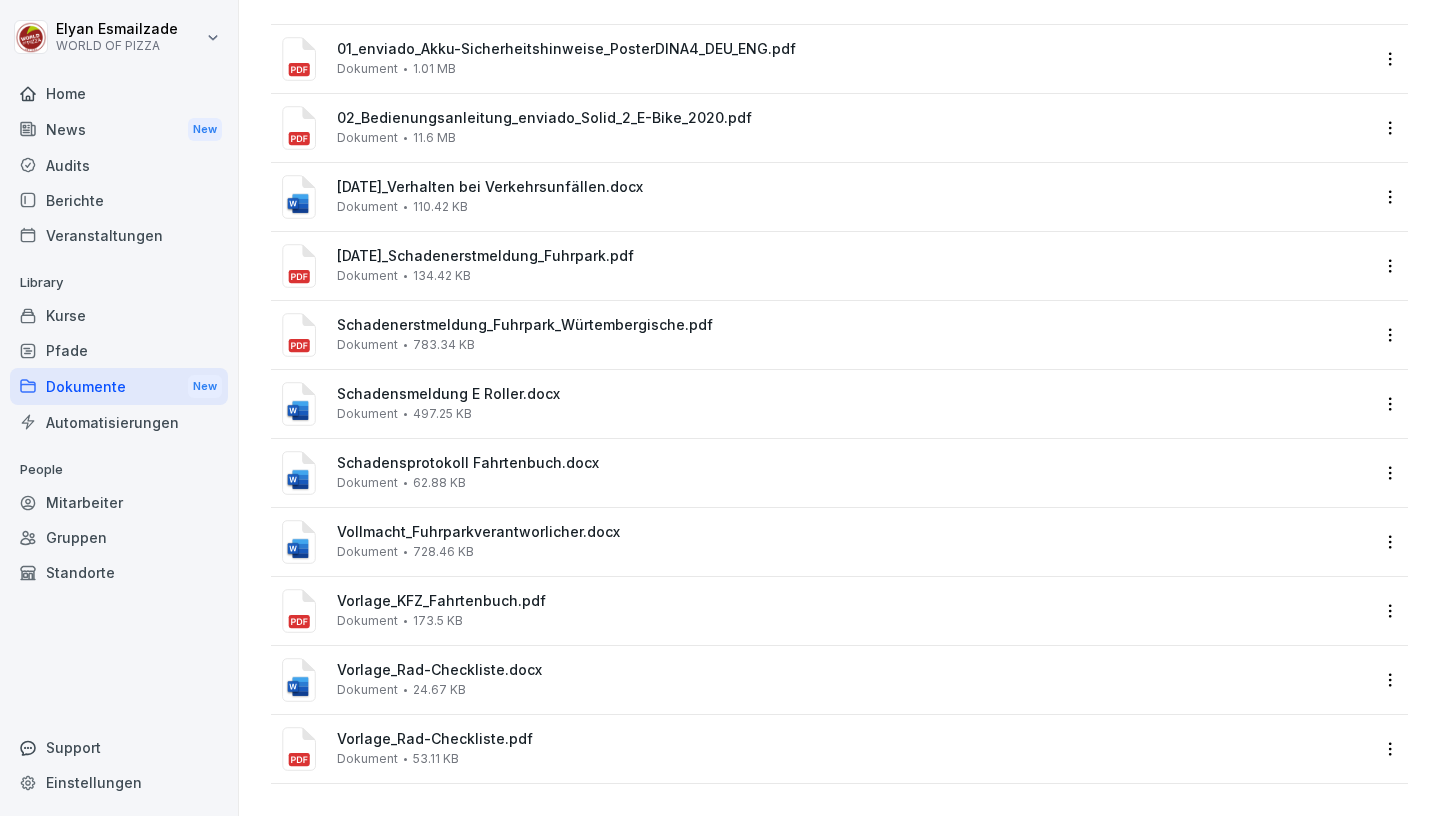 scroll, scrollTop: 110, scrollLeft: 0, axis: vertical 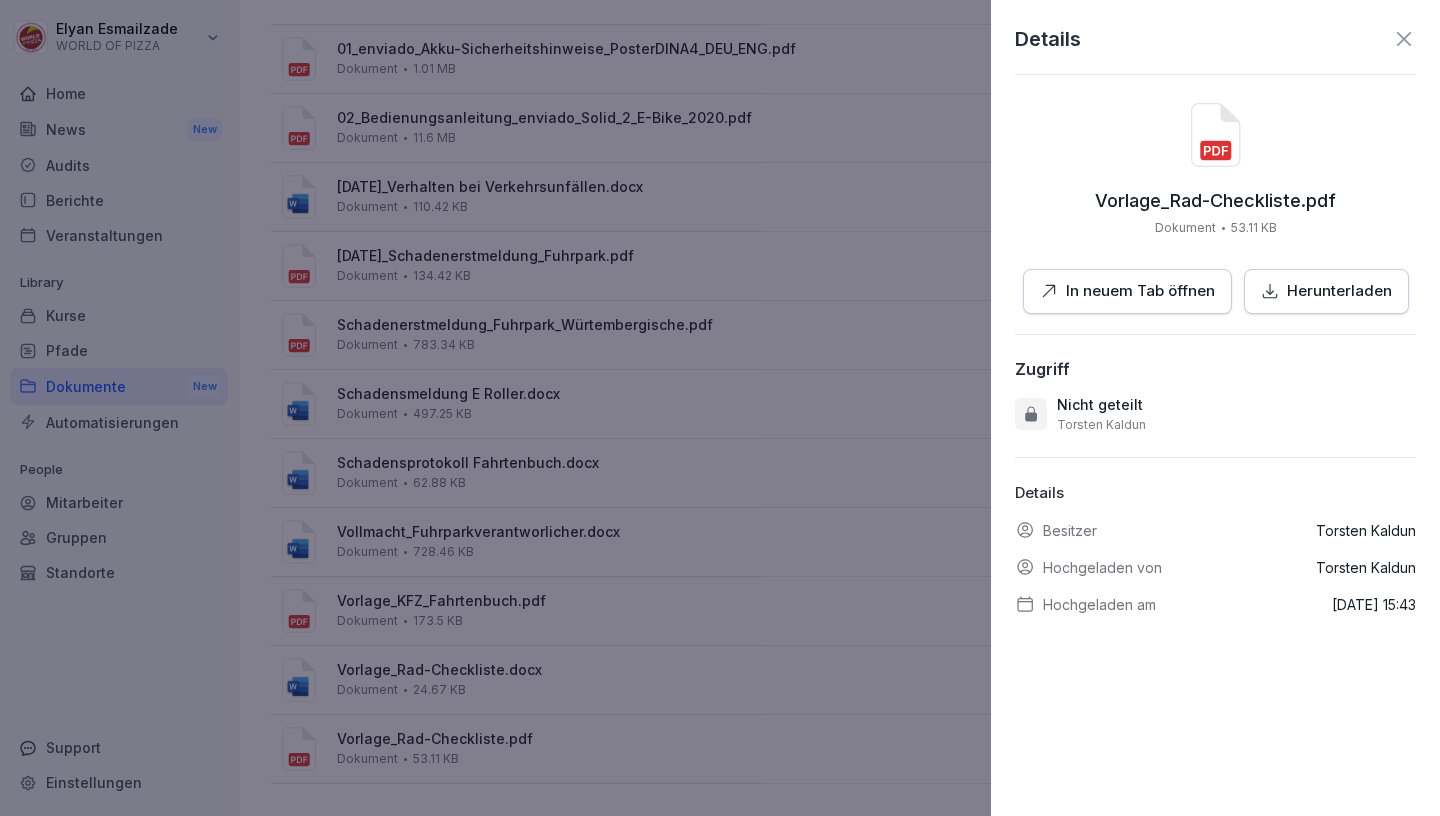 click on "In neuem Tab öffnen" at bounding box center (1140, 291) 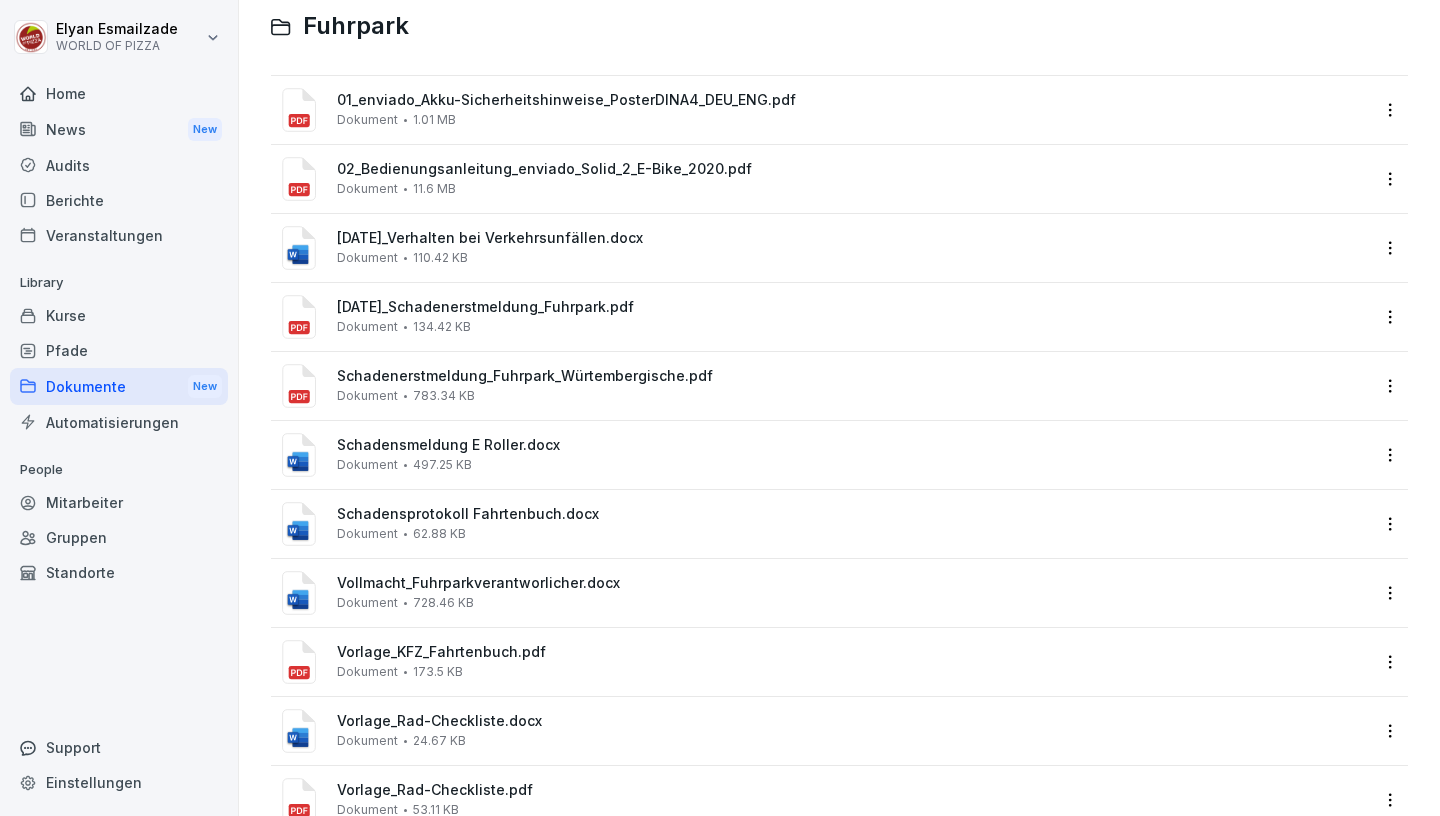 scroll, scrollTop: 0, scrollLeft: 0, axis: both 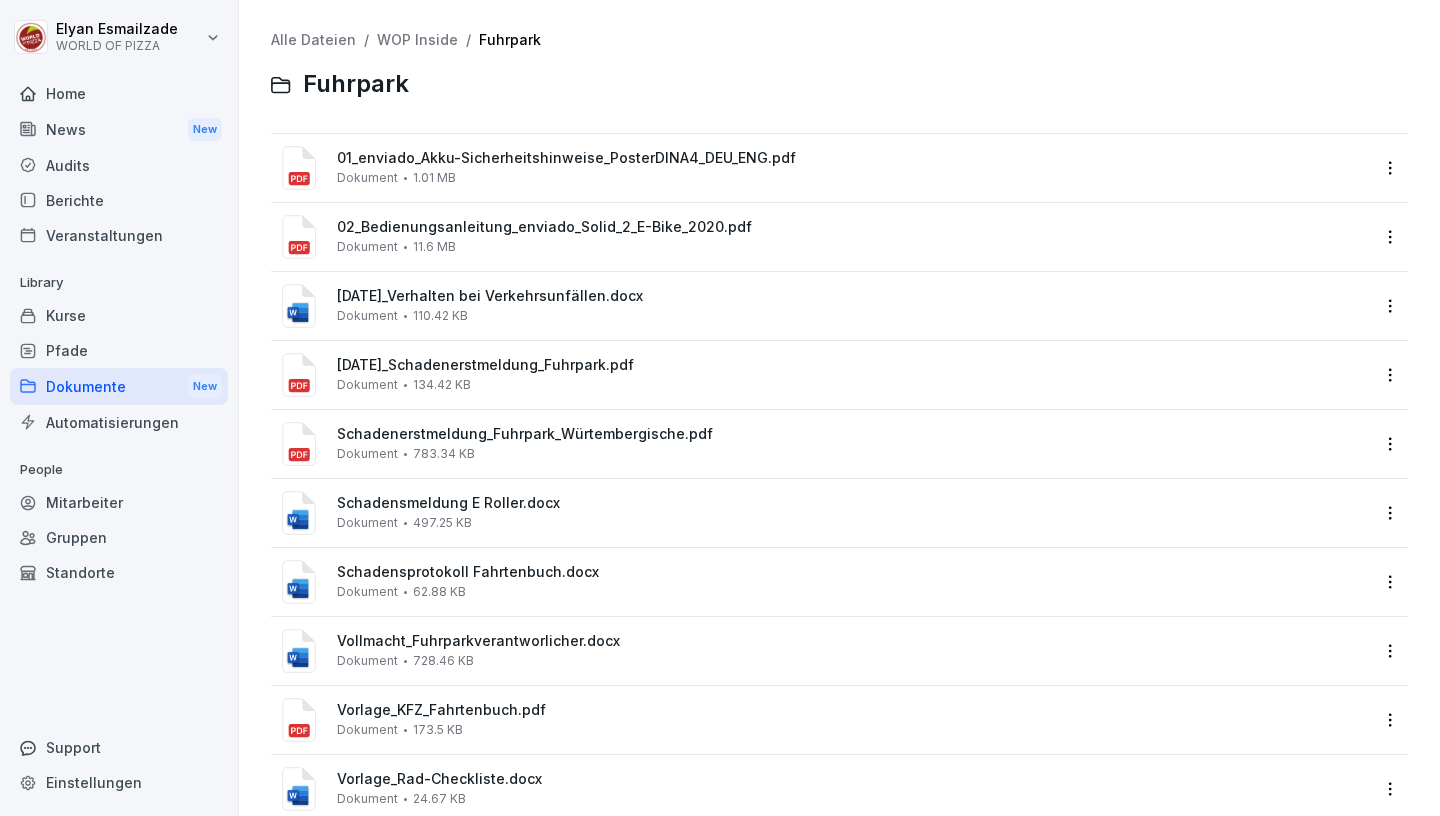 click on "New" at bounding box center [205, 386] 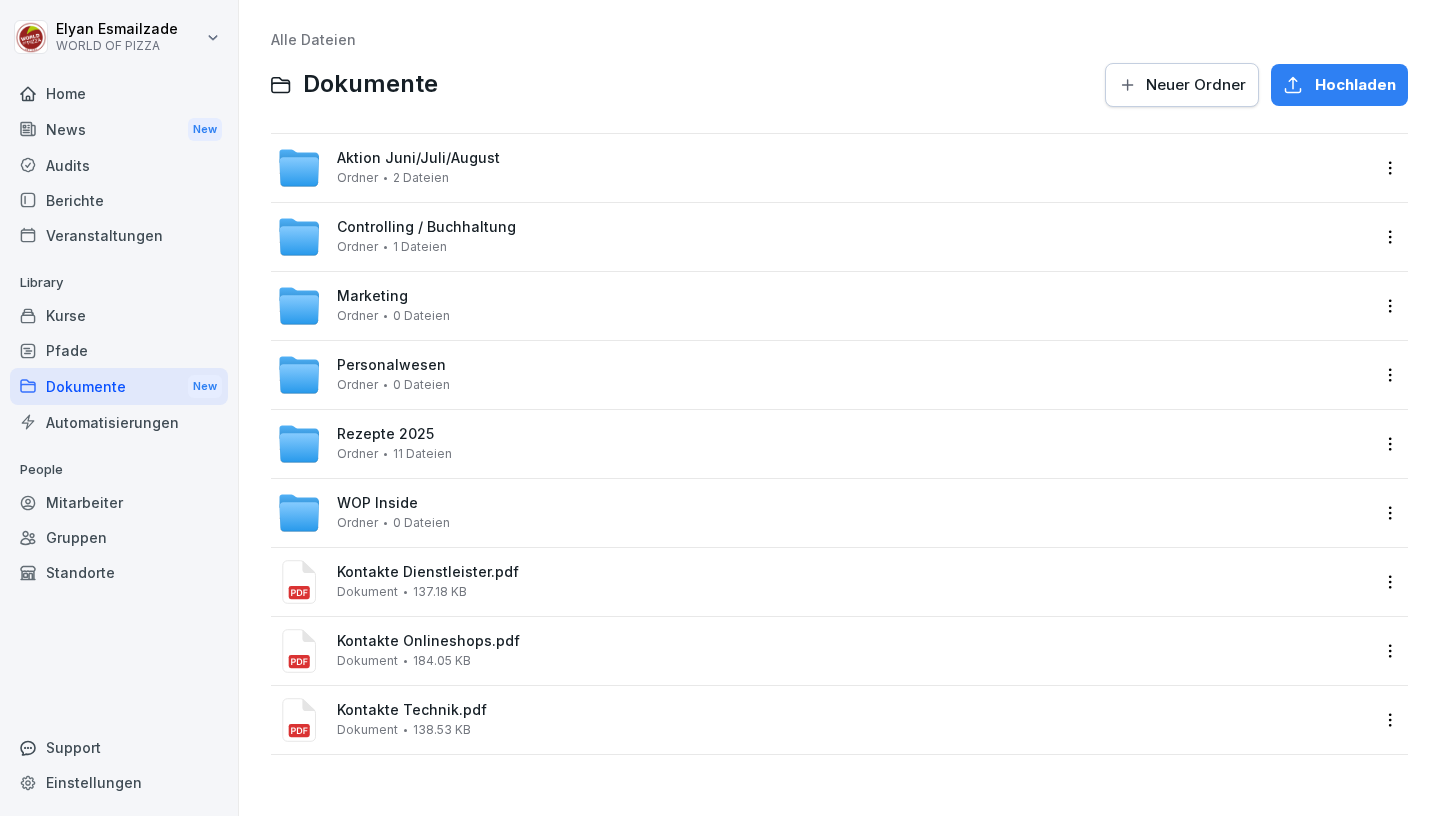 click on "WOP Inside Ordner 0 Dateien" at bounding box center [823, 513] 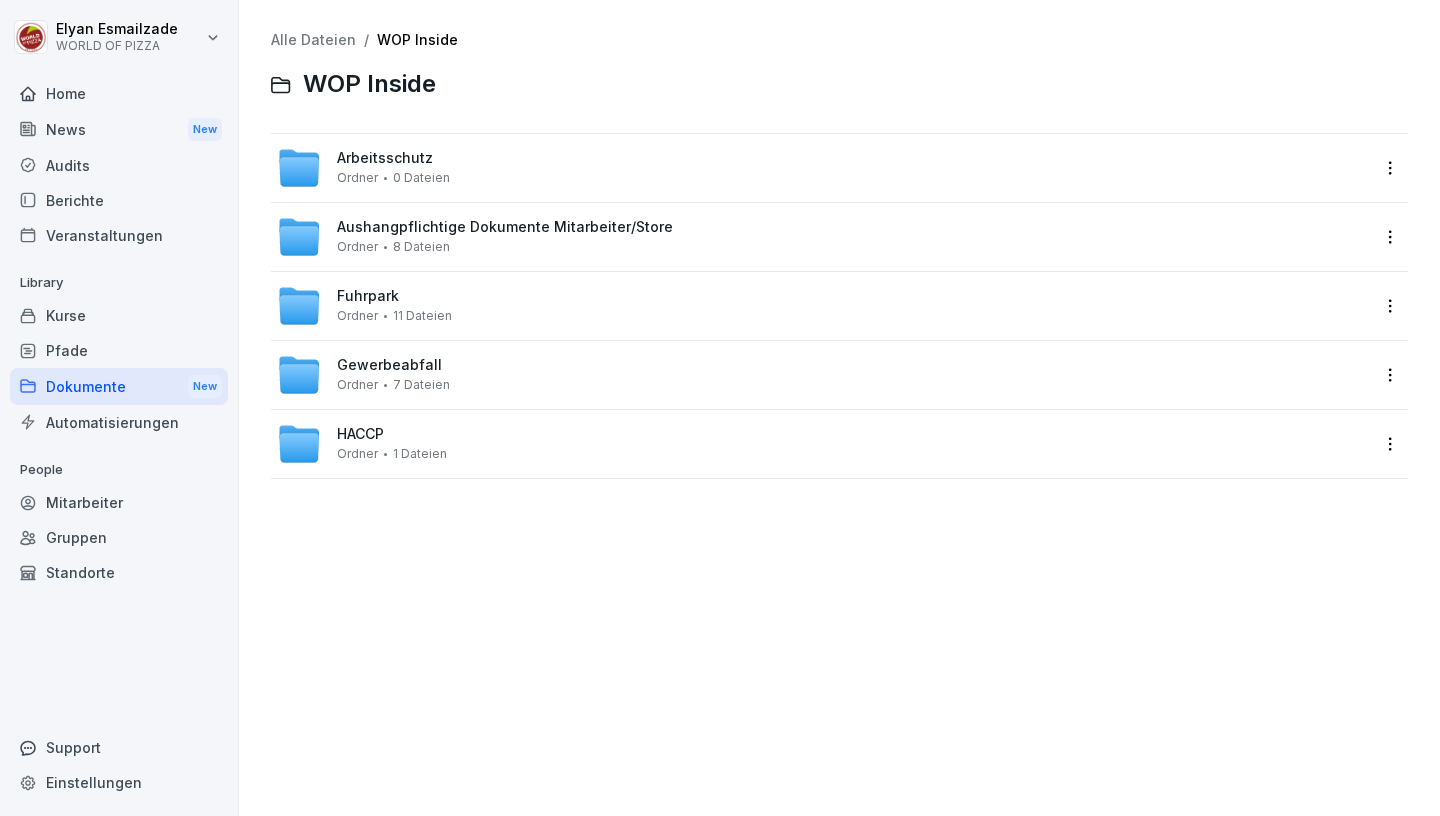 click on "Fuhrpark Ordner 11 Dateien" at bounding box center [823, 306] 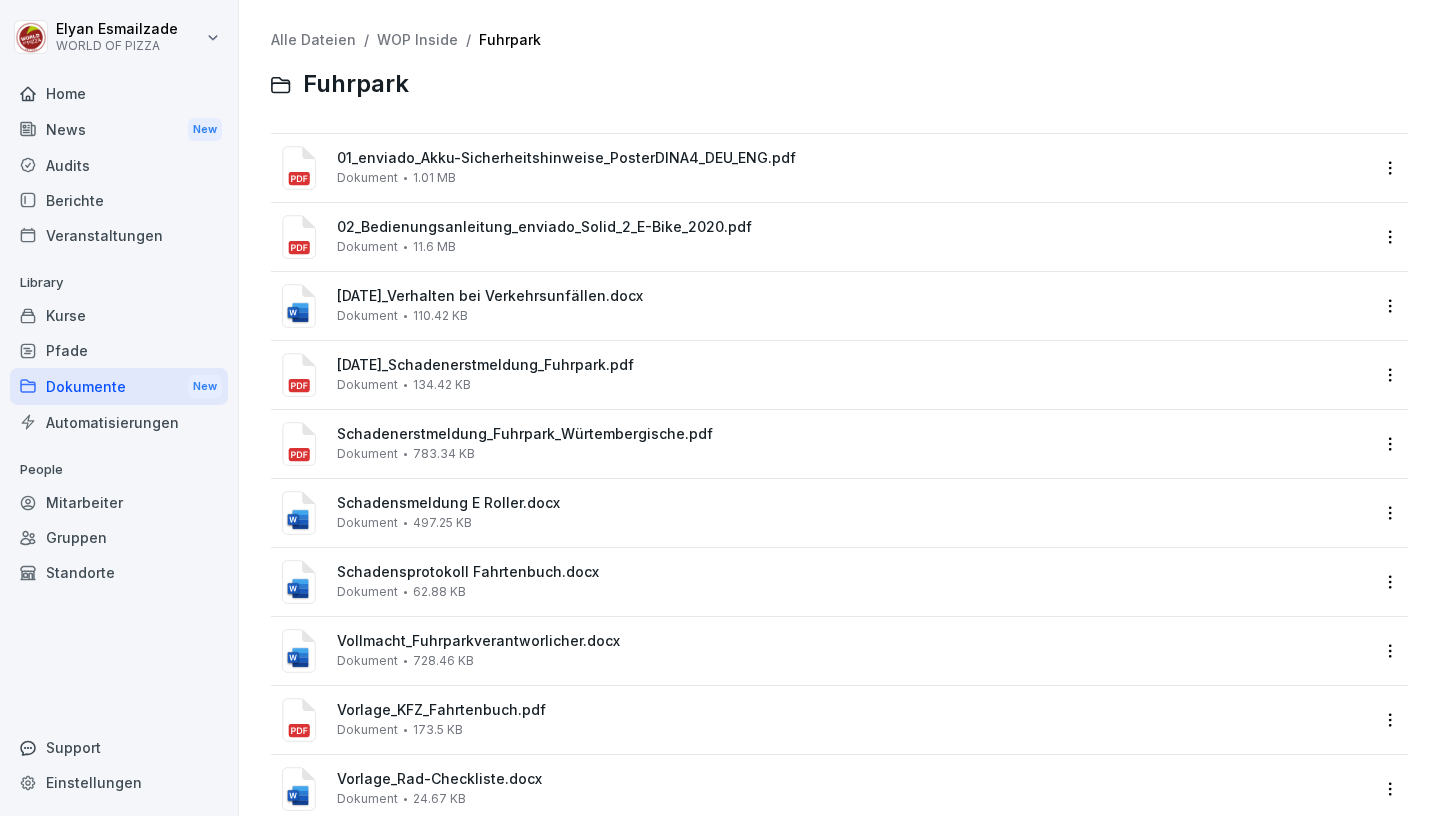 click on "[DATE]_Verhalten bei Verkehrsunfällen.docx" at bounding box center [853, 296] 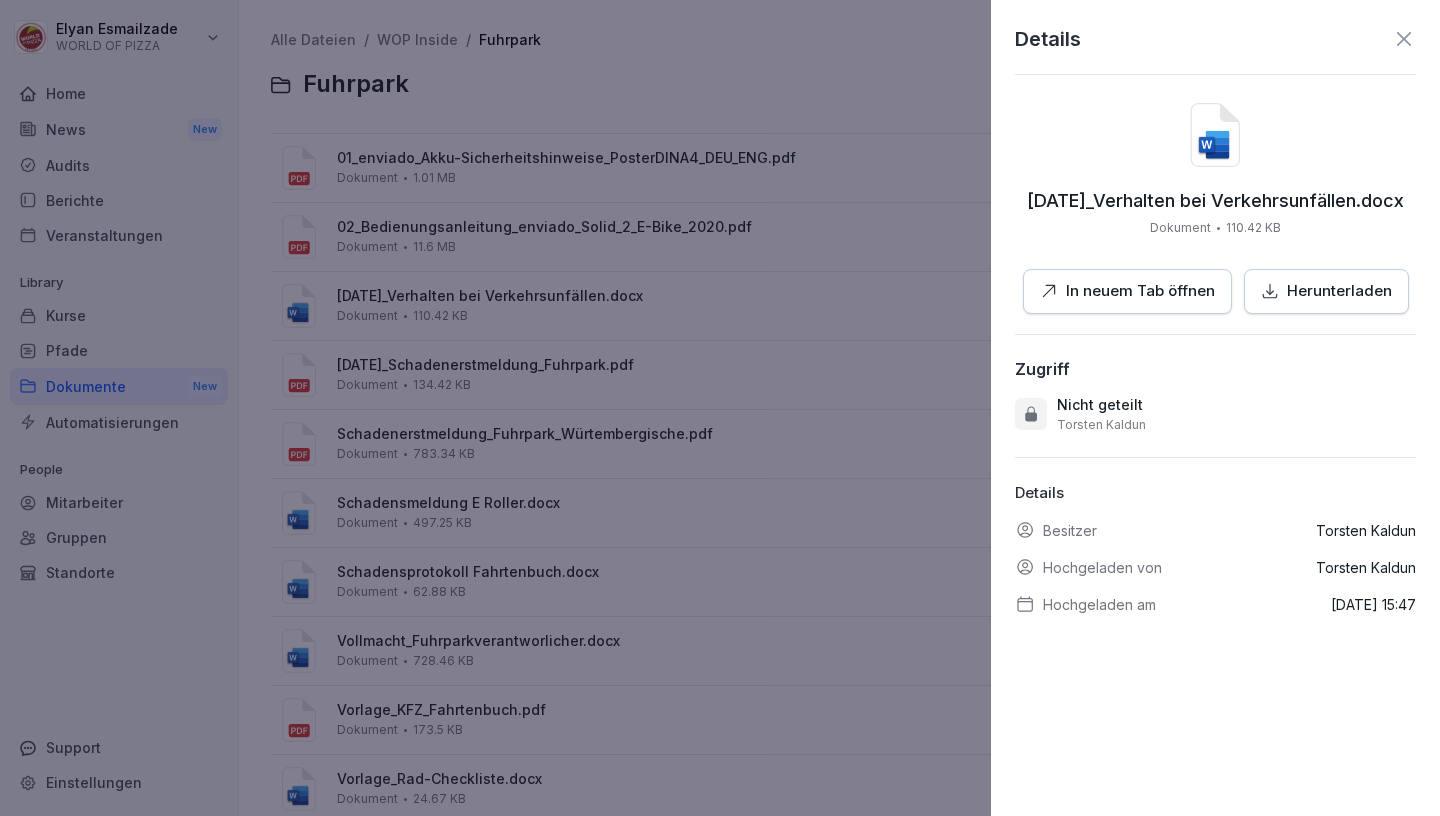 click at bounding box center [720, 408] 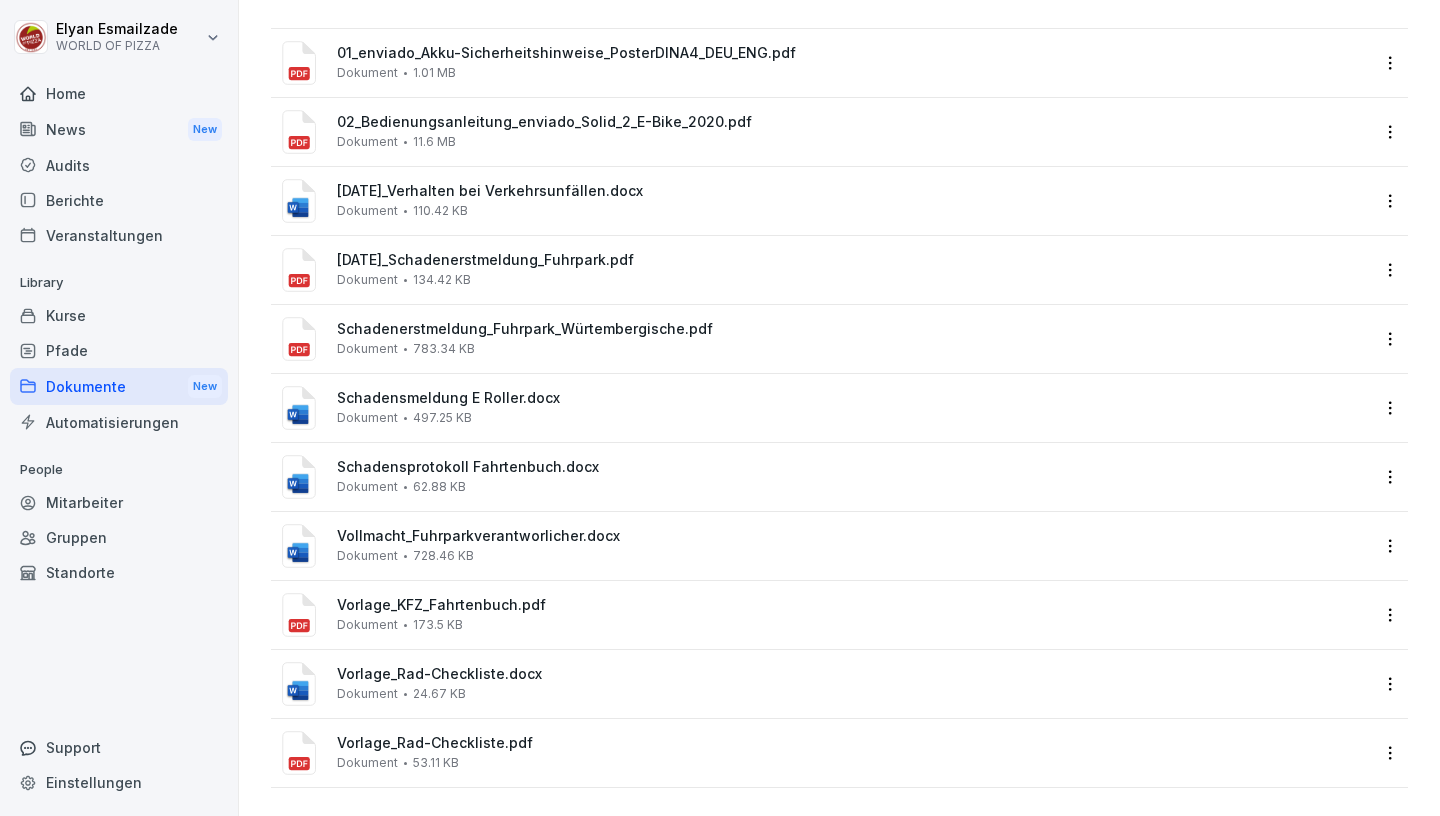 scroll, scrollTop: 110, scrollLeft: 0, axis: vertical 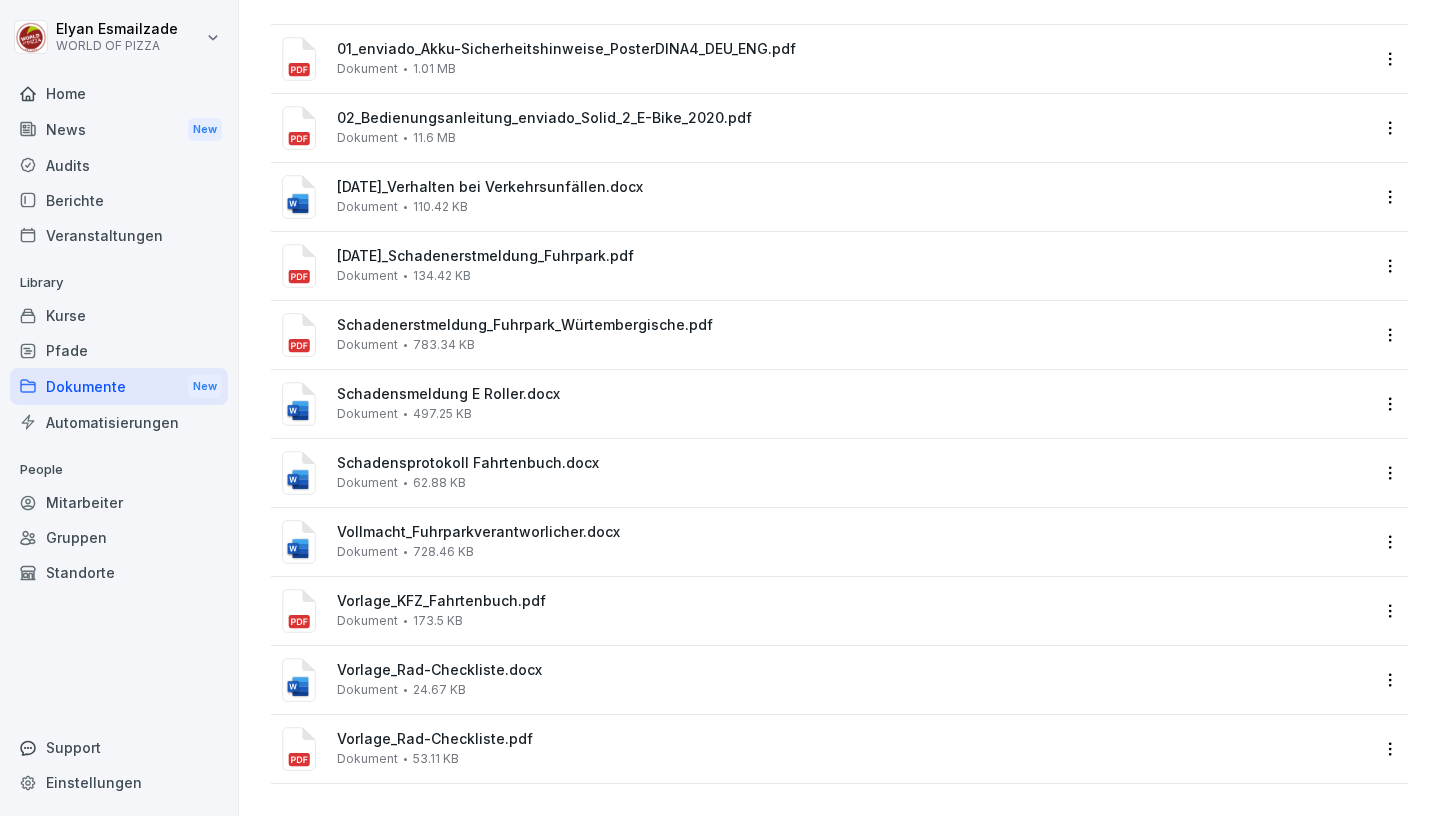 click on "Dokumente New" at bounding box center (119, 386) 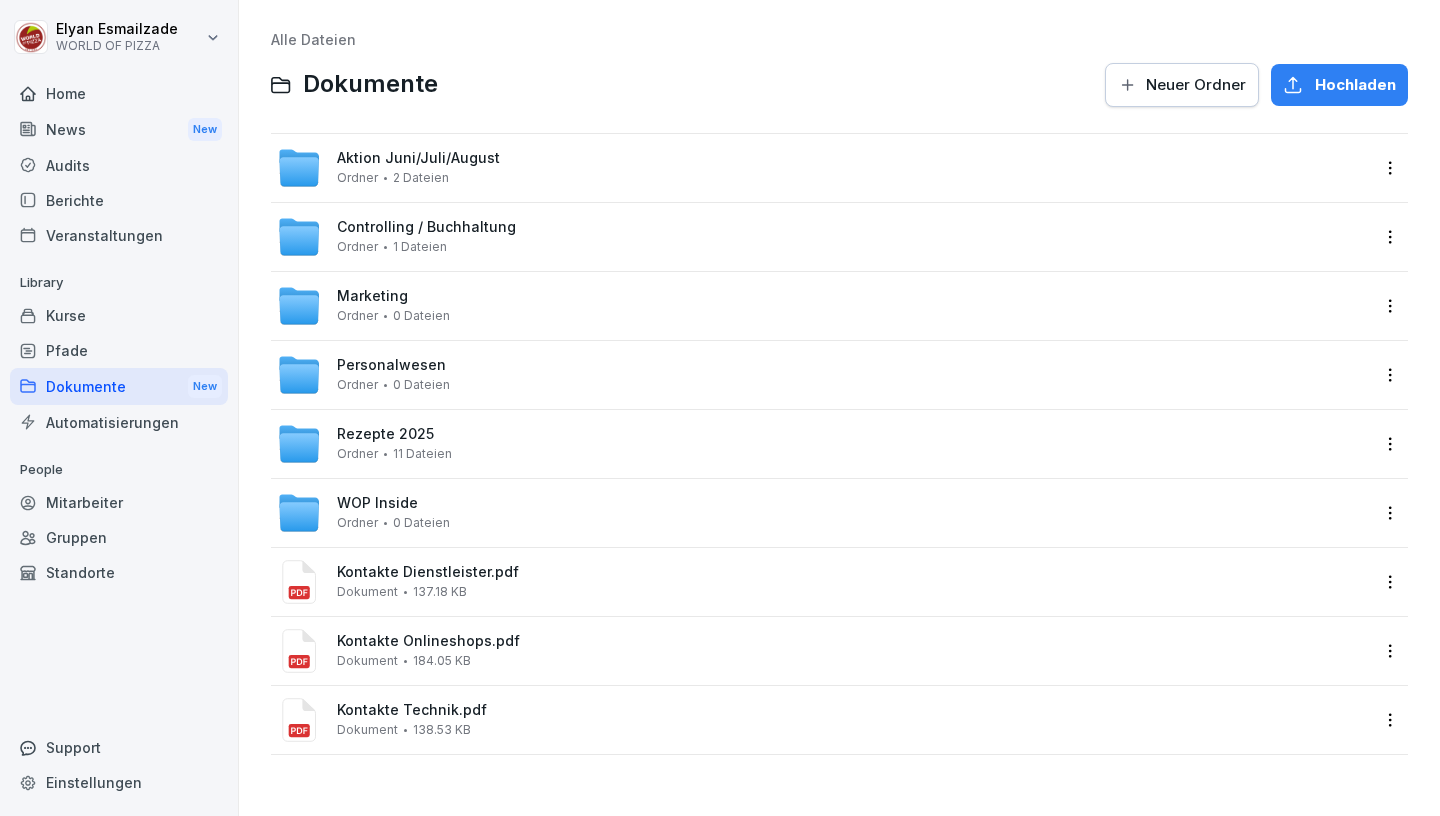 click on "WOP Inside Ordner 0 Dateien" at bounding box center (393, 512) 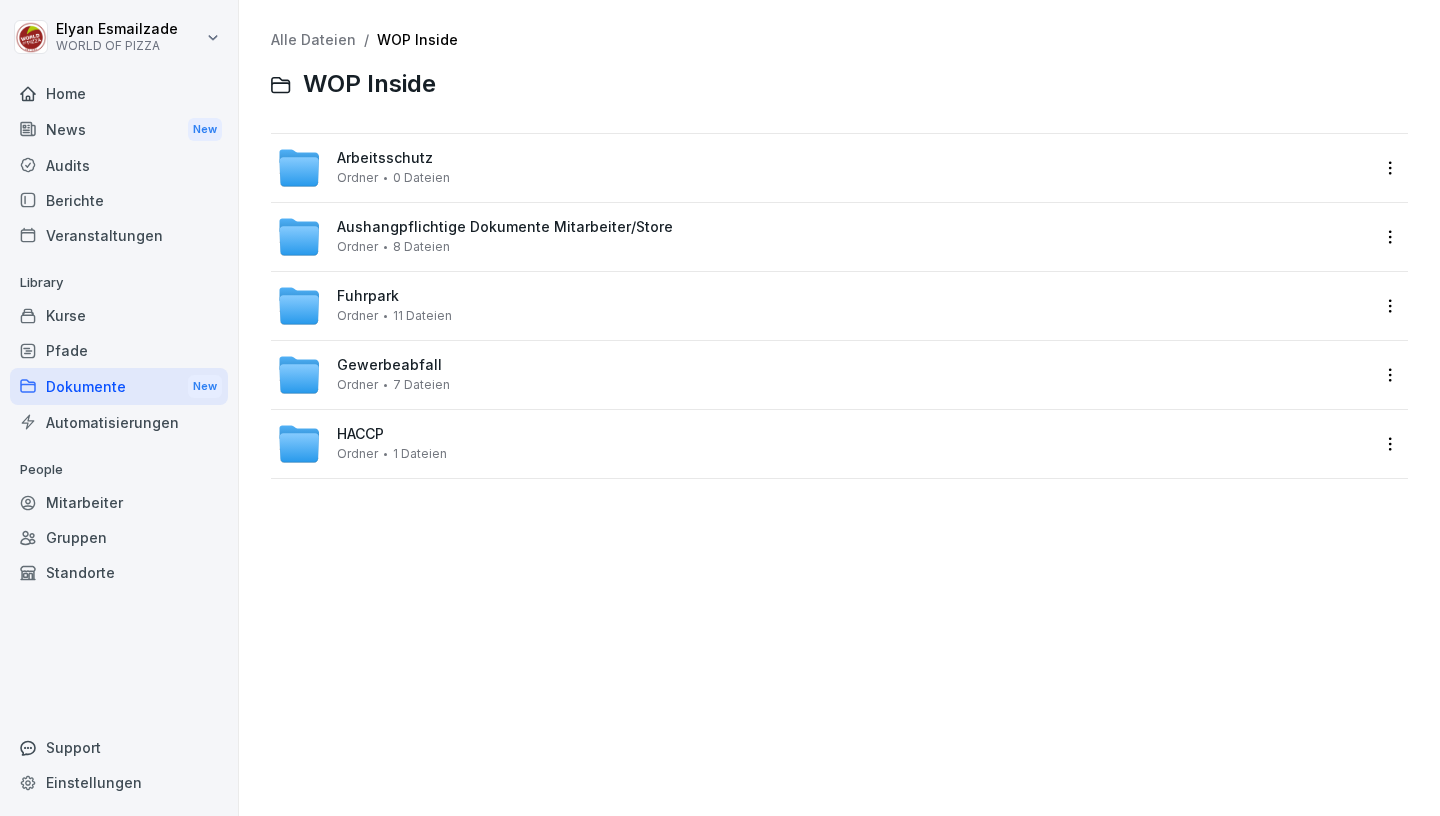 click on "Arbeitsschutz Ordner 0 Dateien" at bounding box center [823, 168] 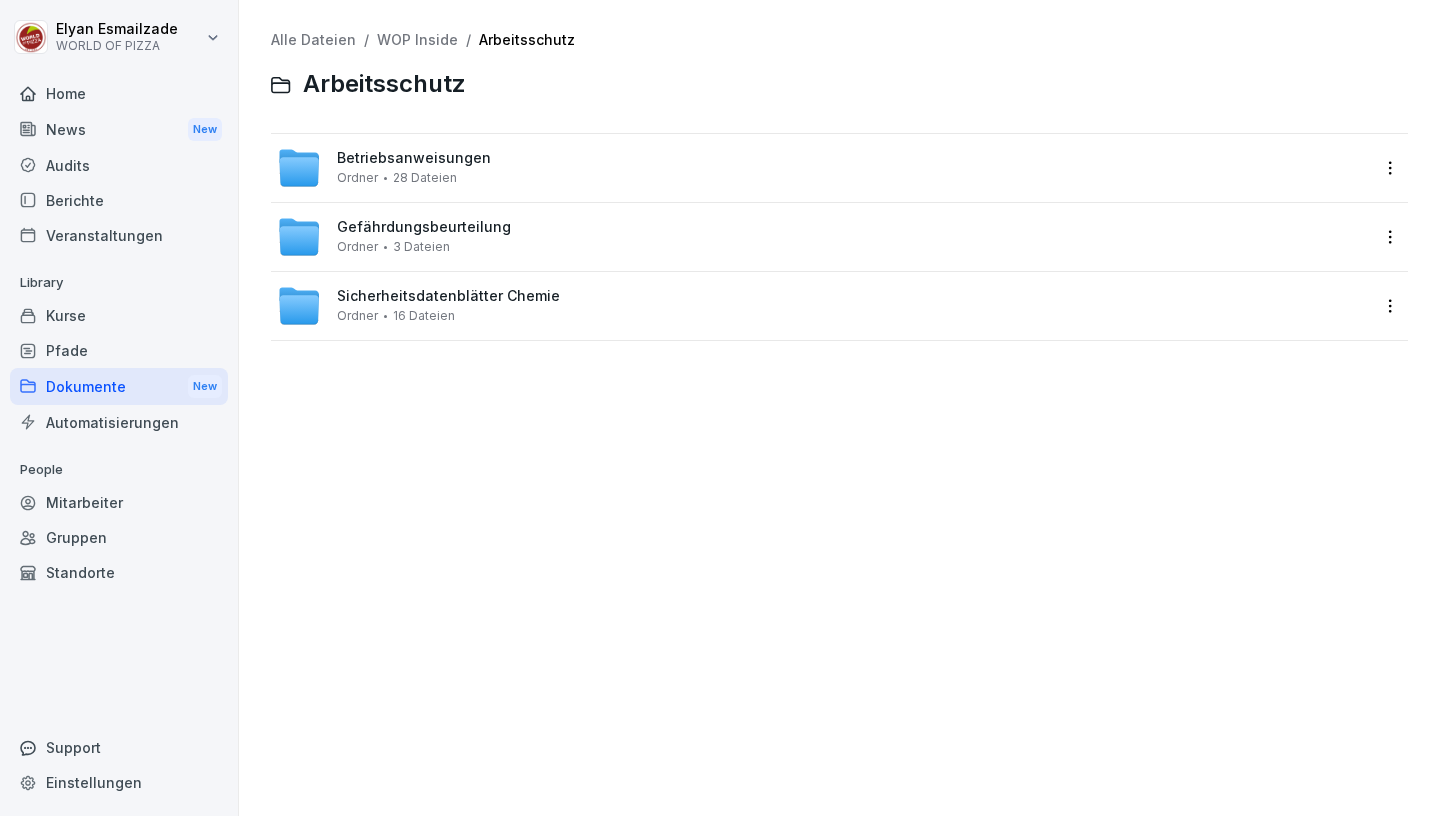 click on "Gefährdungsbeurteilung Ordner 3 Dateien" at bounding box center (424, 236) 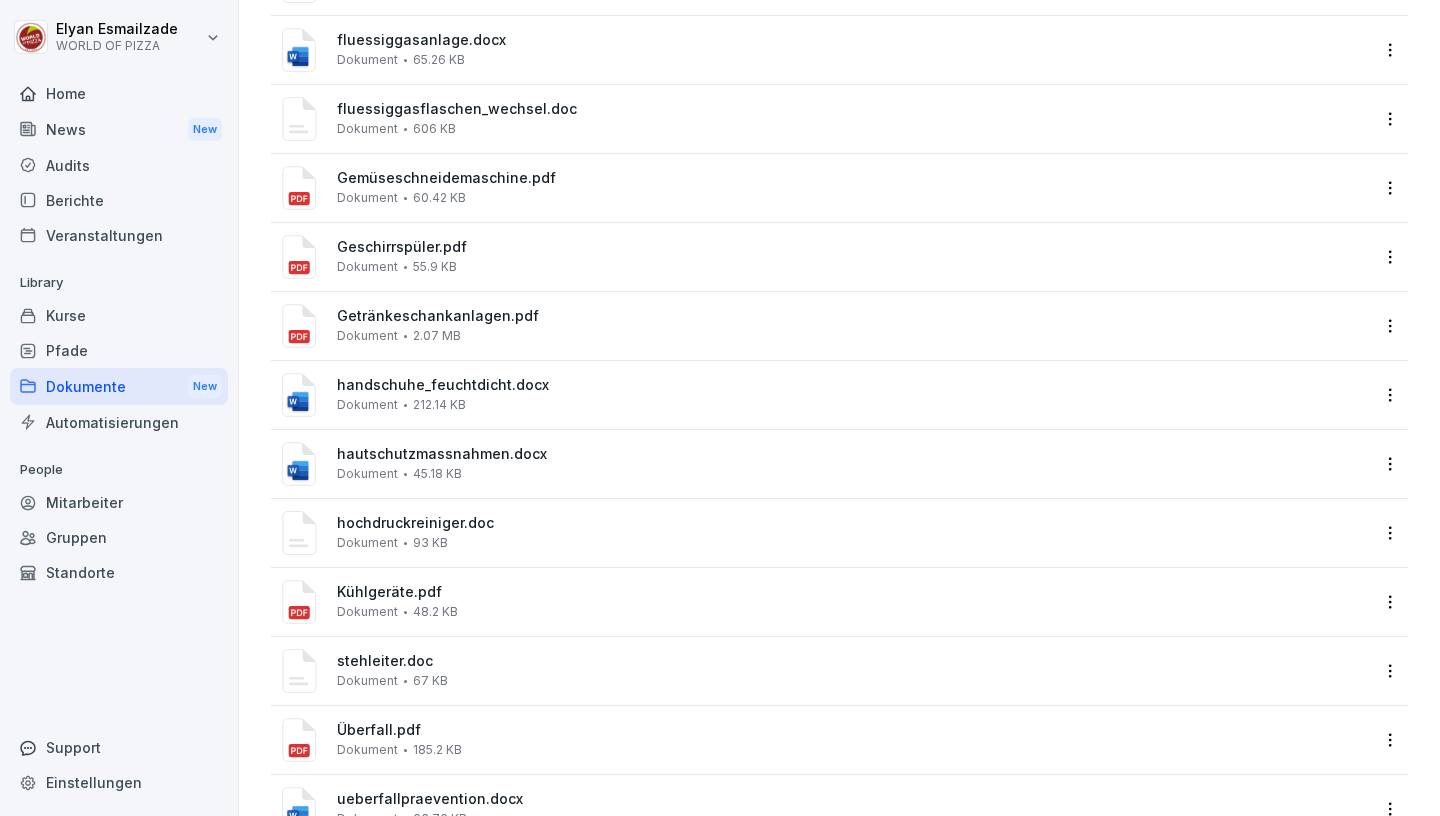 scroll, scrollTop: 1230, scrollLeft: 0, axis: vertical 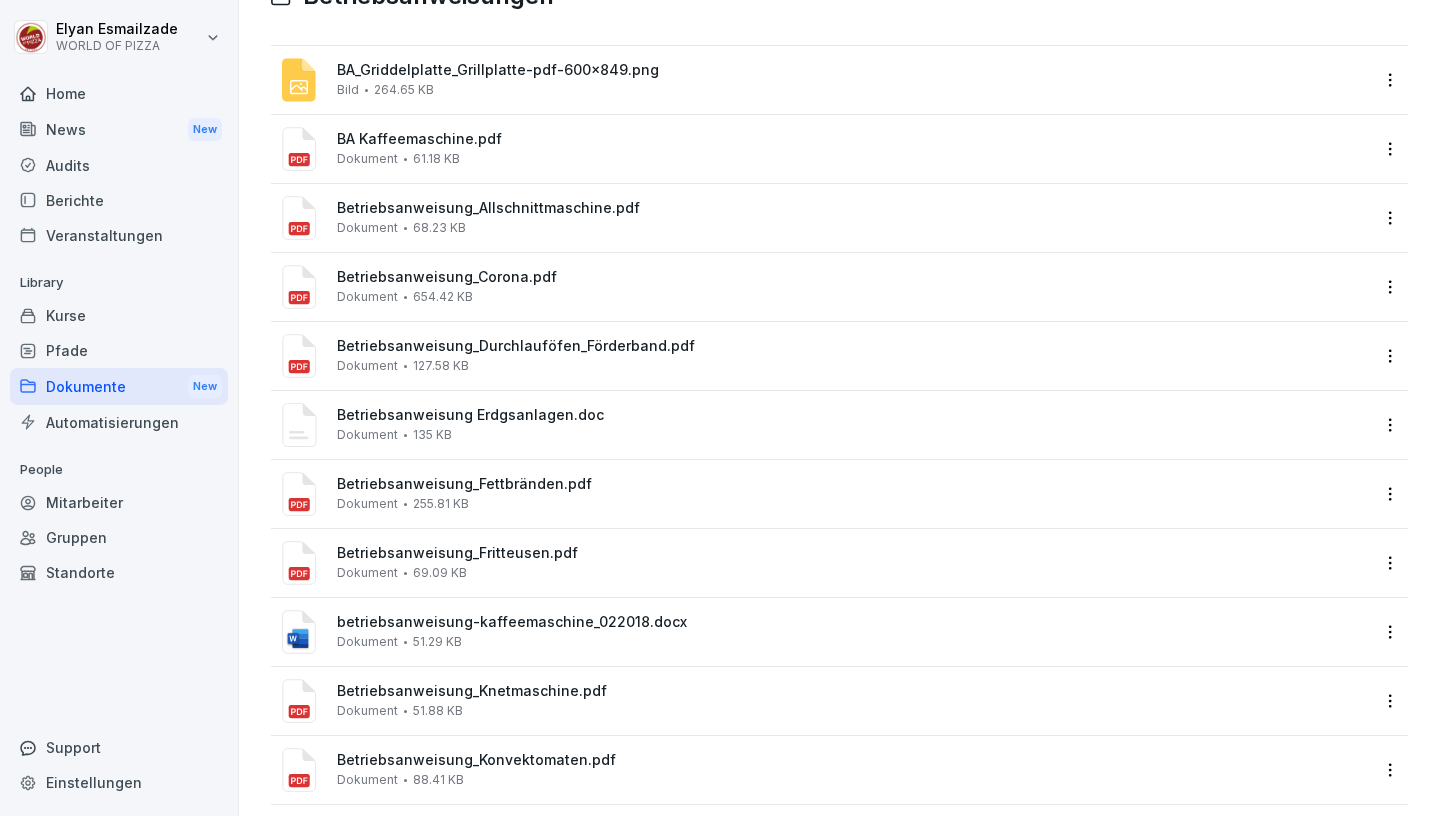 click on "BA_Griddelplatte_Grillplatte-pdf-600x849.png Bild 264.65 KB" at bounding box center (823, 80) 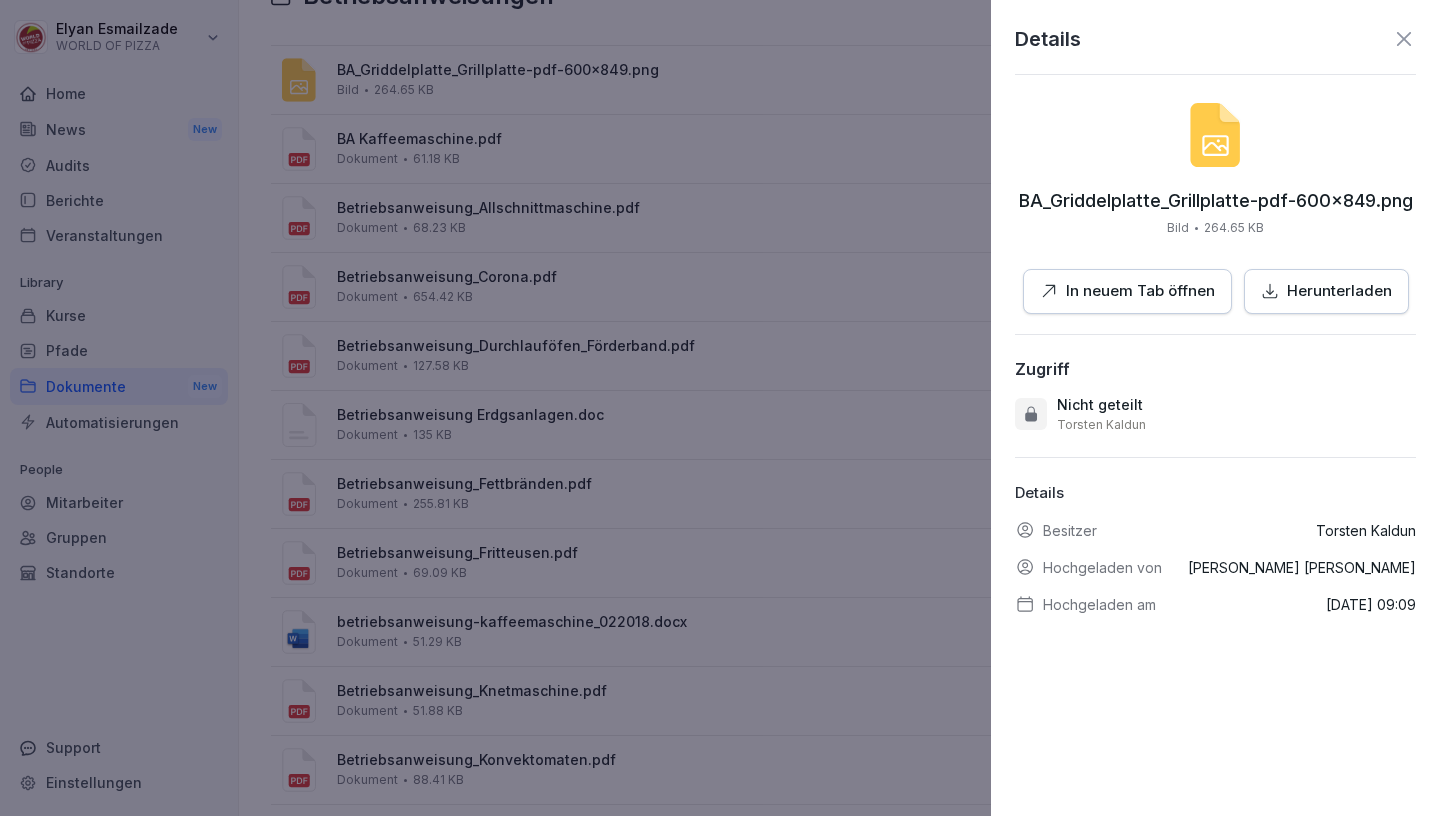 click on "In neuem Tab öffnen" at bounding box center (1140, 291) 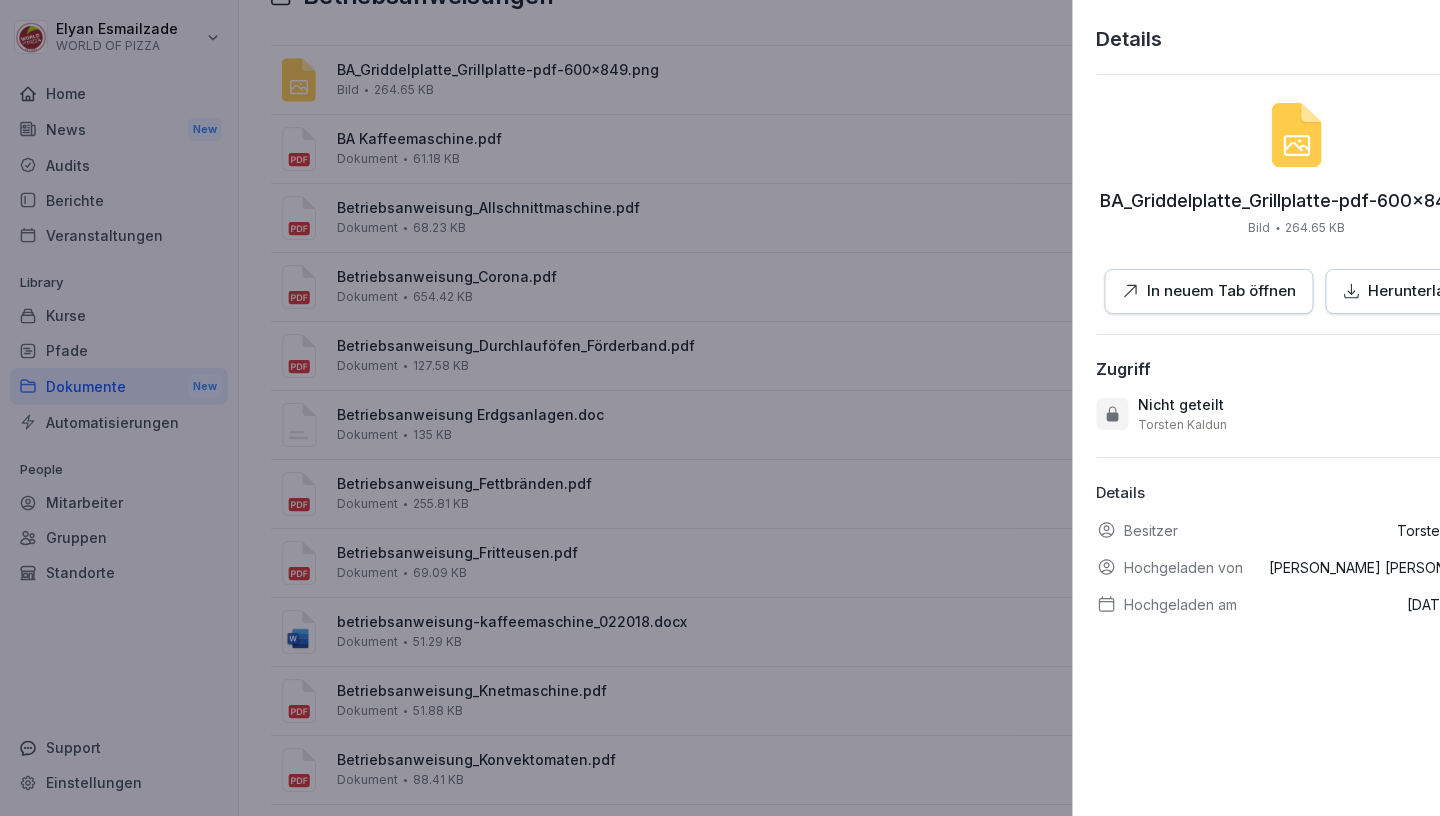 click at bounding box center (720, 408) 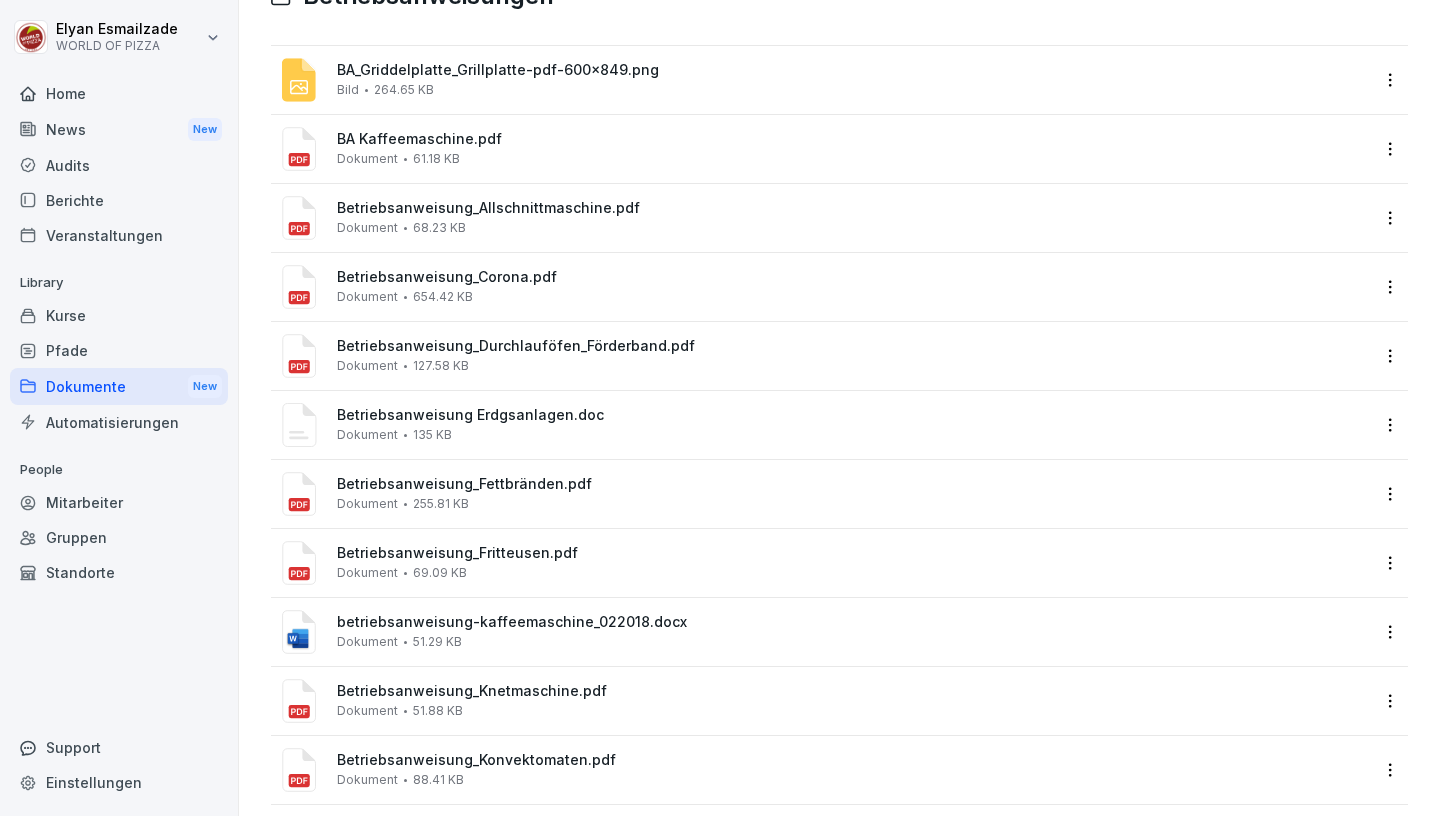 scroll, scrollTop: 88, scrollLeft: 0, axis: vertical 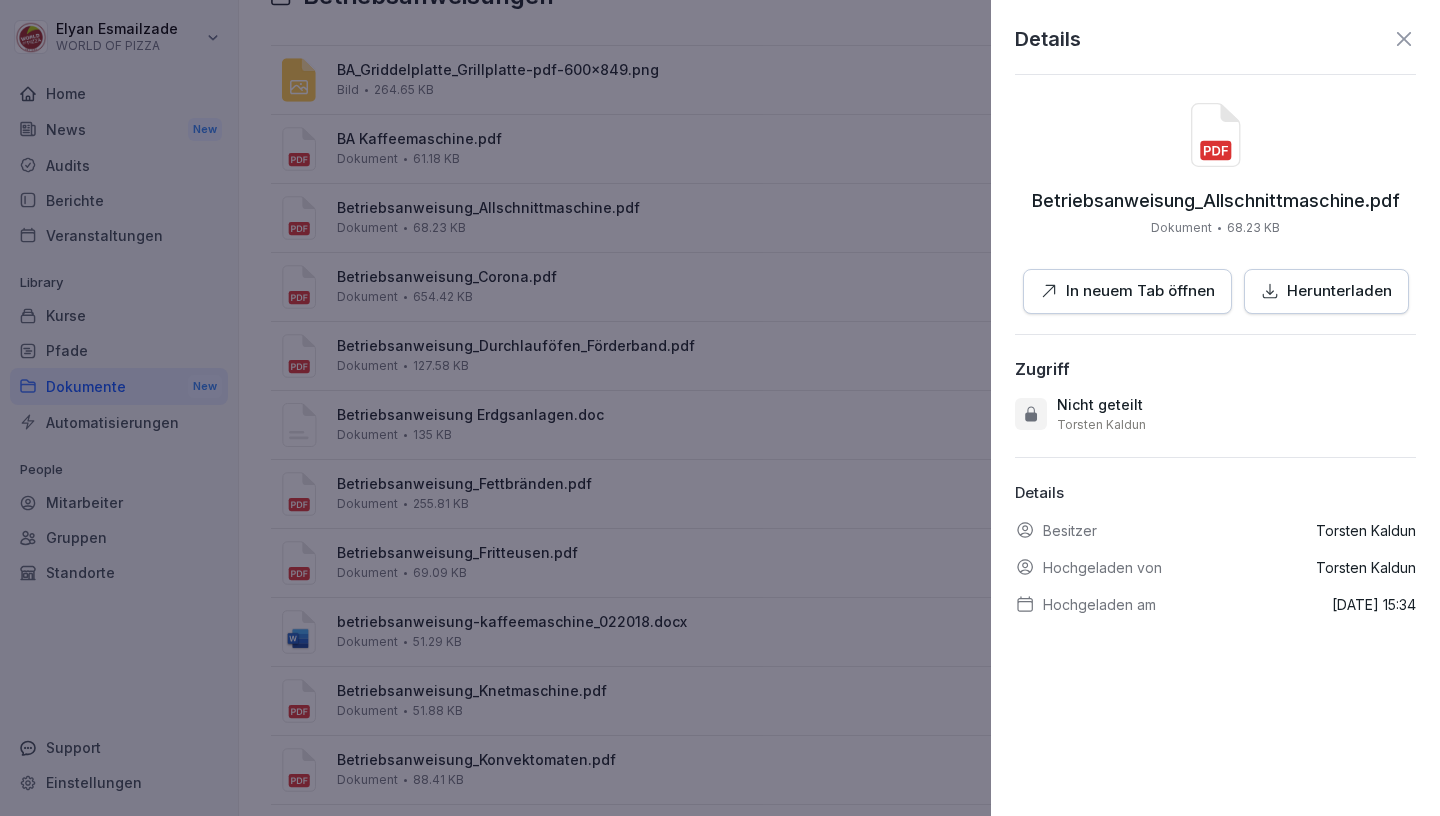 click on "In neuem Tab öffnen" at bounding box center (1127, 291) 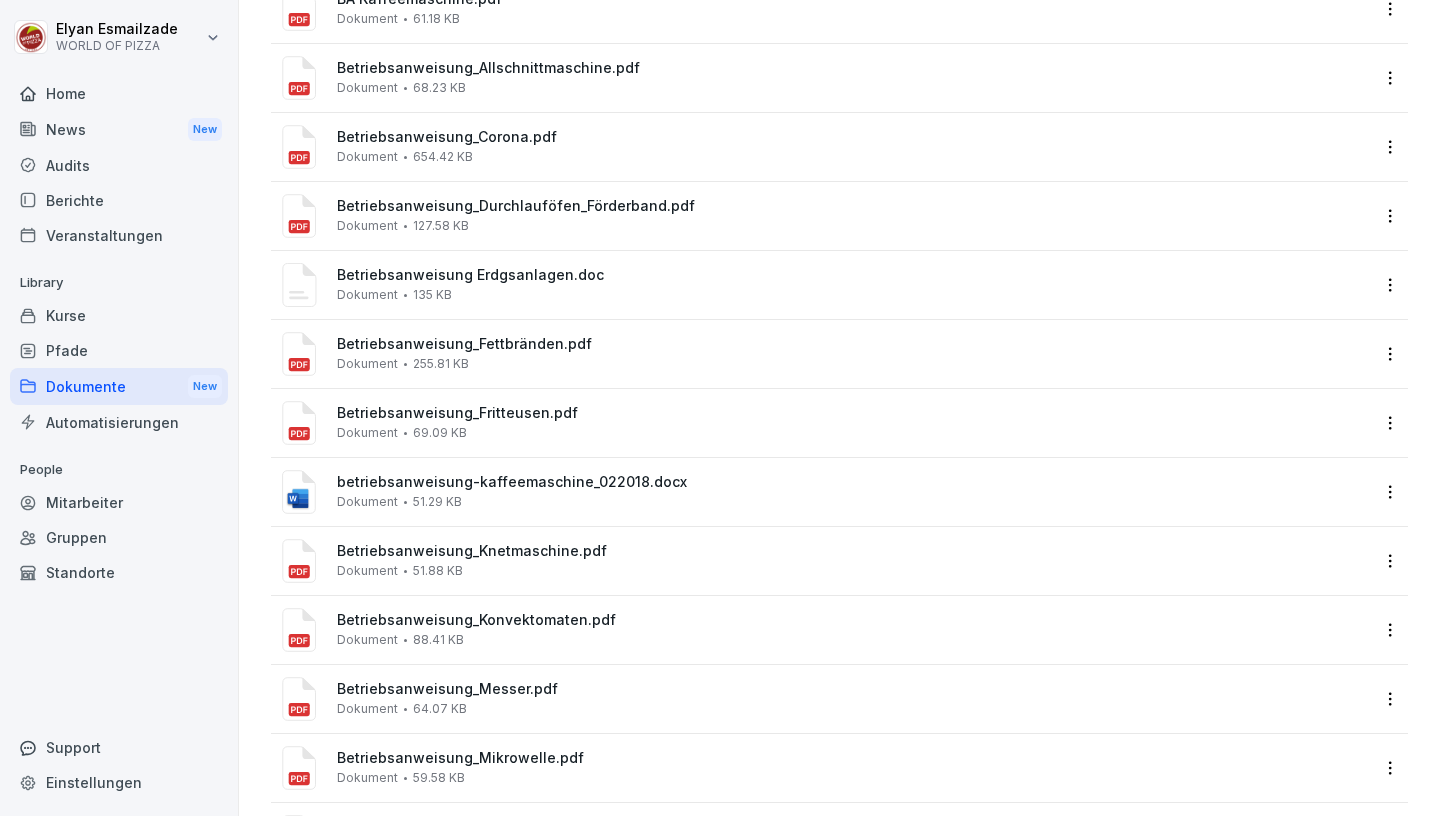 scroll, scrollTop: 250, scrollLeft: 0, axis: vertical 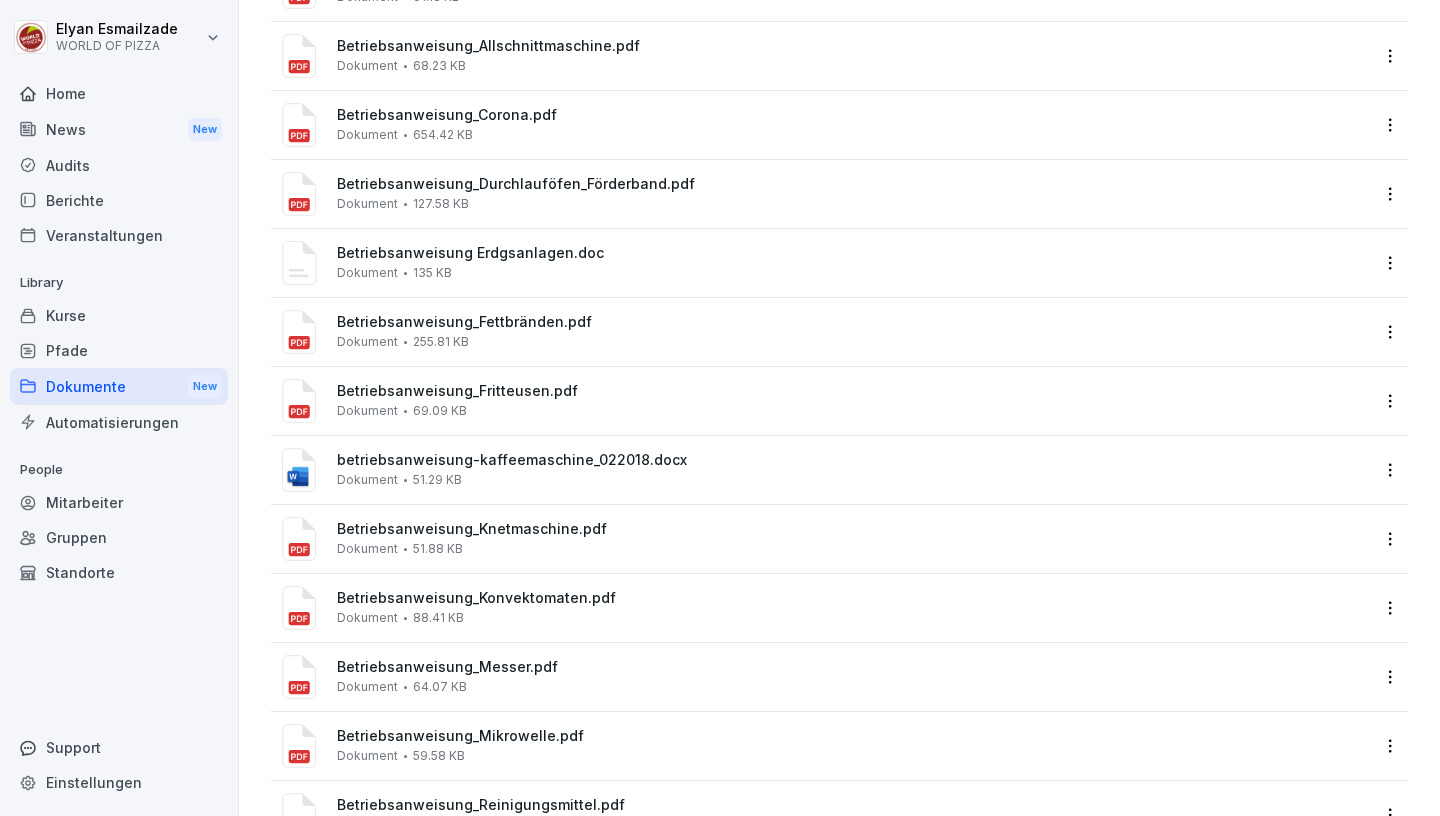 click on "Betriebsanweisung_Fritteusen.pdf" at bounding box center (853, 391) 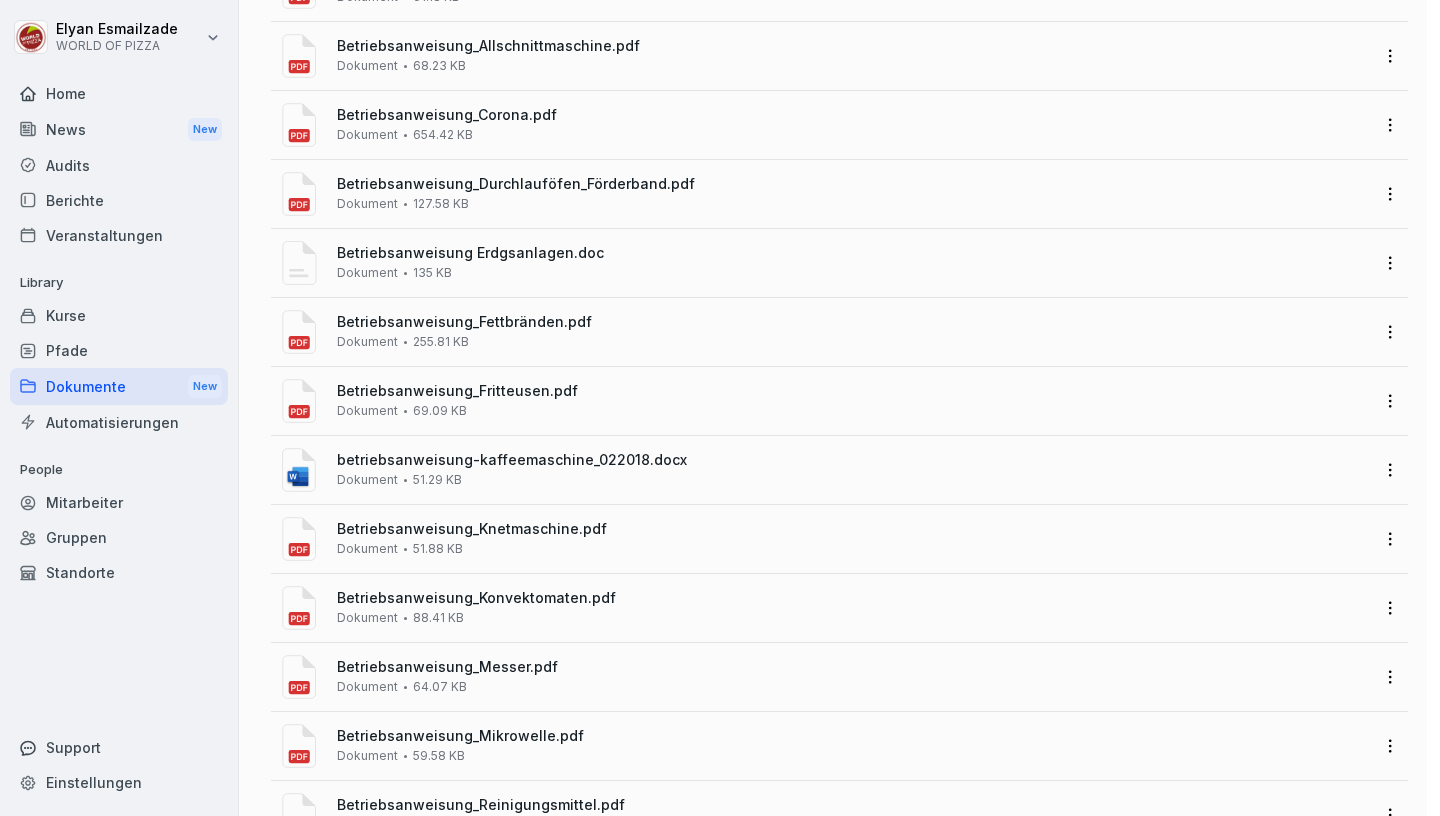 scroll, scrollTop: 250, scrollLeft: 0, axis: vertical 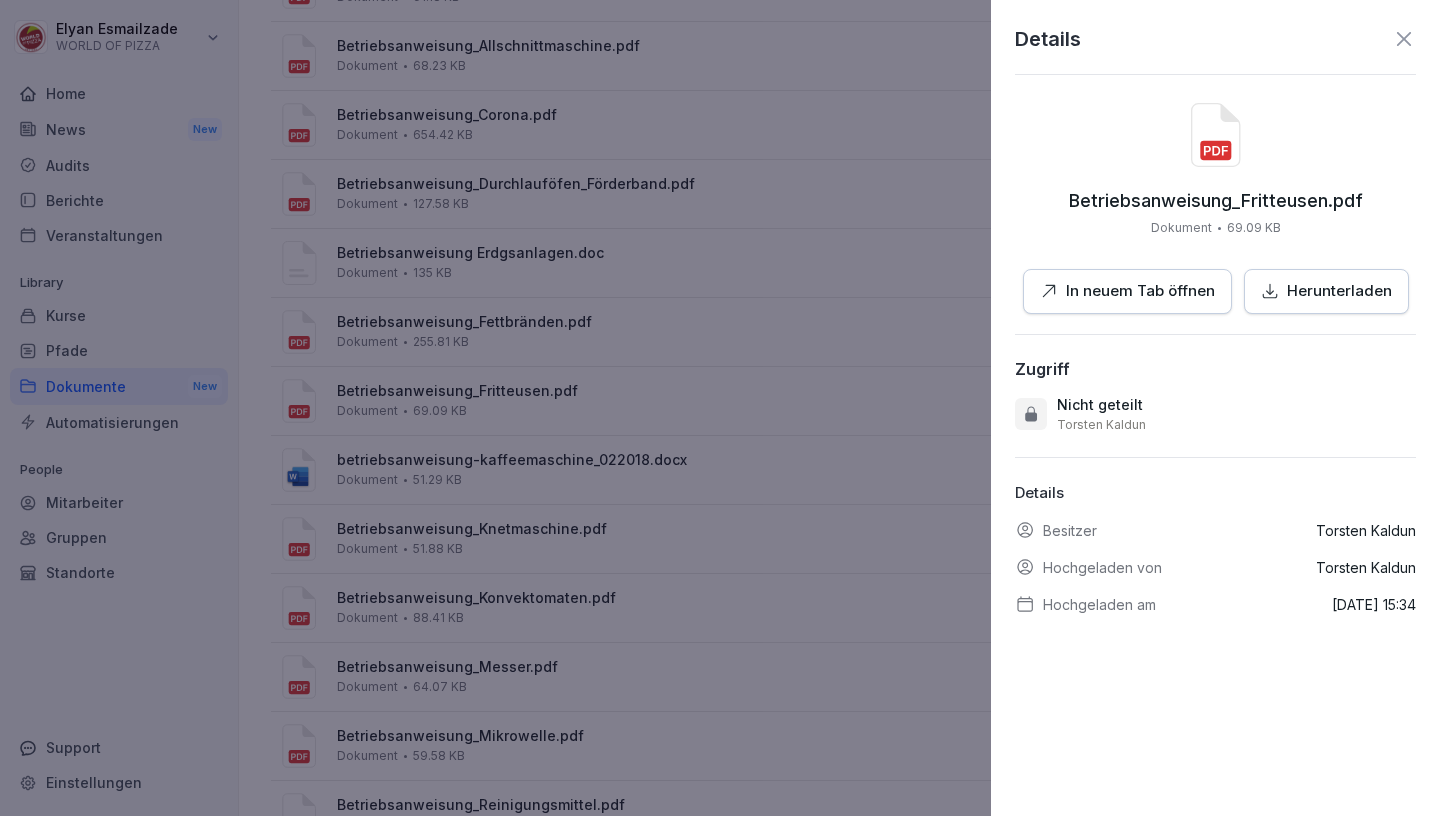click on "In neuem Tab öffnen" at bounding box center [1140, 291] 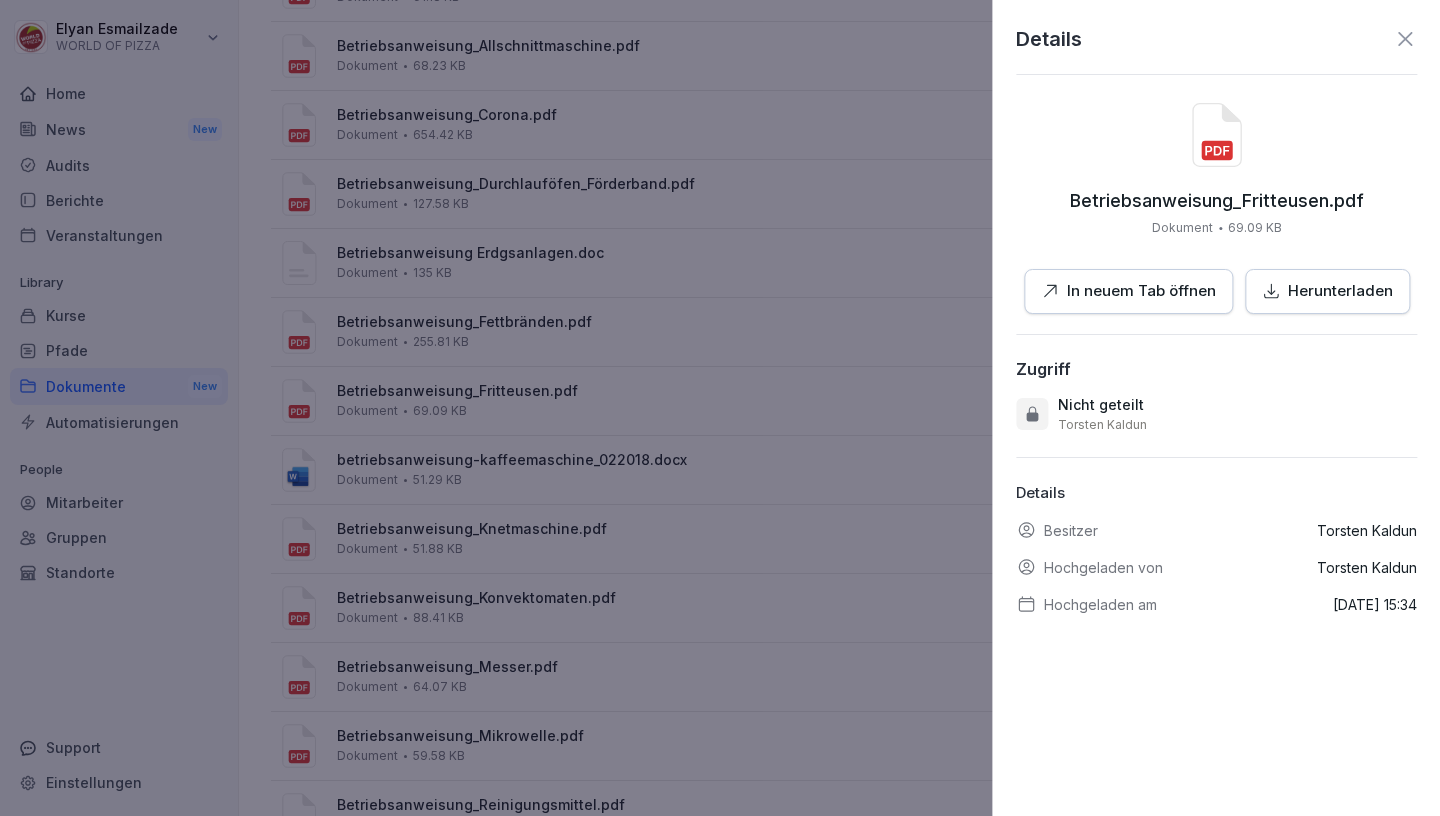 click at bounding box center (720, 408) 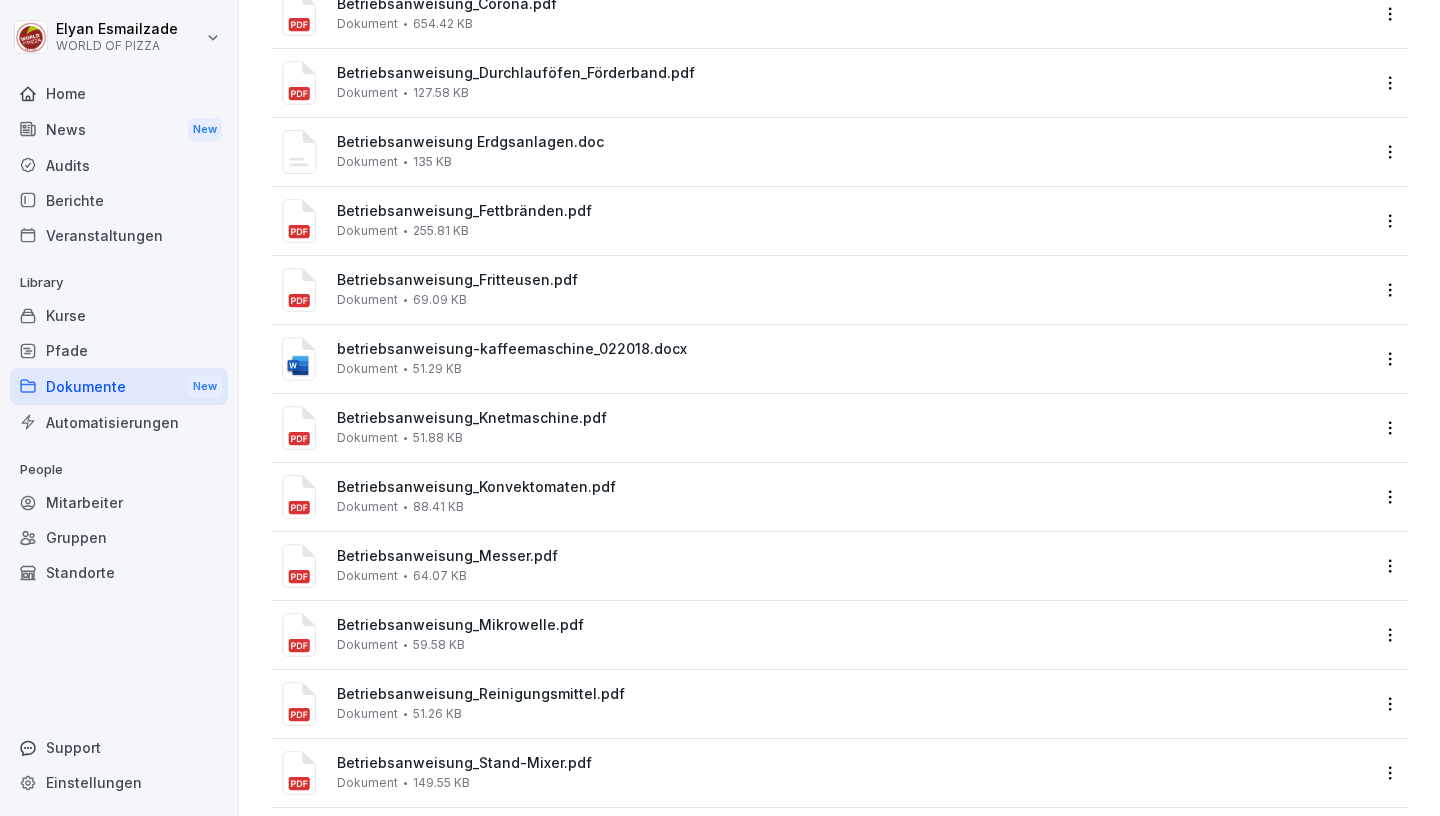 scroll, scrollTop: 363, scrollLeft: 0, axis: vertical 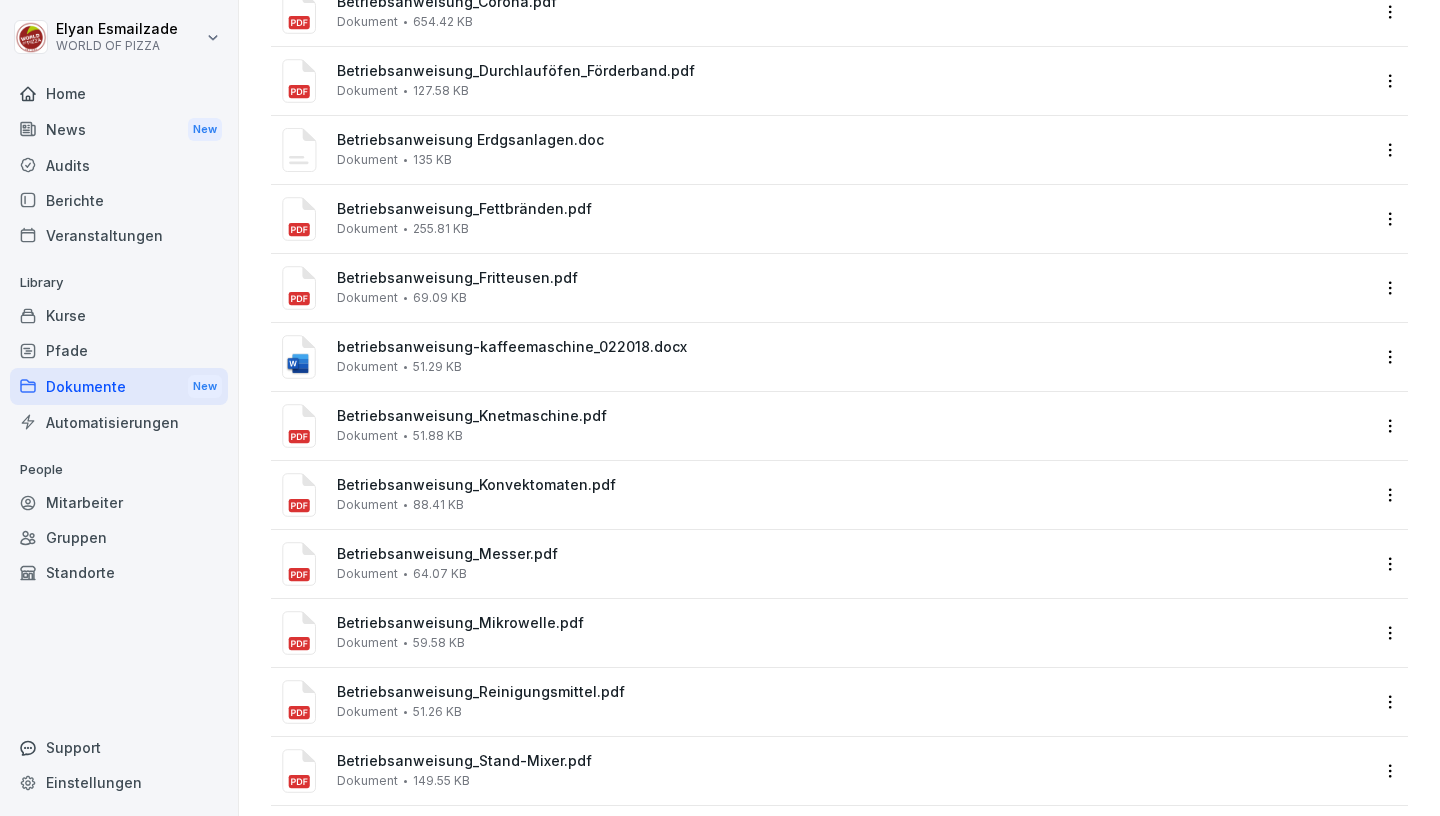 click on "Betriebsanweisung_Knetmaschine.pdf Dokument 51.88 KB" at bounding box center (853, 425) 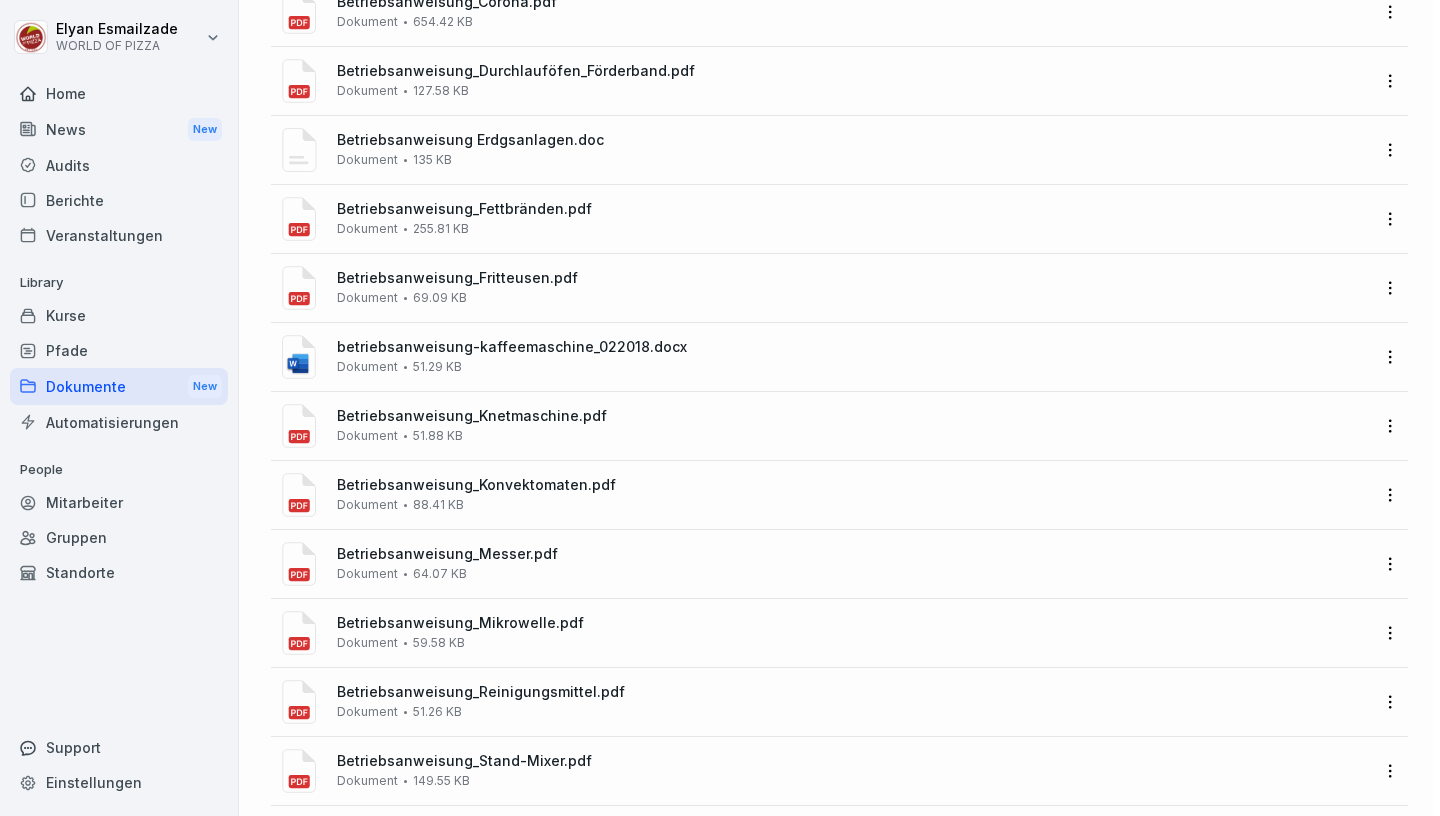 scroll, scrollTop: 363, scrollLeft: 0, axis: vertical 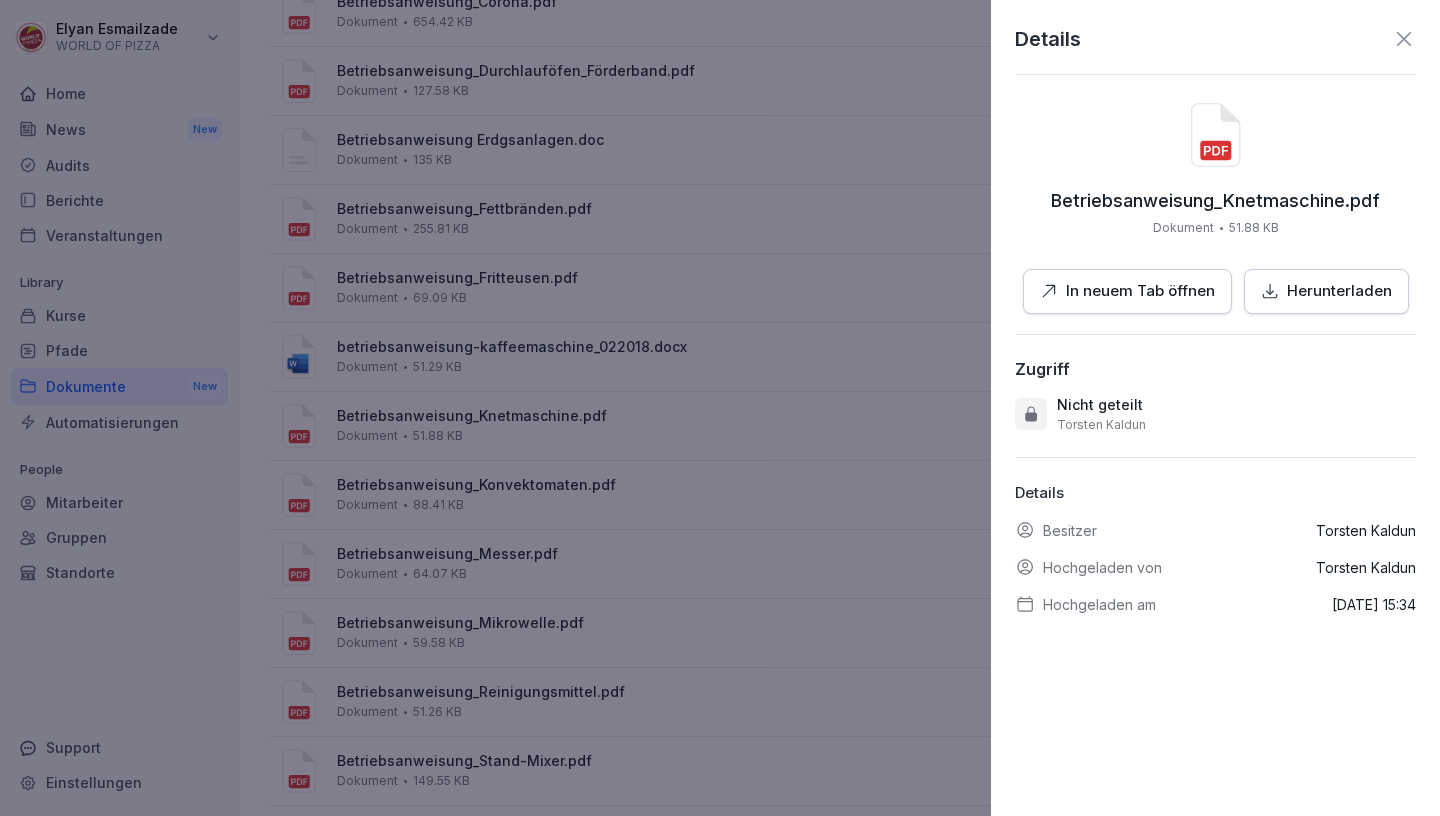 click at bounding box center [720, 408] 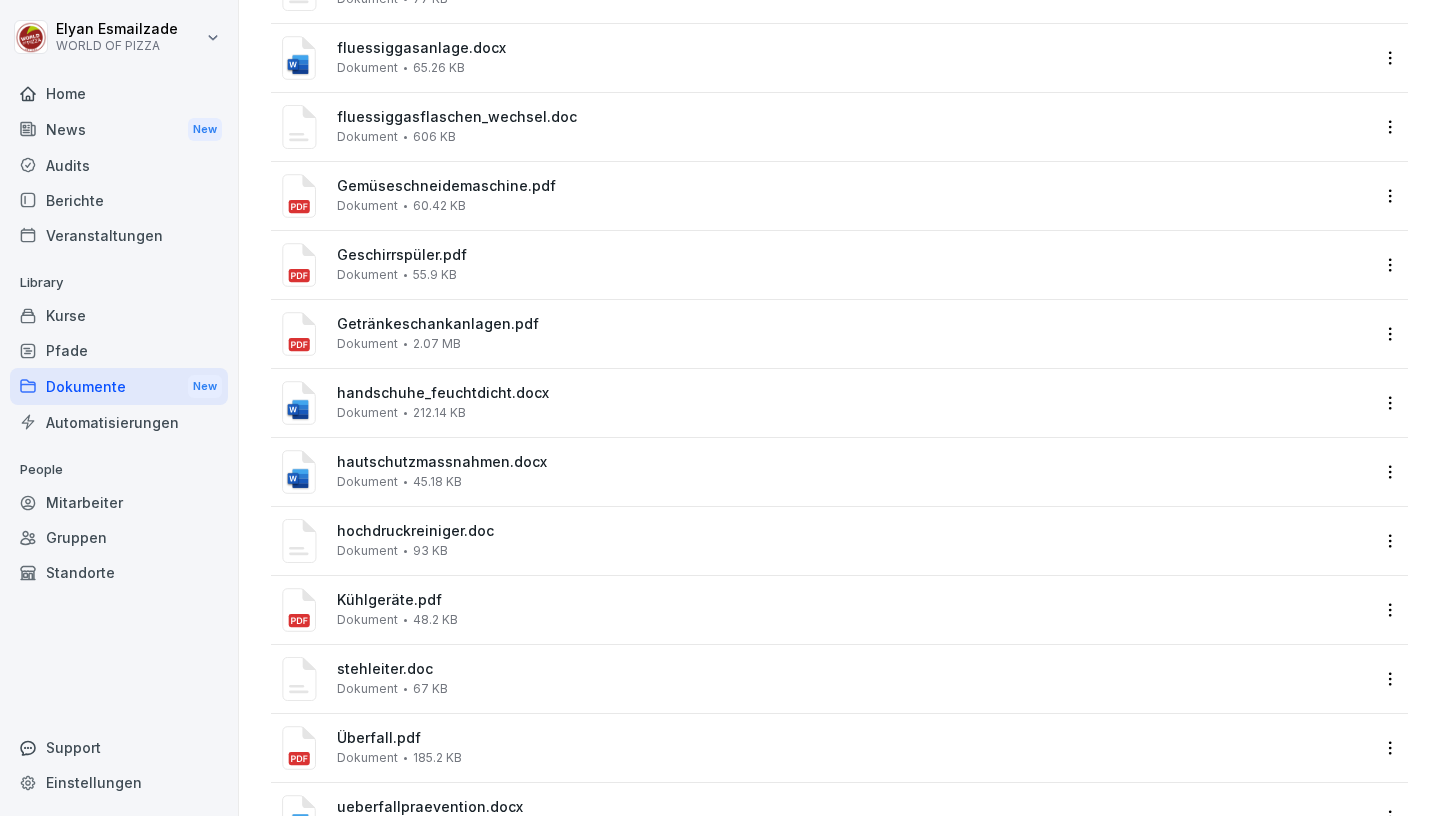 scroll, scrollTop: 1215, scrollLeft: 0, axis: vertical 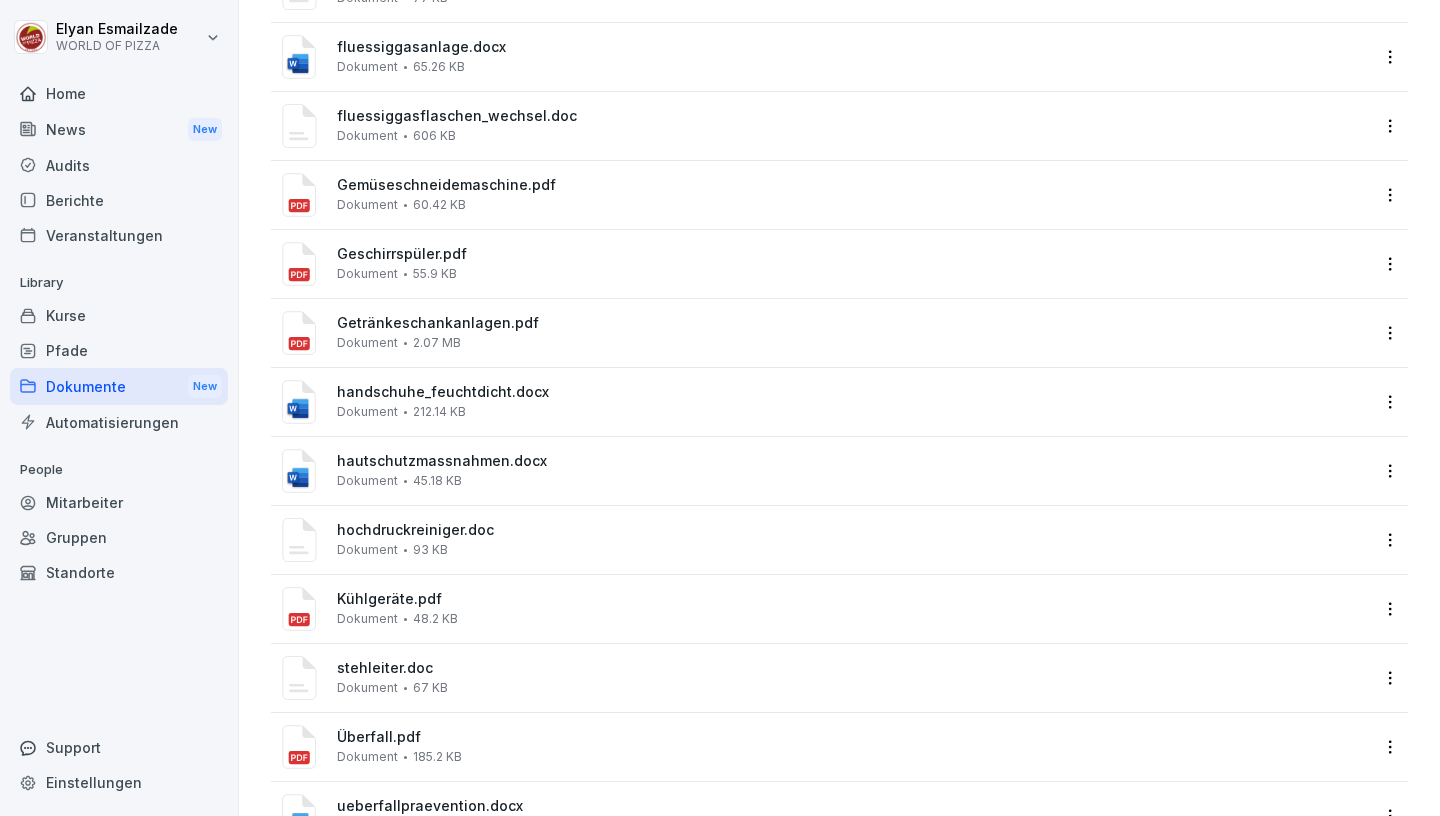 click on "Kühlgeräte.pdf Dokument 48.2 KB" at bounding box center [853, 608] 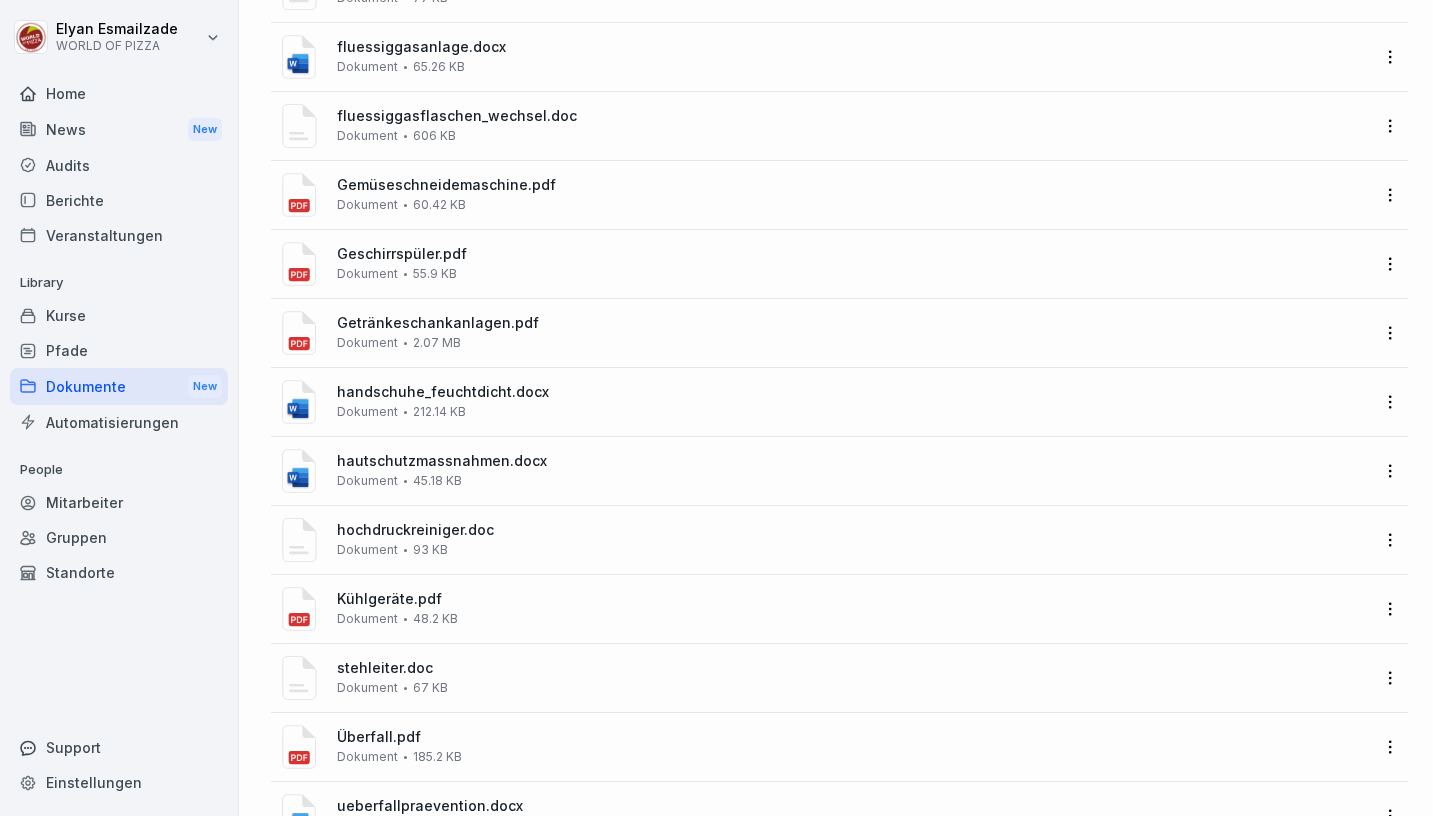scroll, scrollTop: 1215, scrollLeft: 0, axis: vertical 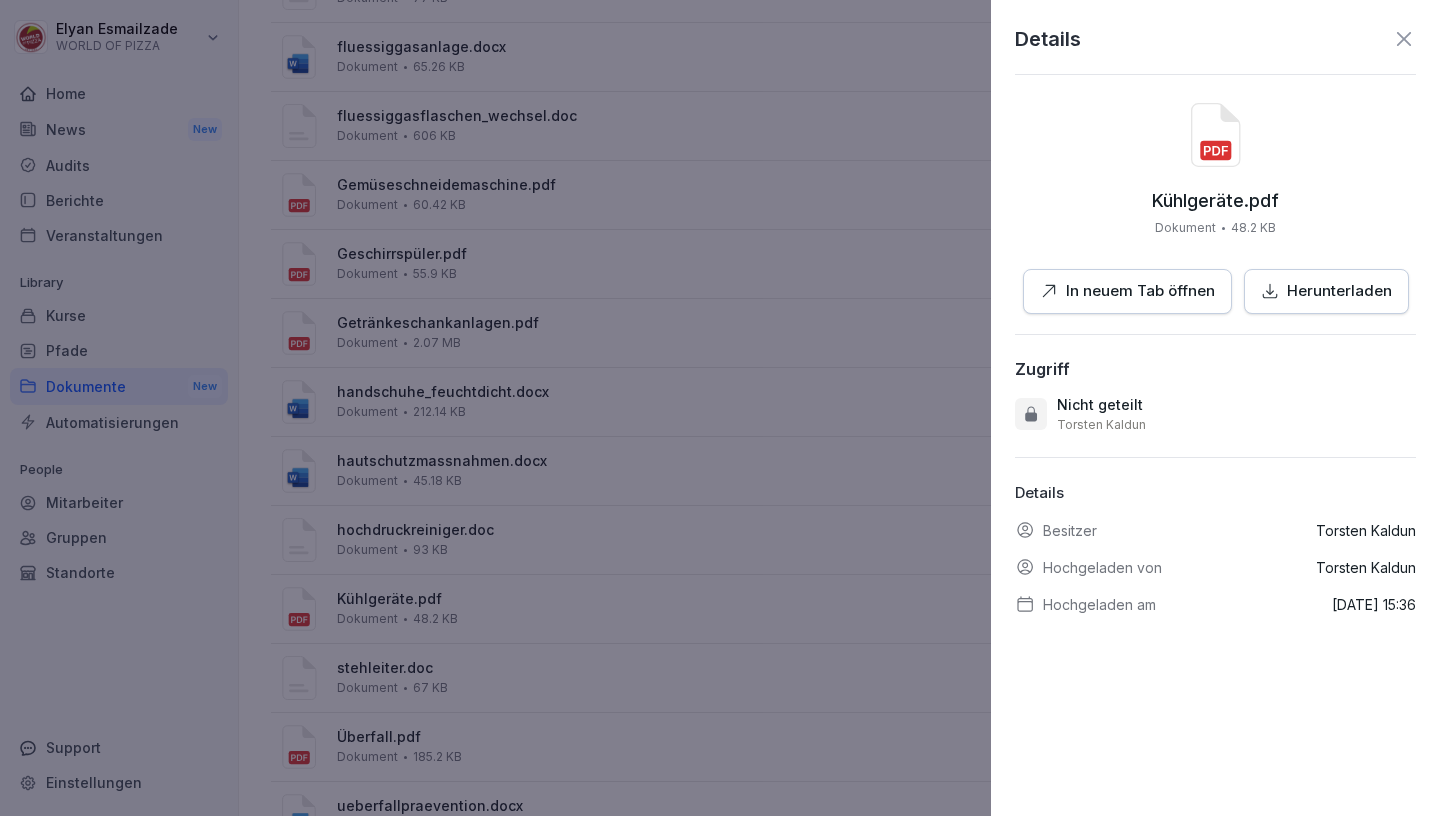 click on "In neuem Tab öffnen" at bounding box center (1127, 291) 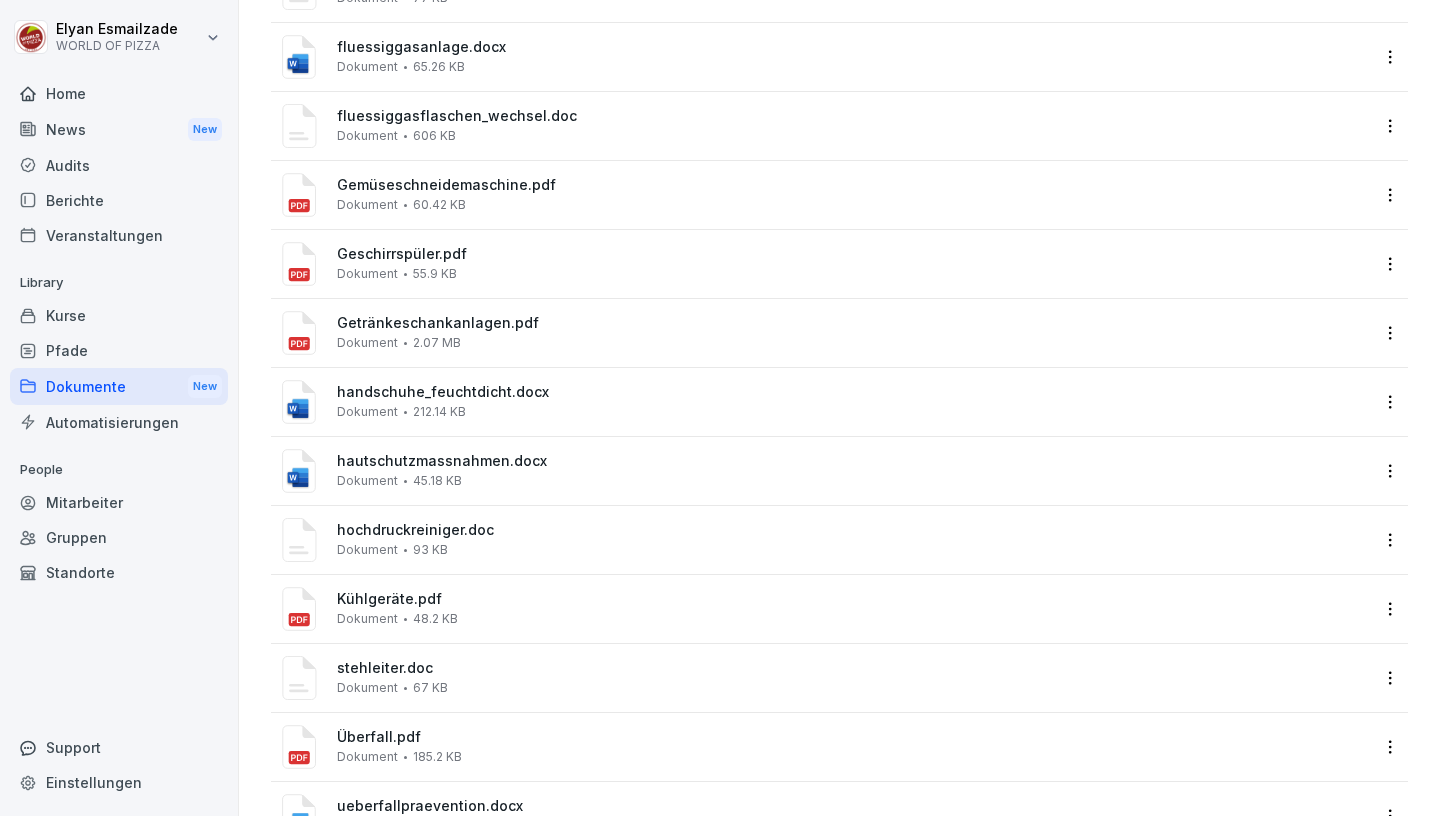 scroll, scrollTop: 1283, scrollLeft: 0, axis: vertical 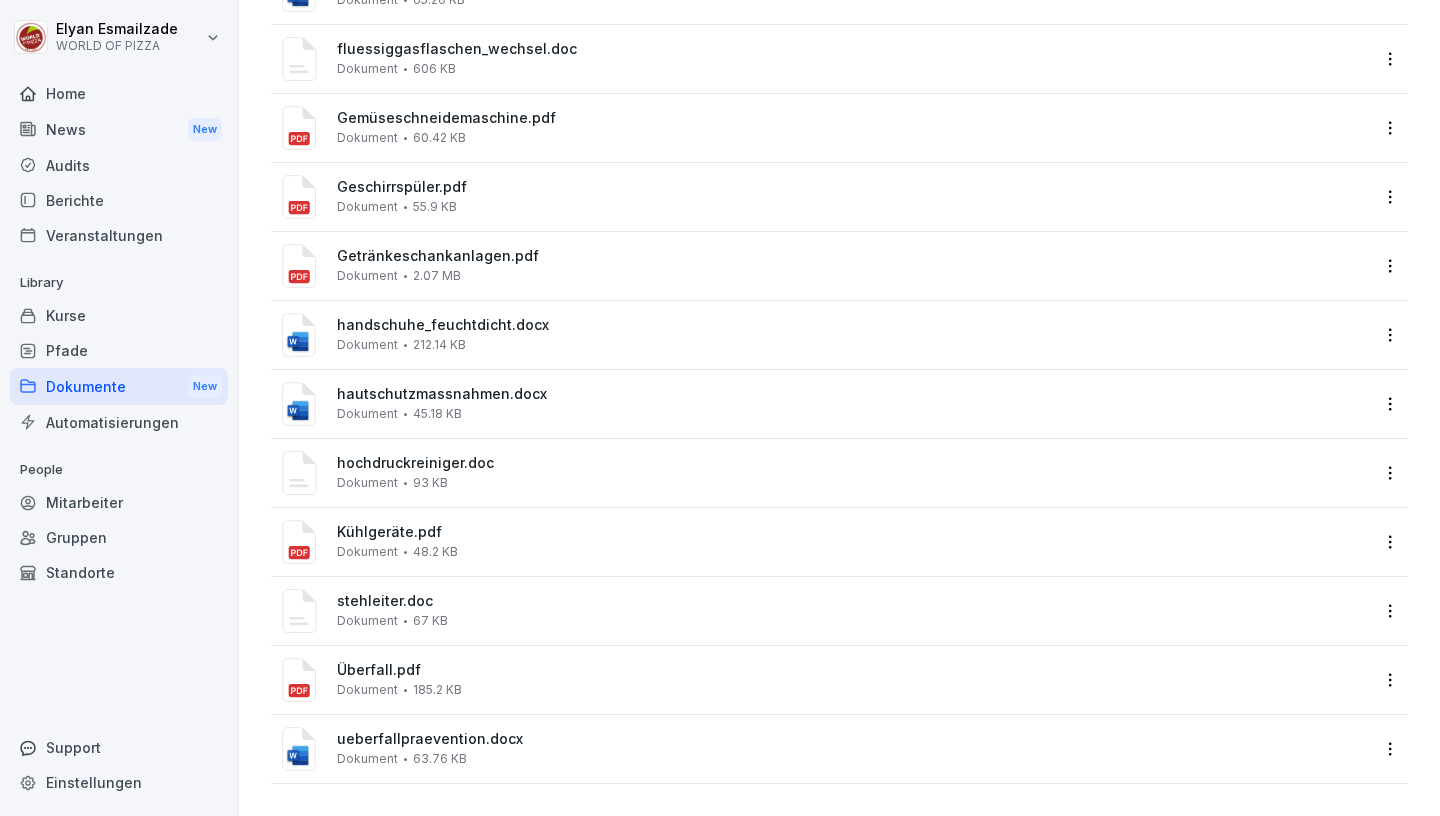click on "Überfall.pdf" at bounding box center [853, 670] 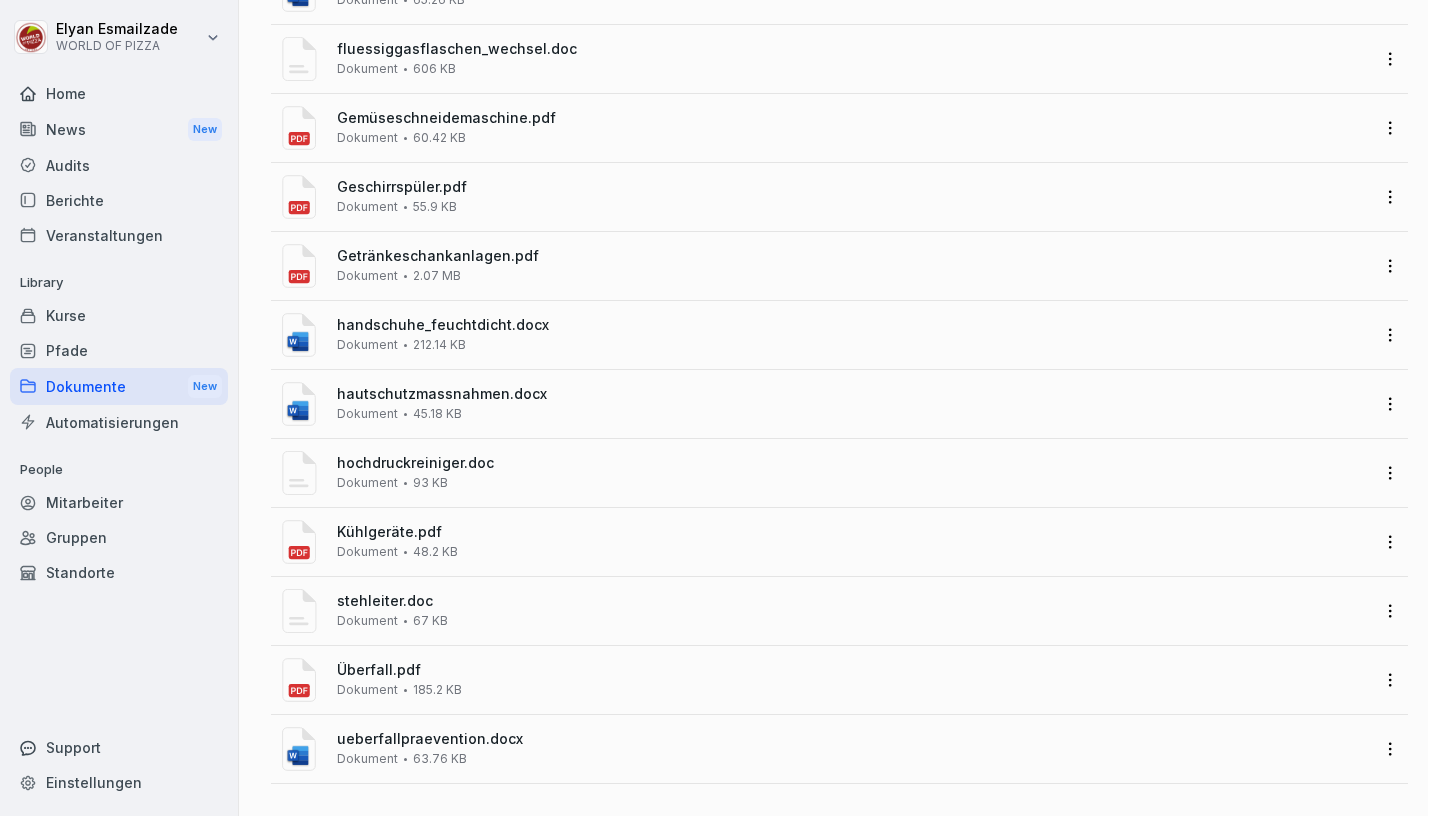 scroll, scrollTop: 1283, scrollLeft: 0, axis: vertical 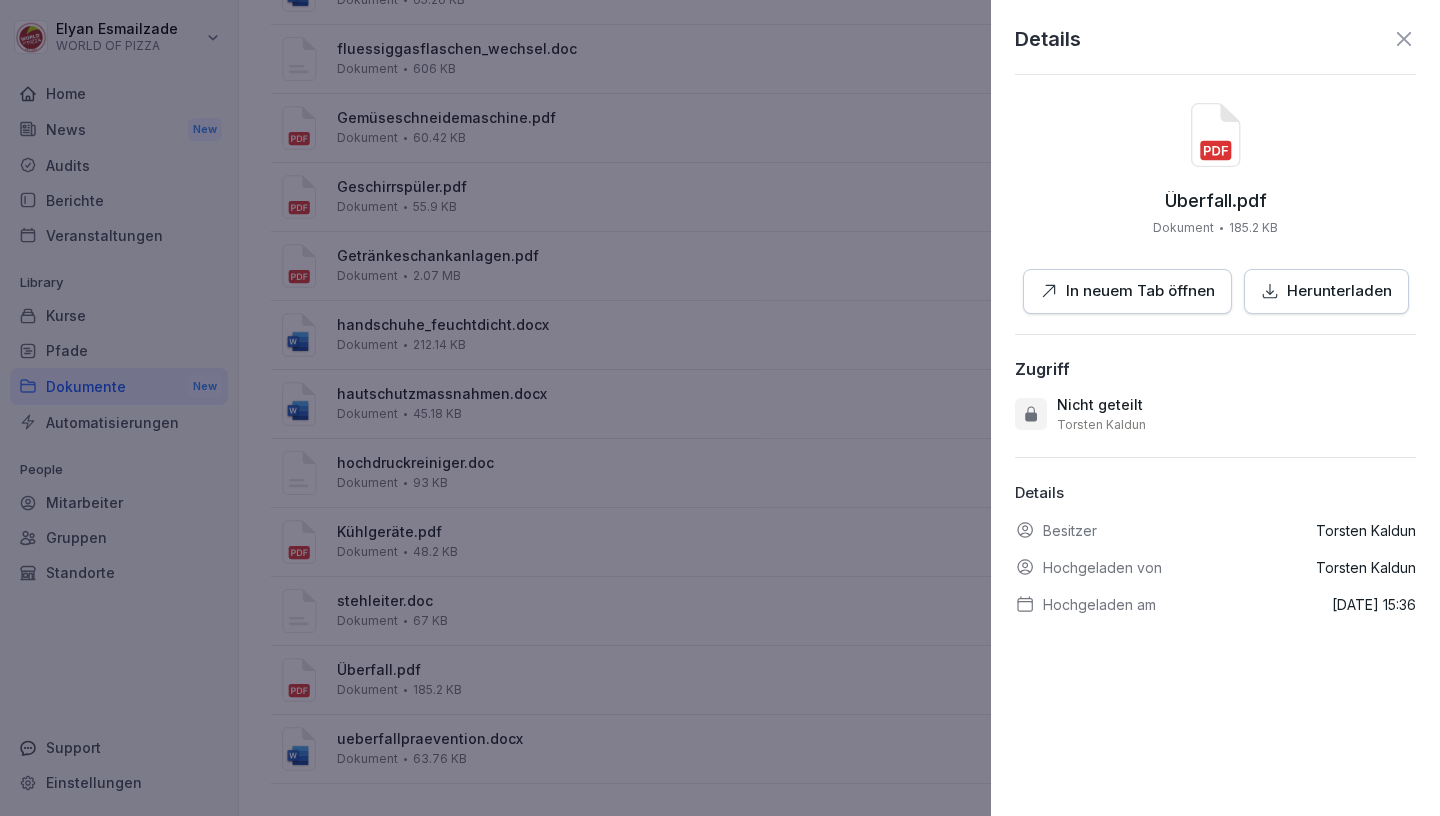 click on "In neuem Tab öffnen" at bounding box center [1140, 291] 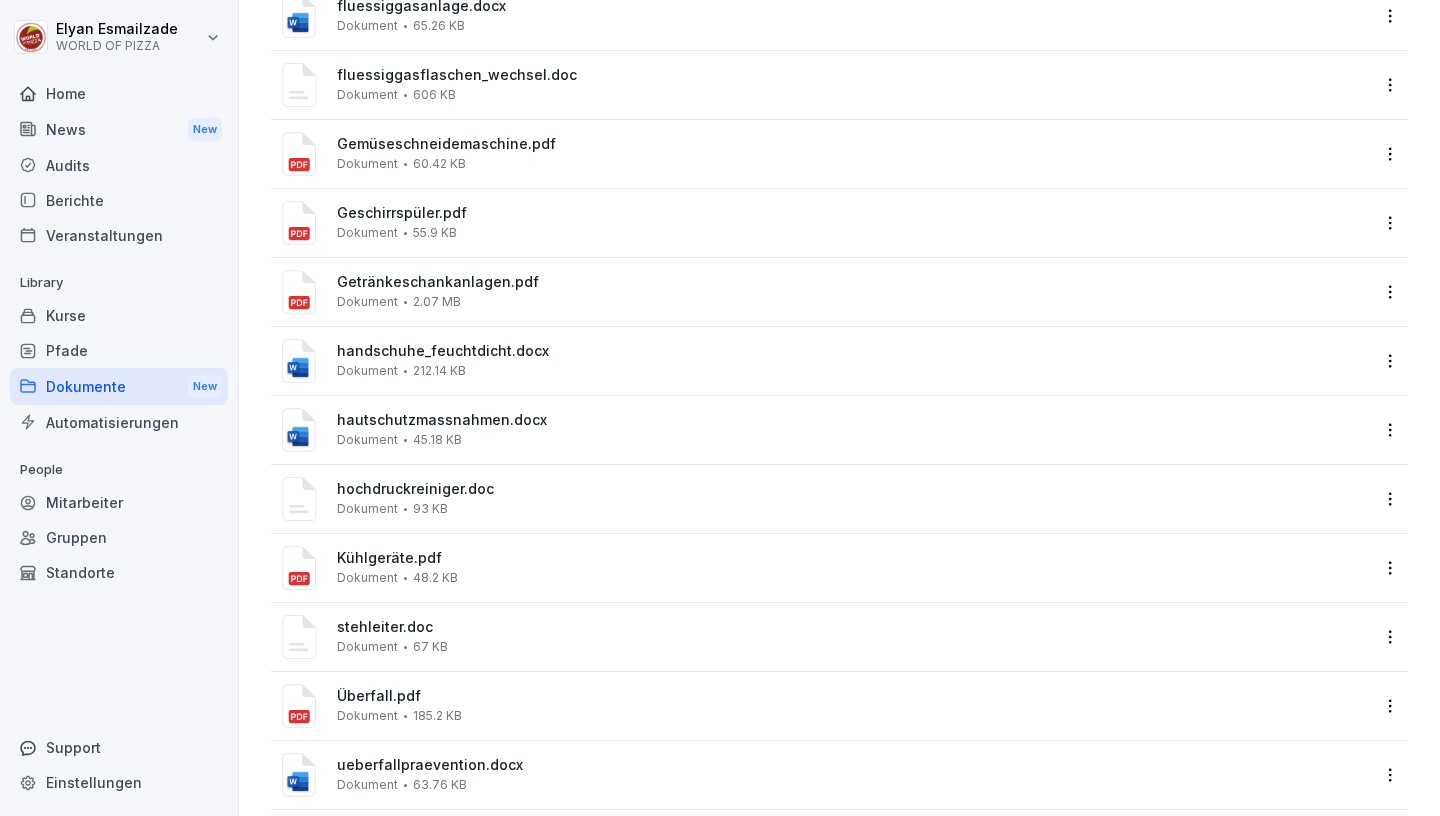 scroll, scrollTop: 1249, scrollLeft: 0, axis: vertical 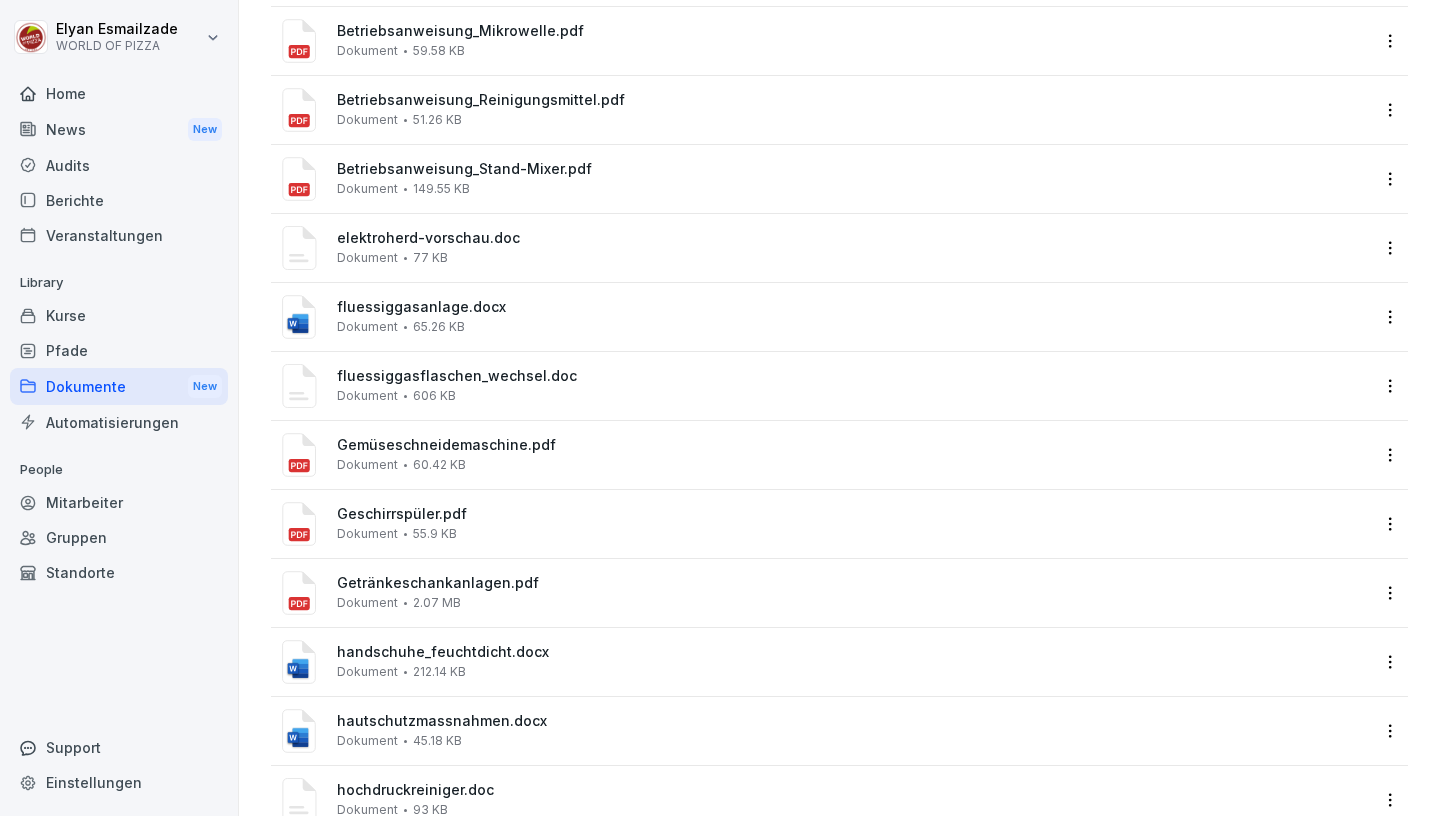 click on "Getränkeschankanlagen.pdf" at bounding box center (853, 583) 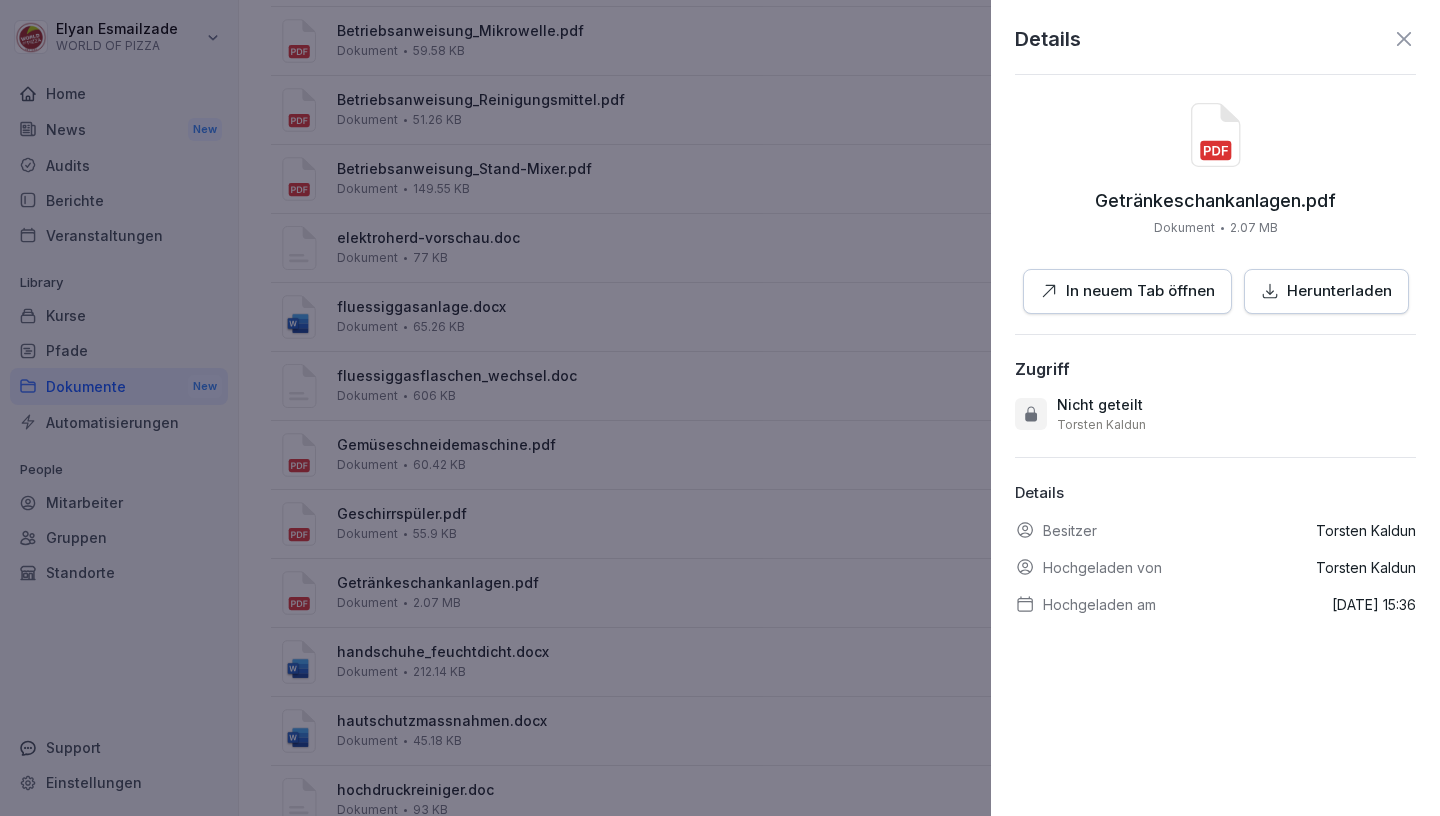 click on "In neuem Tab öffnen" at bounding box center [1140, 291] 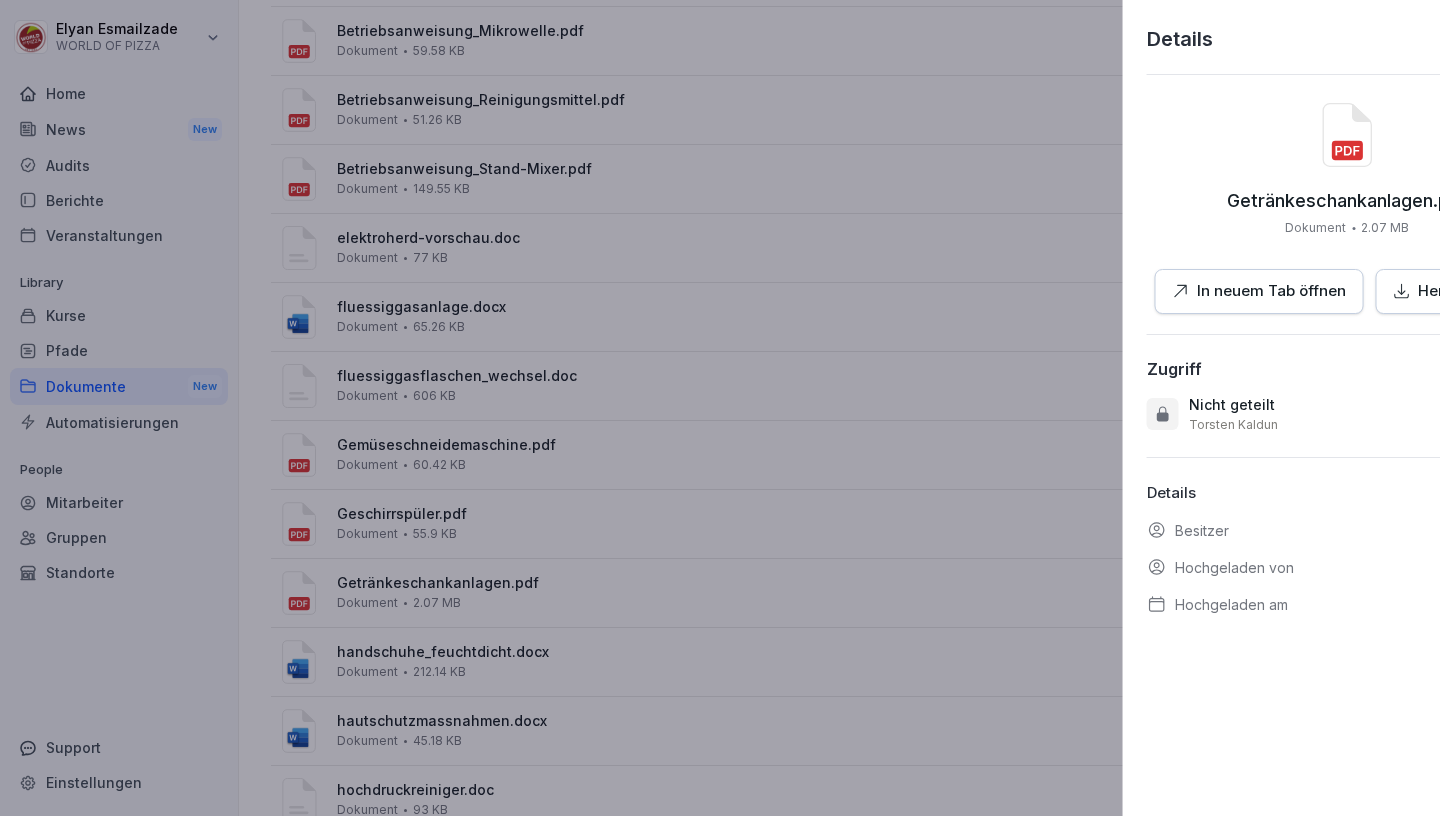 click at bounding box center (720, 408) 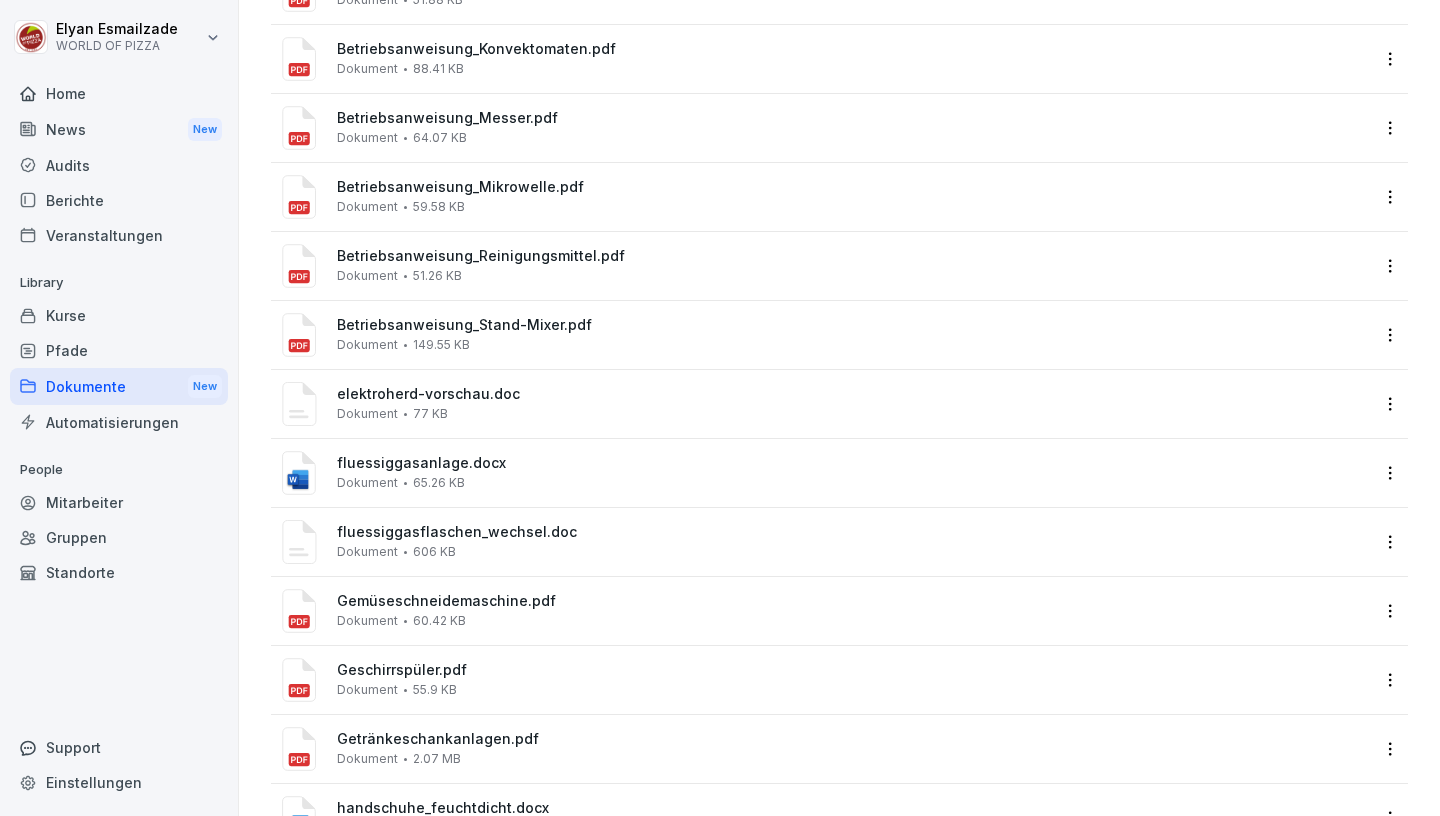 scroll, scrollTop: 654, scrollLeft: 0, axis: vertical 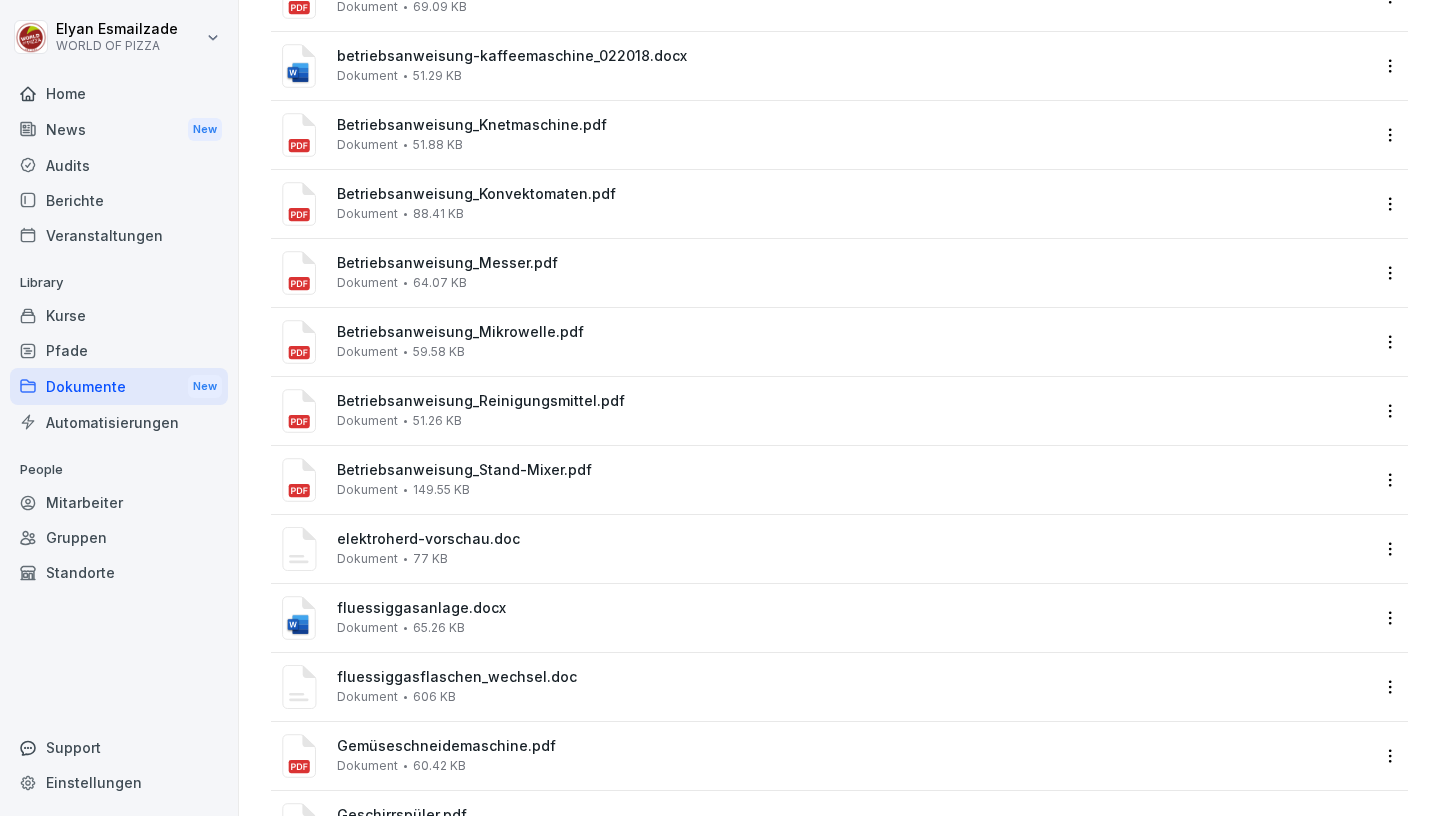 click on "Betriebsanweisung_Reinigungsmittel.pdf Dokument 51.26 KB" at bounding box center [853, 410] 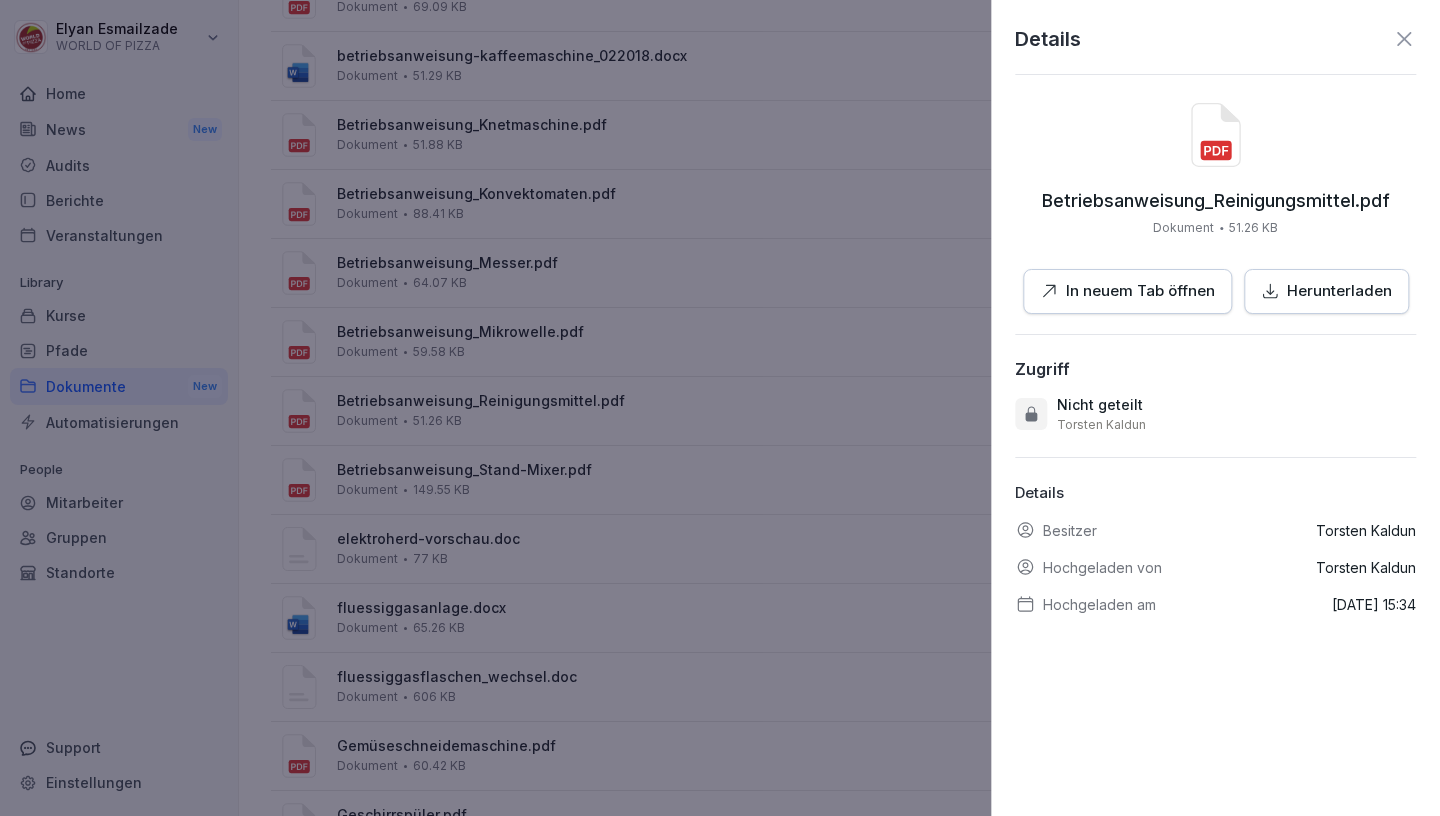 click at bounding box center [720, 408] 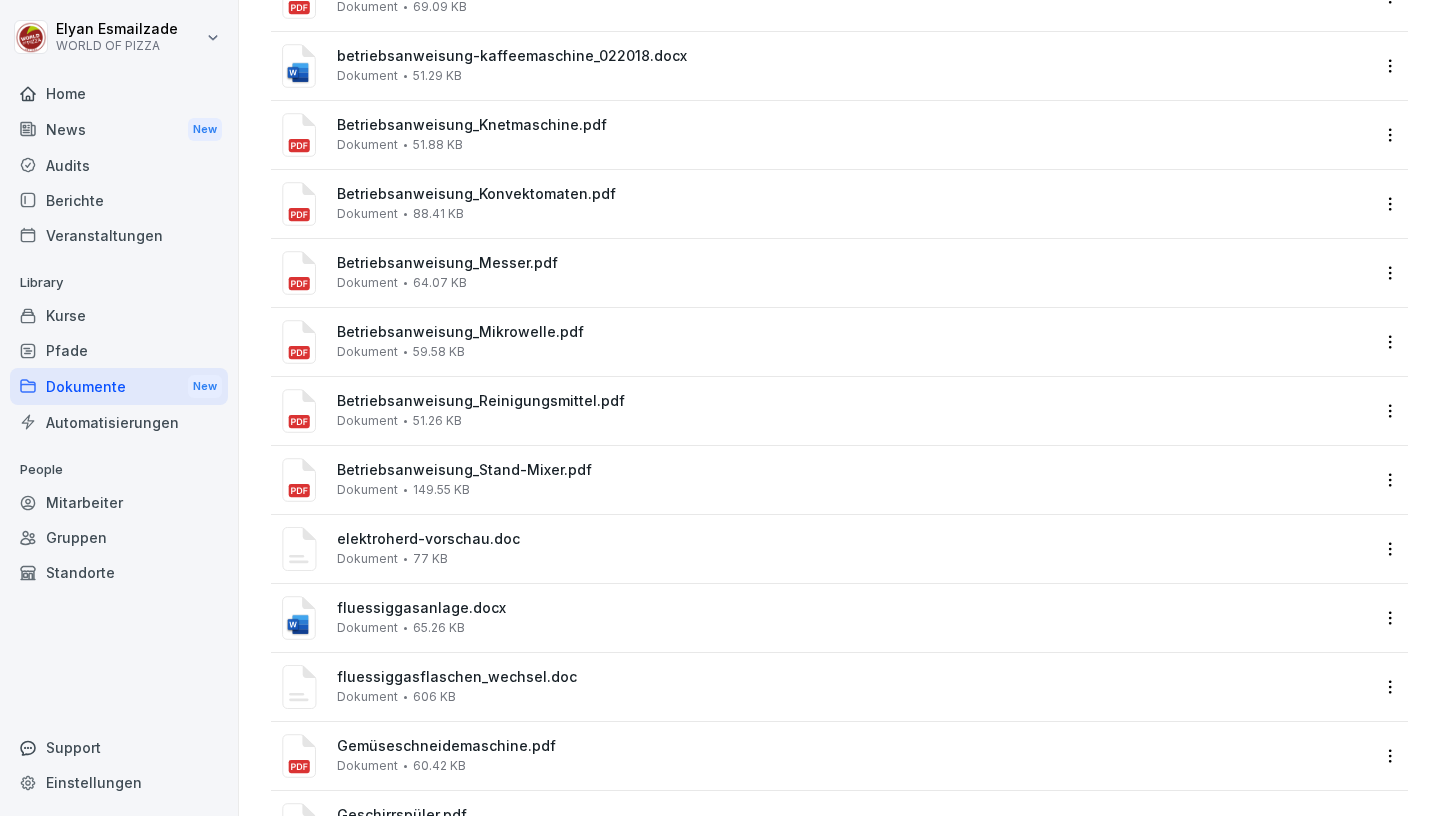 scroll, scrollTop: 654, scrollLeft: 0, axis: vertical 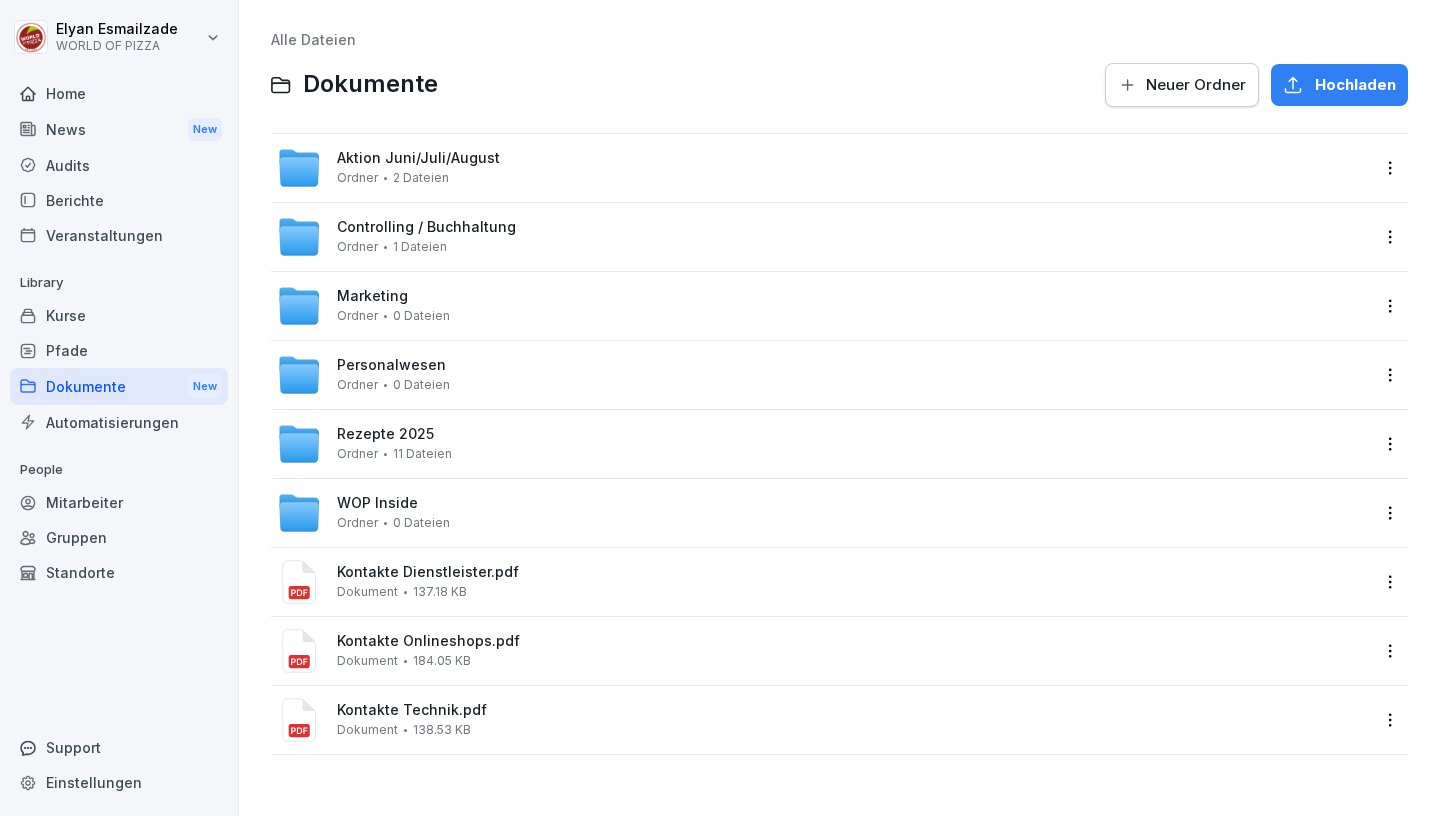 click on "WOP Inside Ordner 0 Dateien" at bounding box center (823, 513) 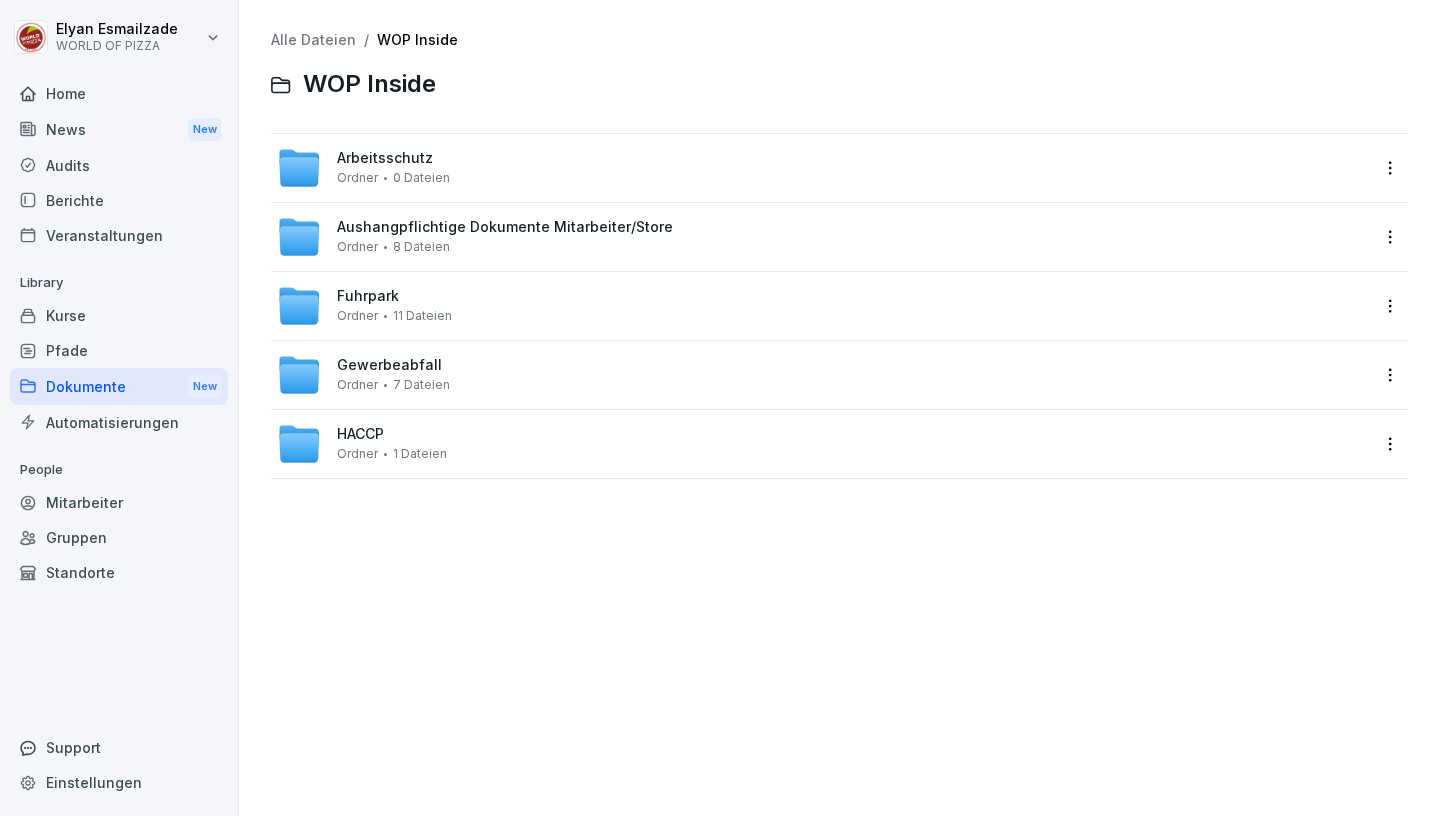 click on "Alle Dateien / WOP Inside WOP Inside Arbeitsschutz Ordner 0 Dateien Aushangpflichtige Dokumente Mitarbeiter/Store Ordner 8 Dateien Fuhrpark Ordner 11 Dateien Gewerbeabfall Ordner 7 Dateien HACCP Ordner 1 Dateien" at bounding box center (839, 255) 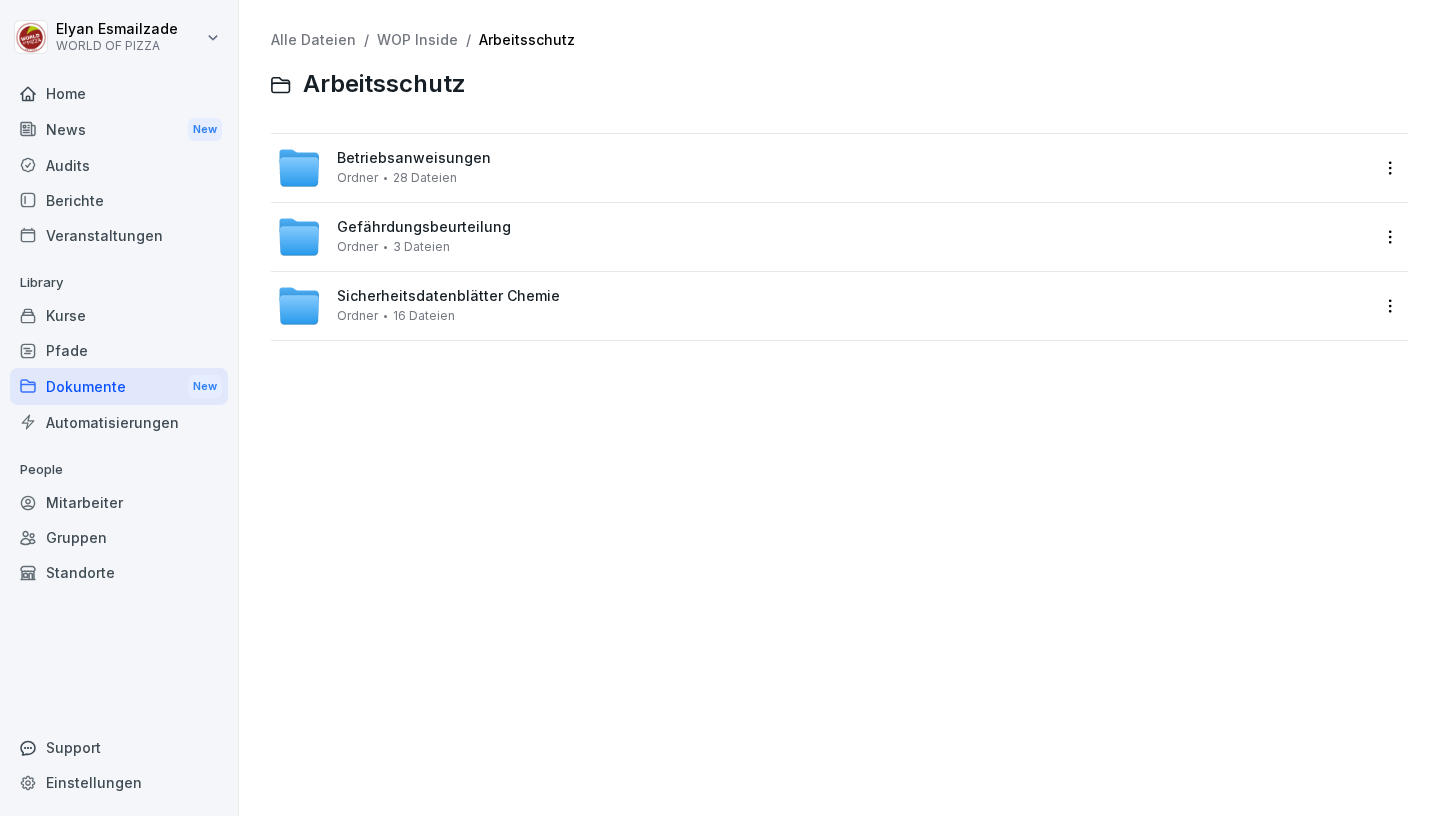 click on "Betriebsanweisungen Ordner 28 Dateien" at bounding box center [823, 168] 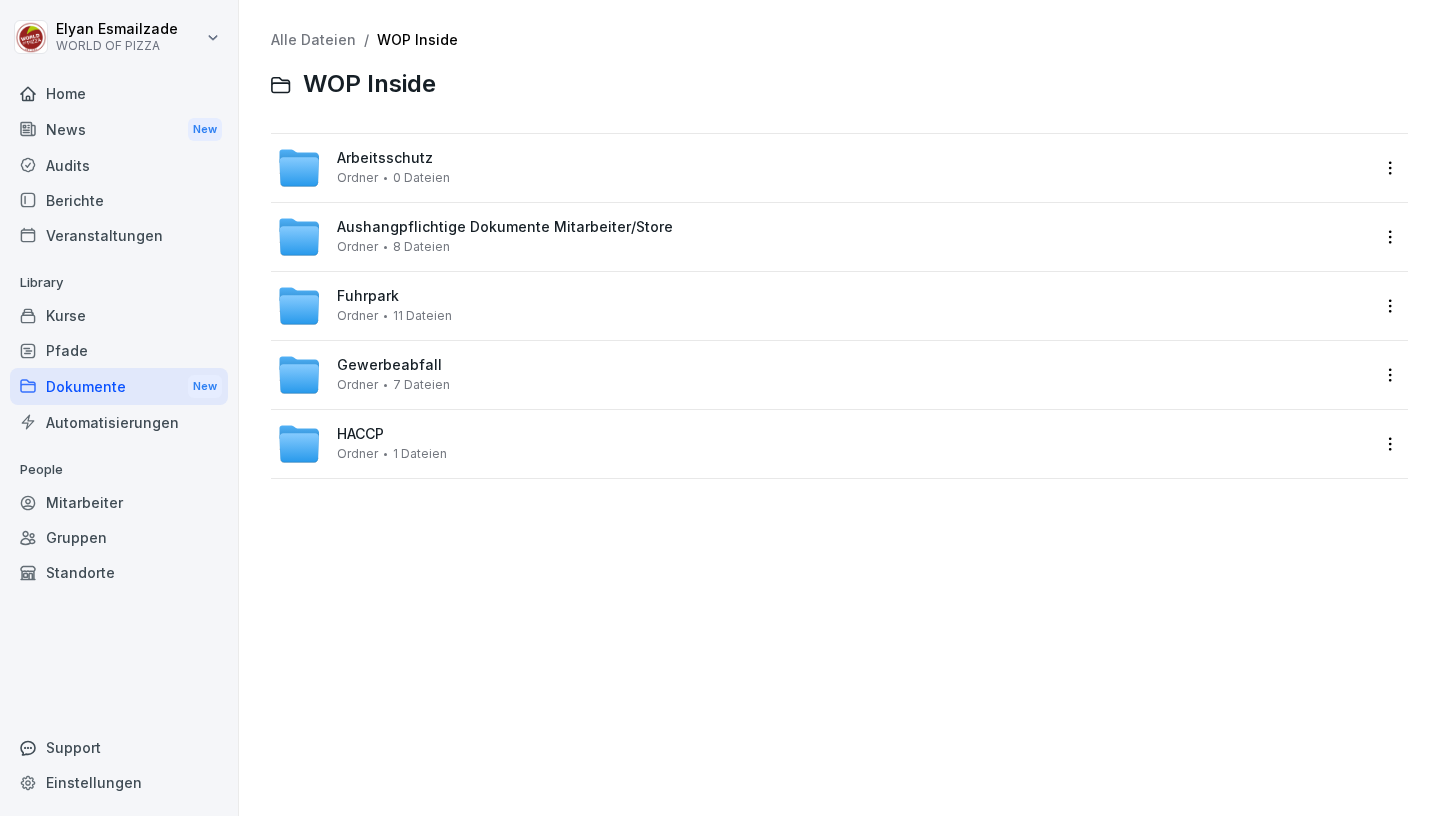 click on "Ordner" at bounding box center [357, 247] 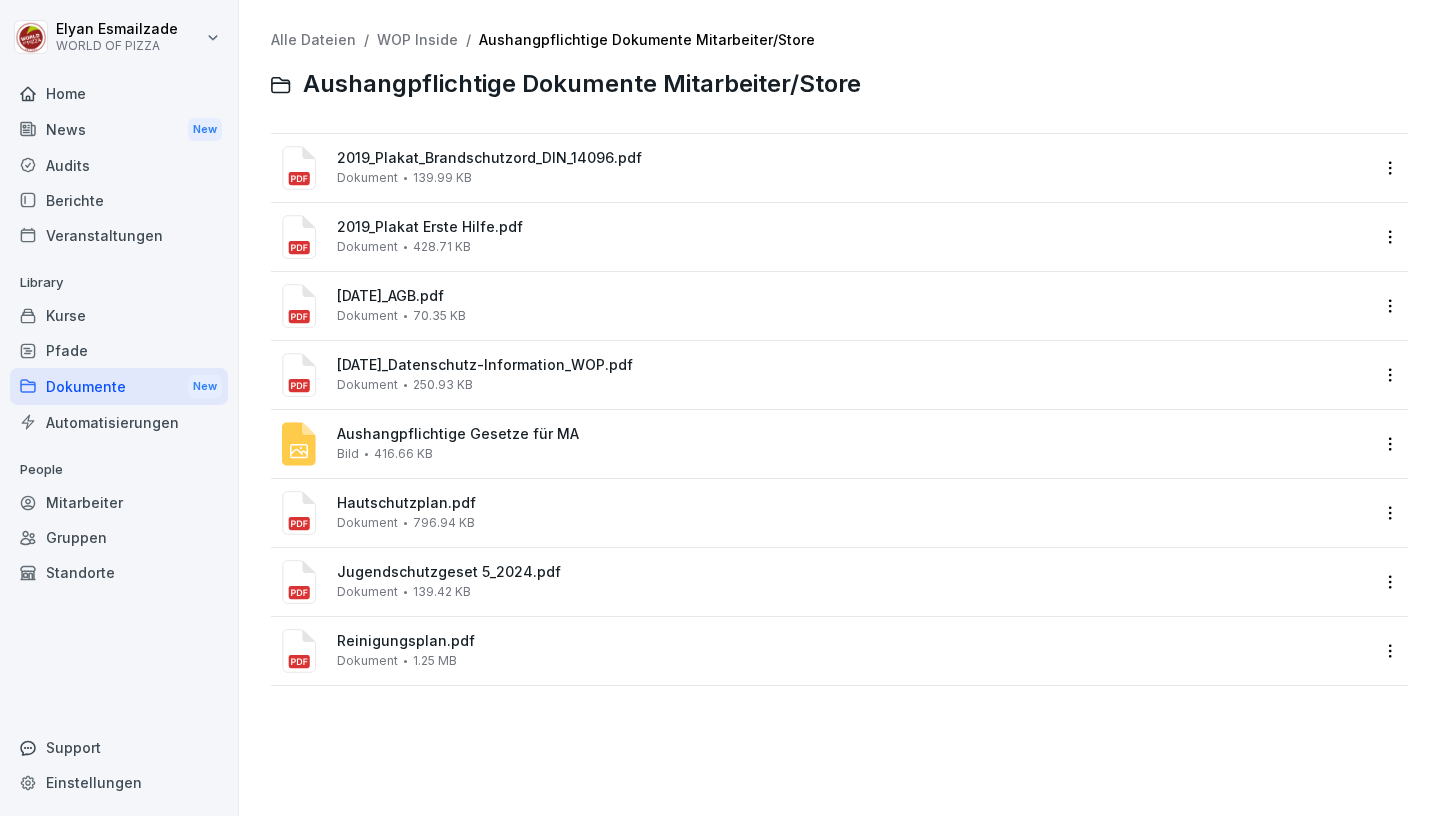 click on "Reinigungsplan.pdf Dokument 1.25 MB" at bounding box center (823, 651) 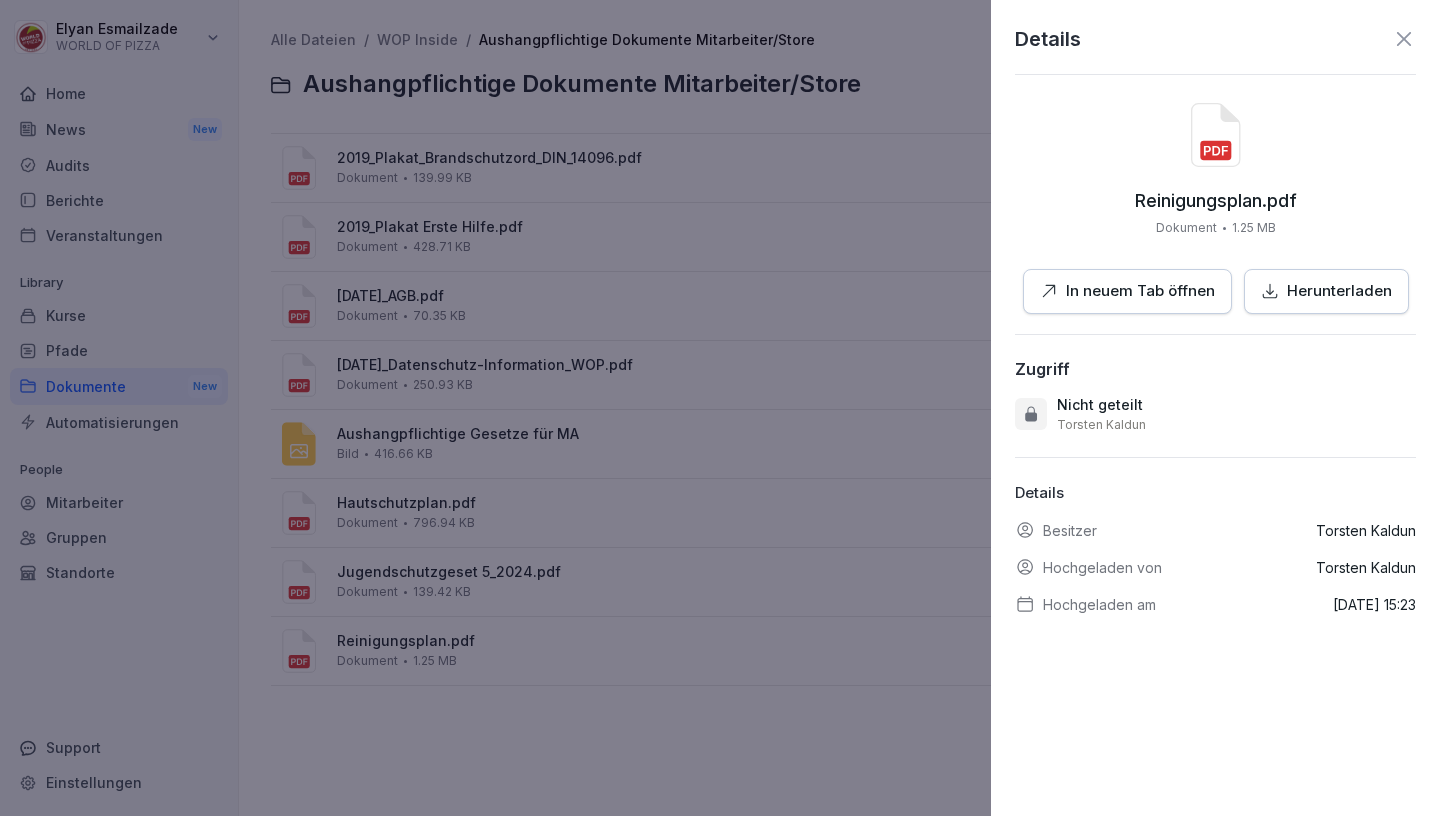 click on "In neuem Tab öffnen" at bounding box center [1127, 291] 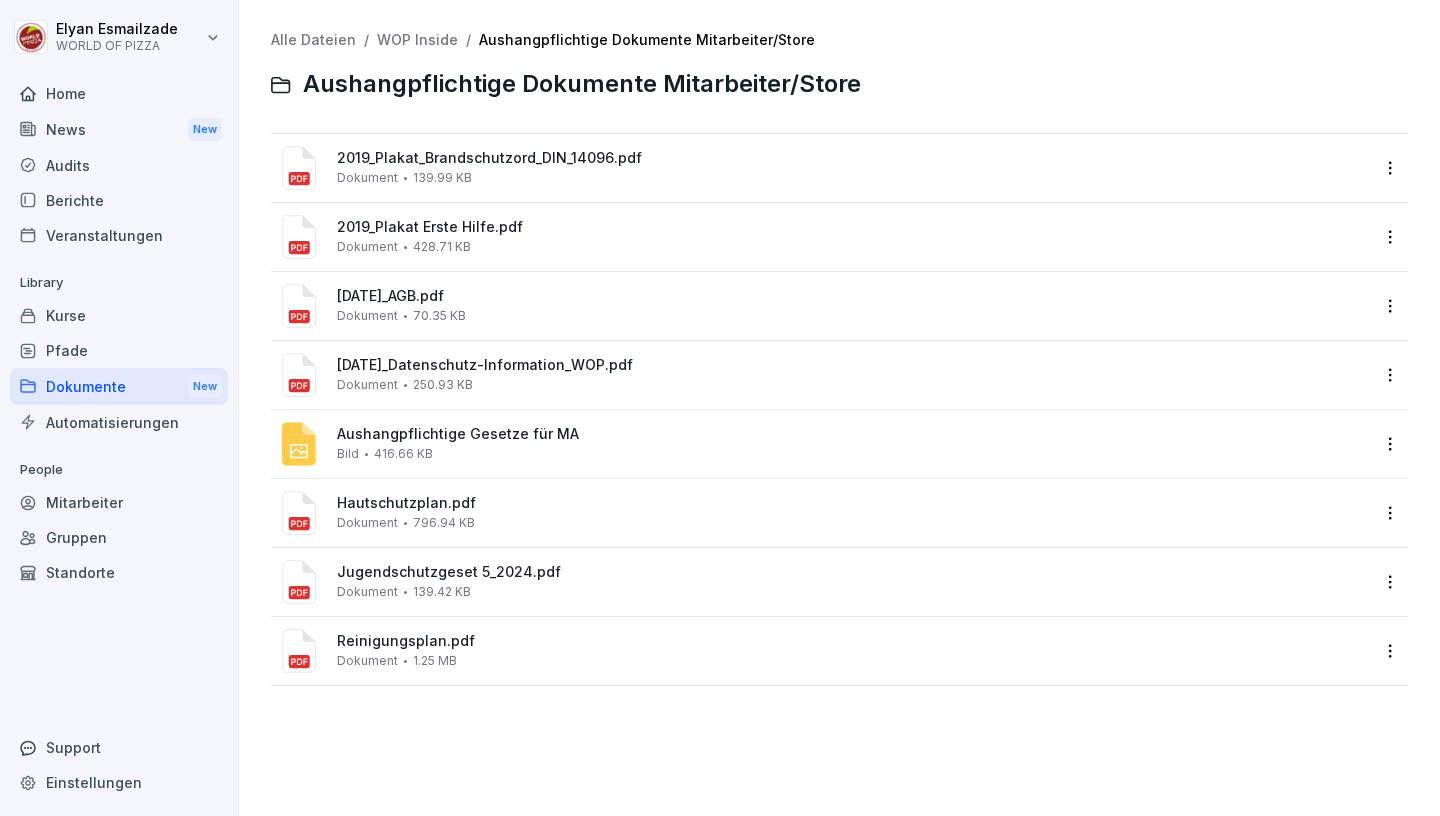 click on "[DATE]_Datenschutz-Information_WOP.pdf Dokument 250.93 KB" at bounding box center (823, 375) 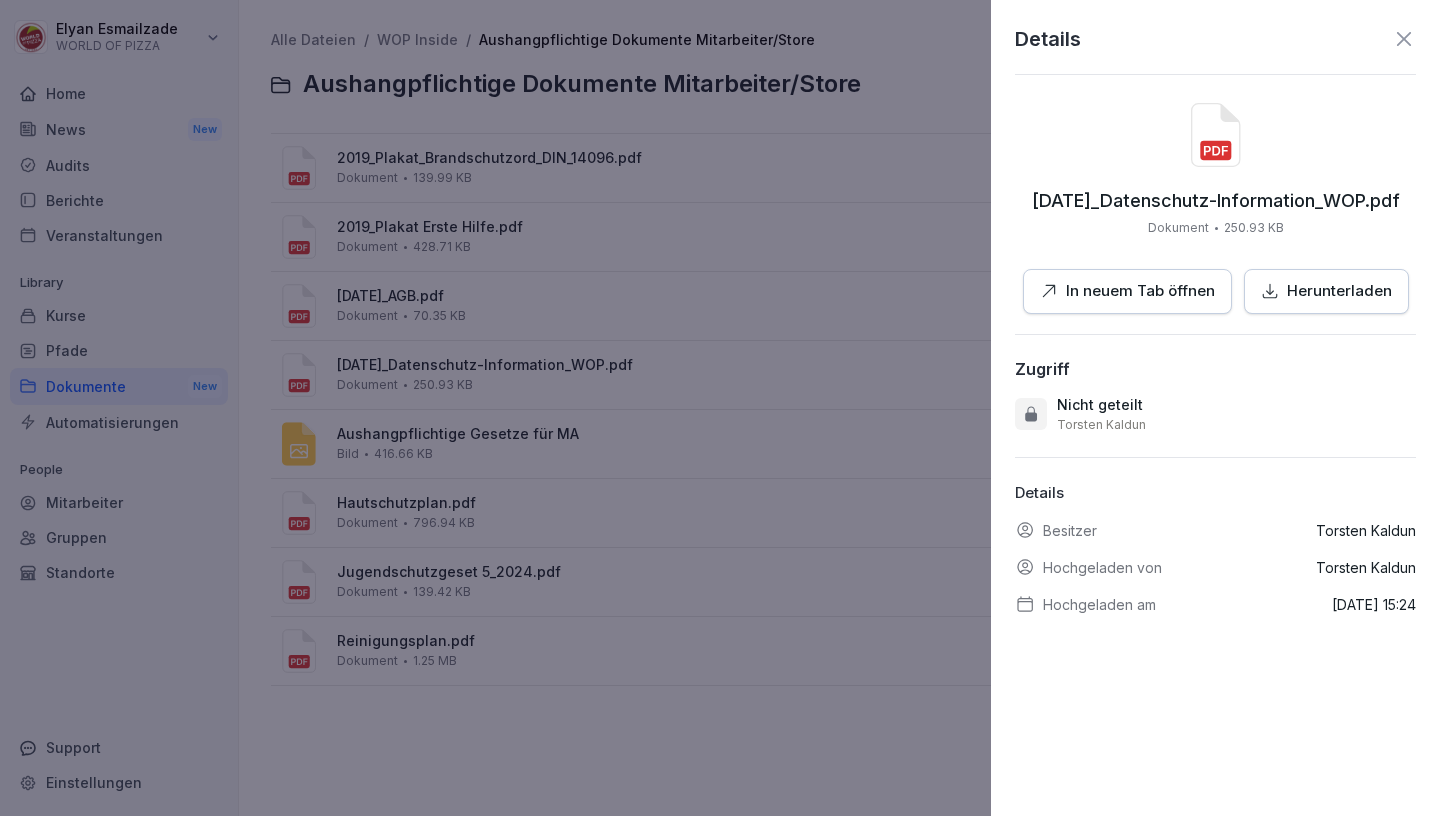 click on "In neuem Tab öffnen" at bounding box center [1140, 291] 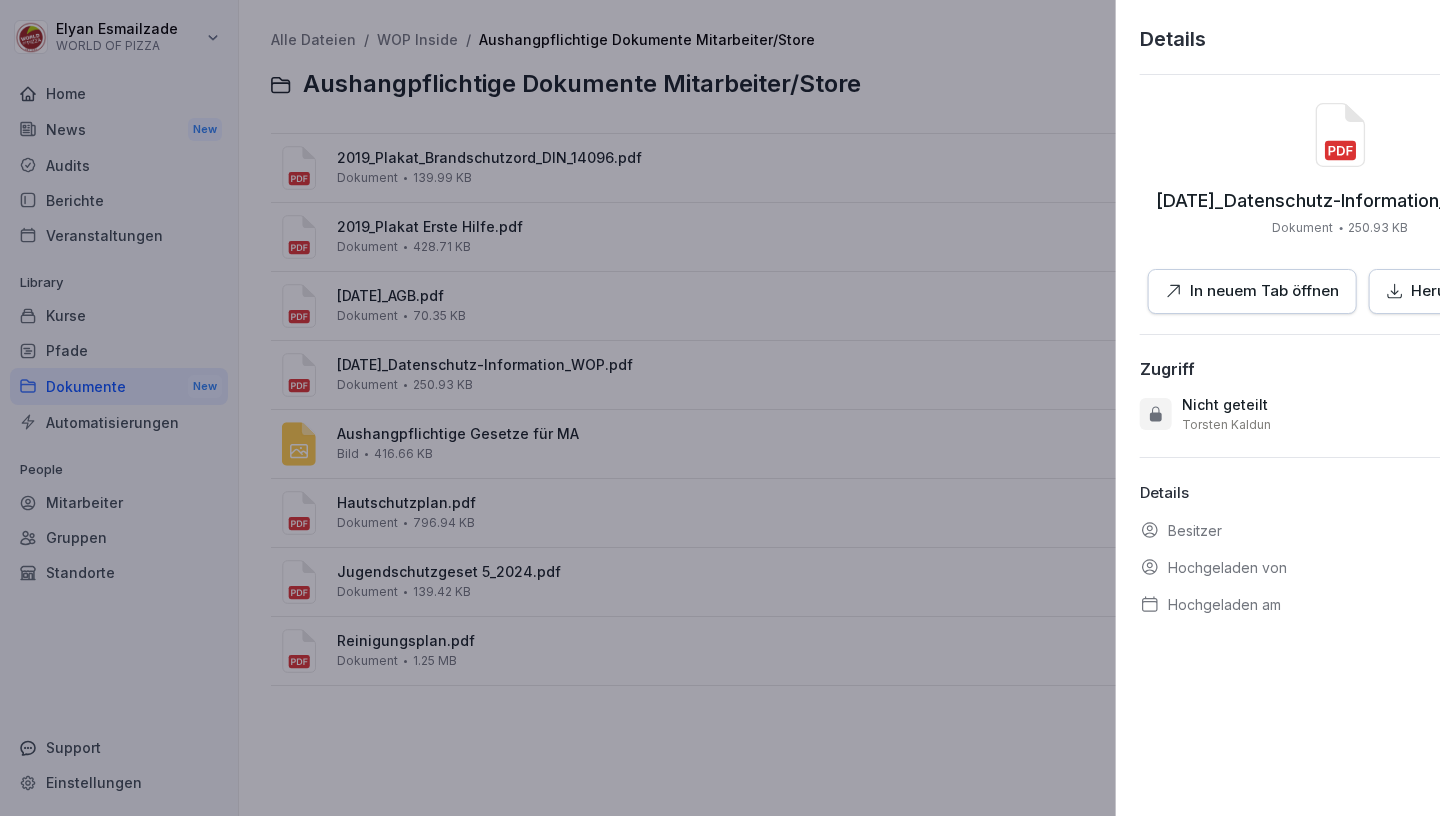 click at bounding box center [720, 408] 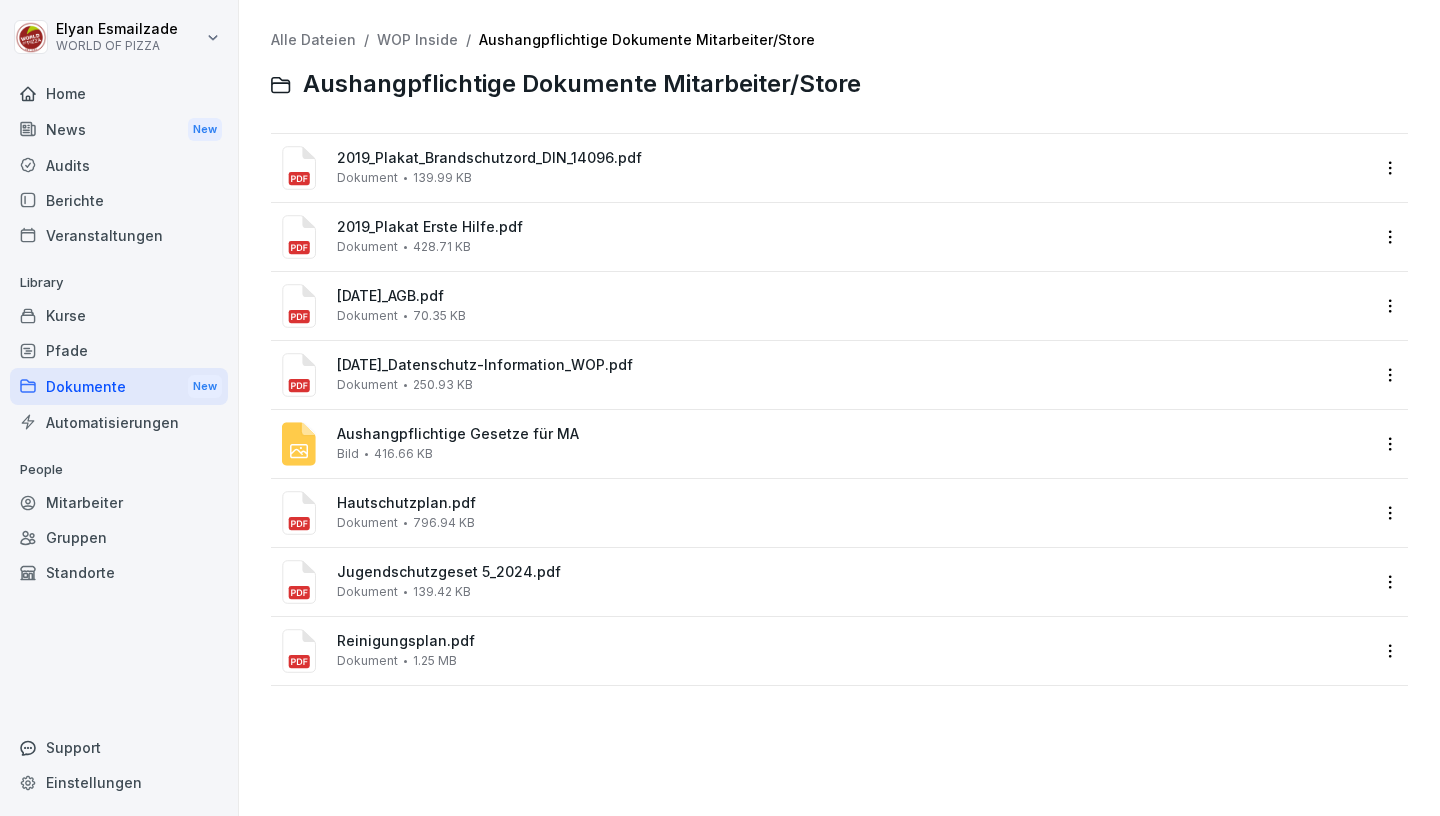 click on "Aushangpflichtige Gesetze für MA Bild 416.66 KB" at bounding box center (853, 443) 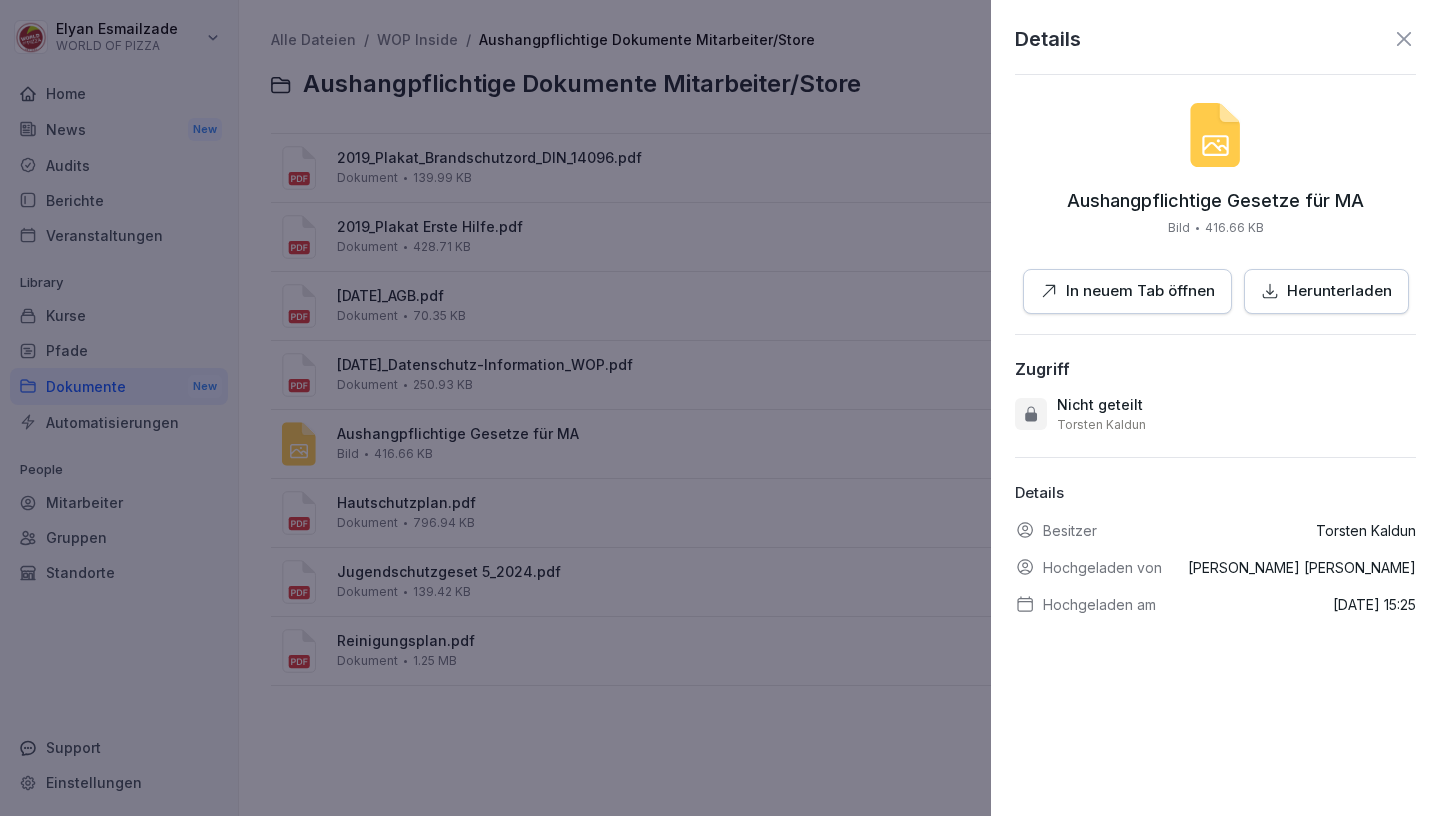 click on "In neuem Tab öffnen" at bounding box center (1127, 291) 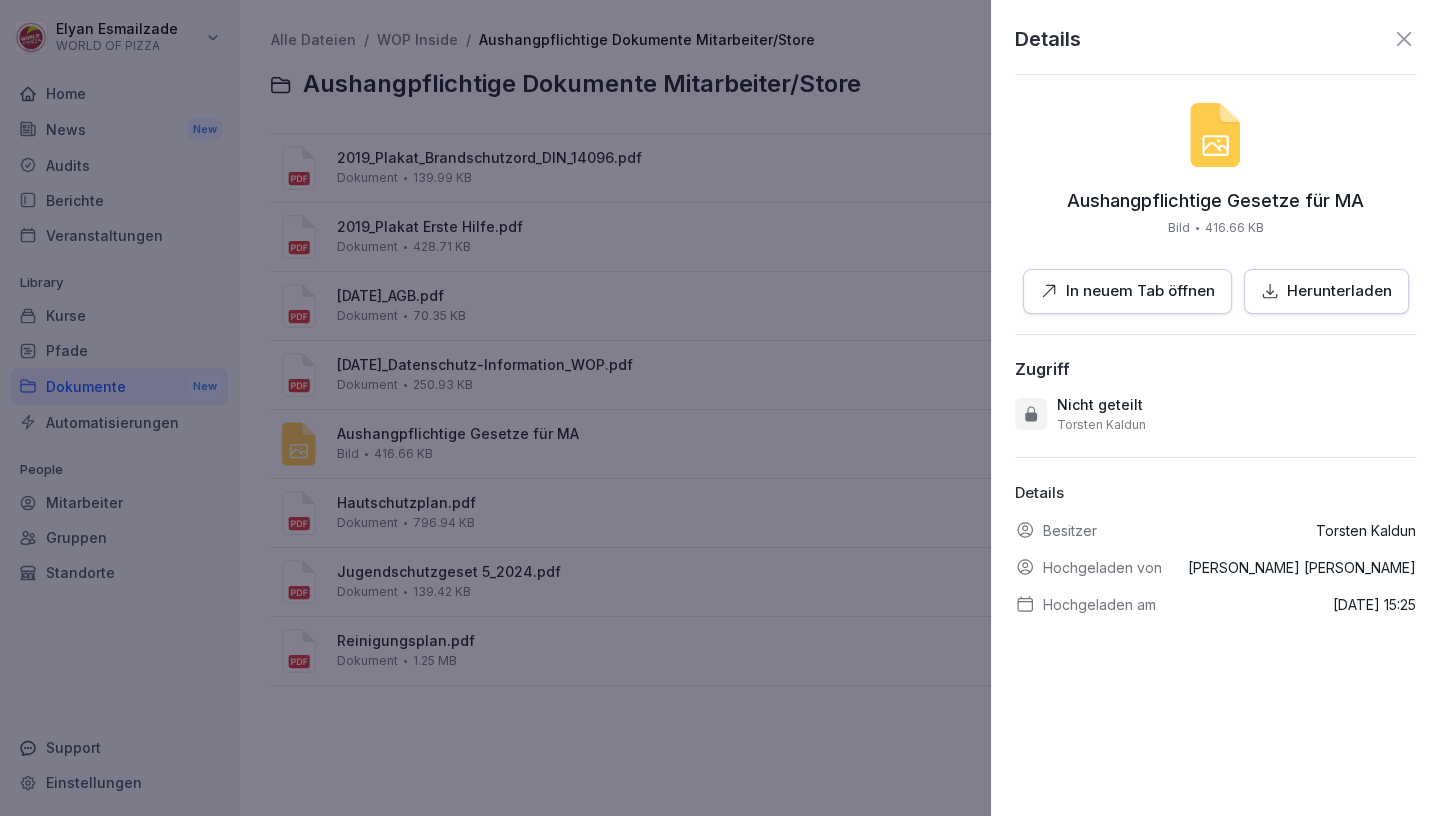 click at bounding box center [720, 408] 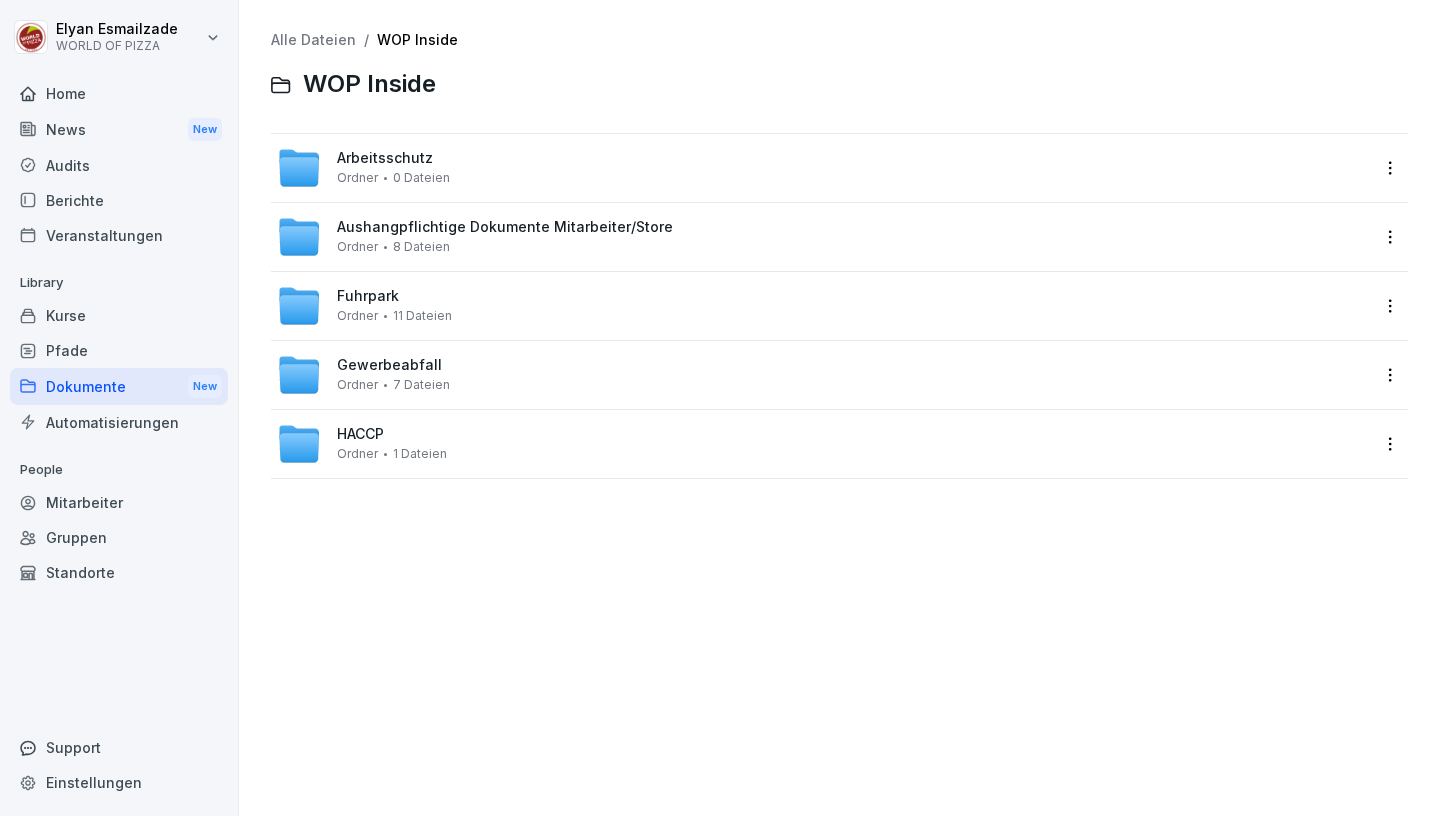 click on "Gewerbeabfall Ordner 7 Dateien" at bounding box center [823, 375] 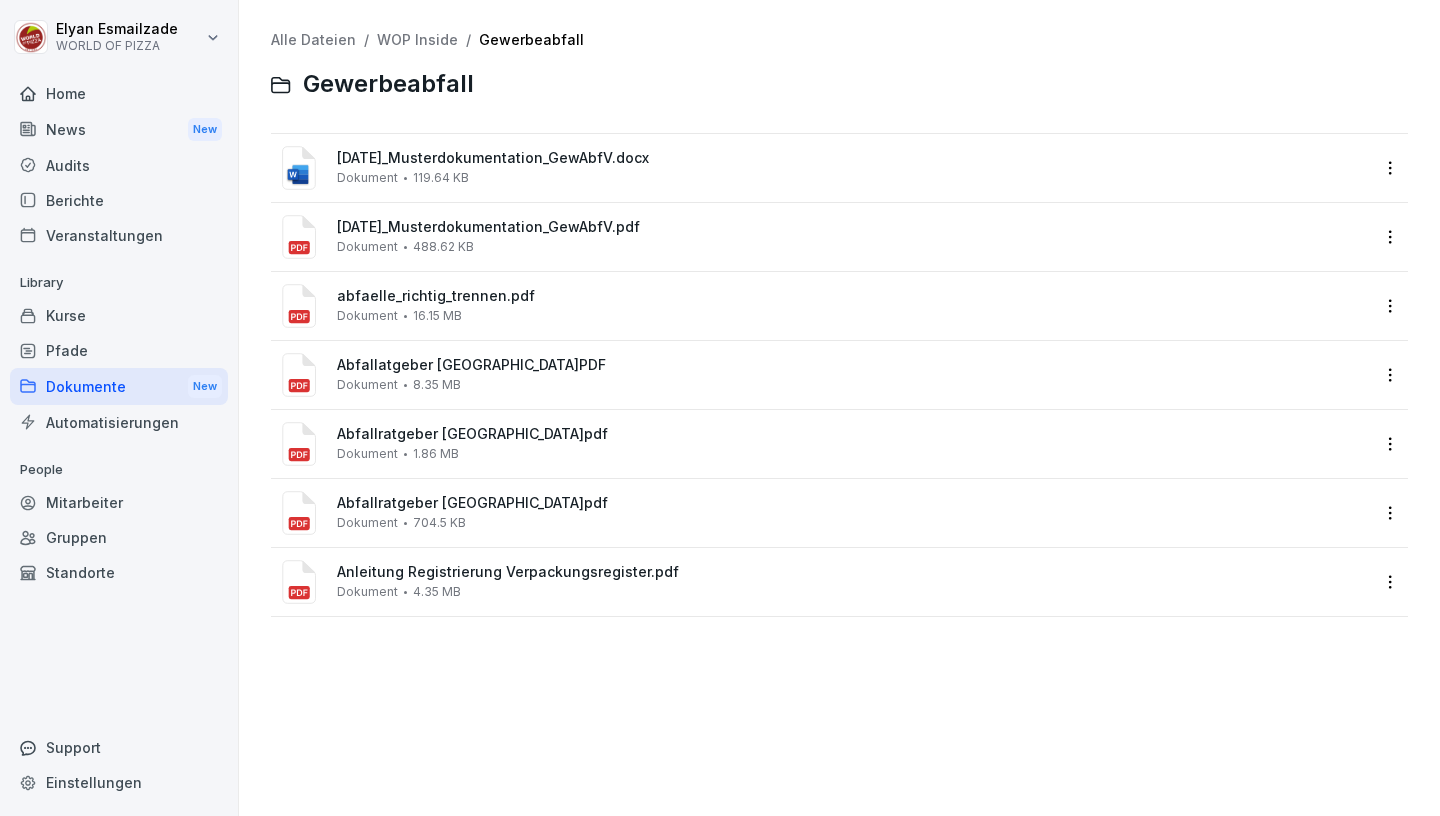 click on "Abfallratgeber [GEOGRAPHIC_DATA]pdf Dokument 1.86 MB" at bounding box center (853, 443) 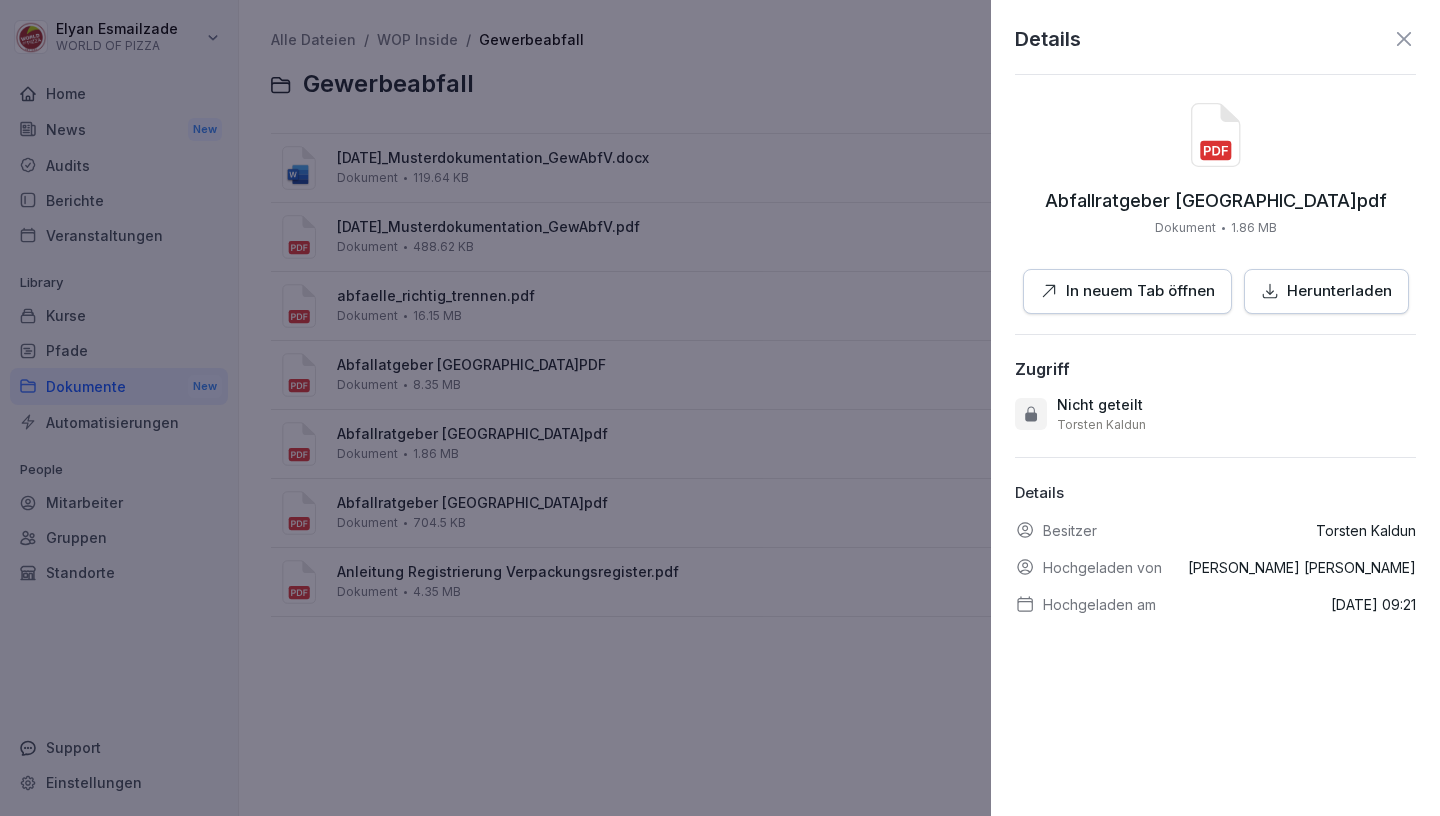 click on "In neuem Tab öffnen" at bounding box center (1127, 291) 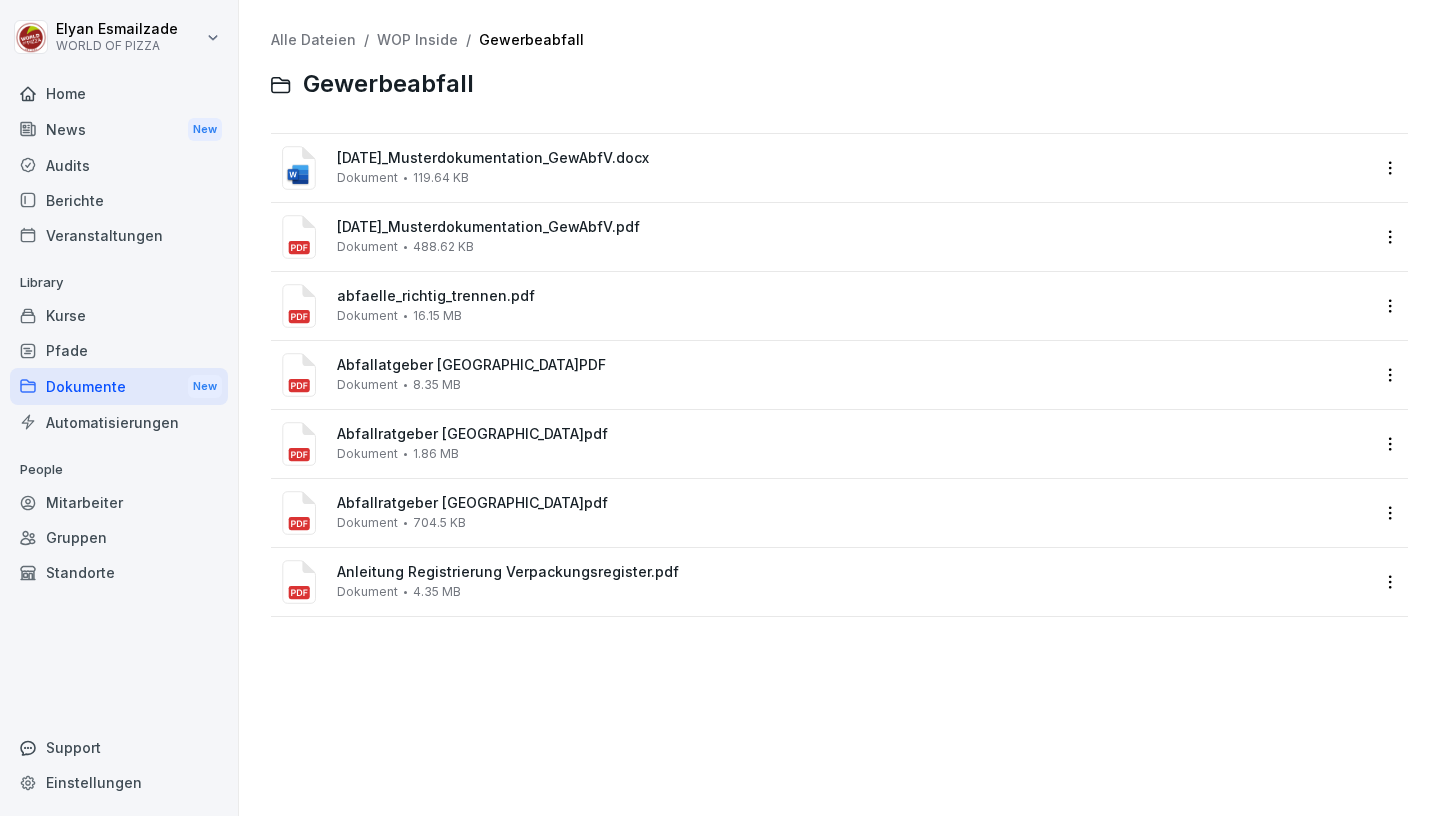 click on "Dokument" at bounding box center (367, 592) 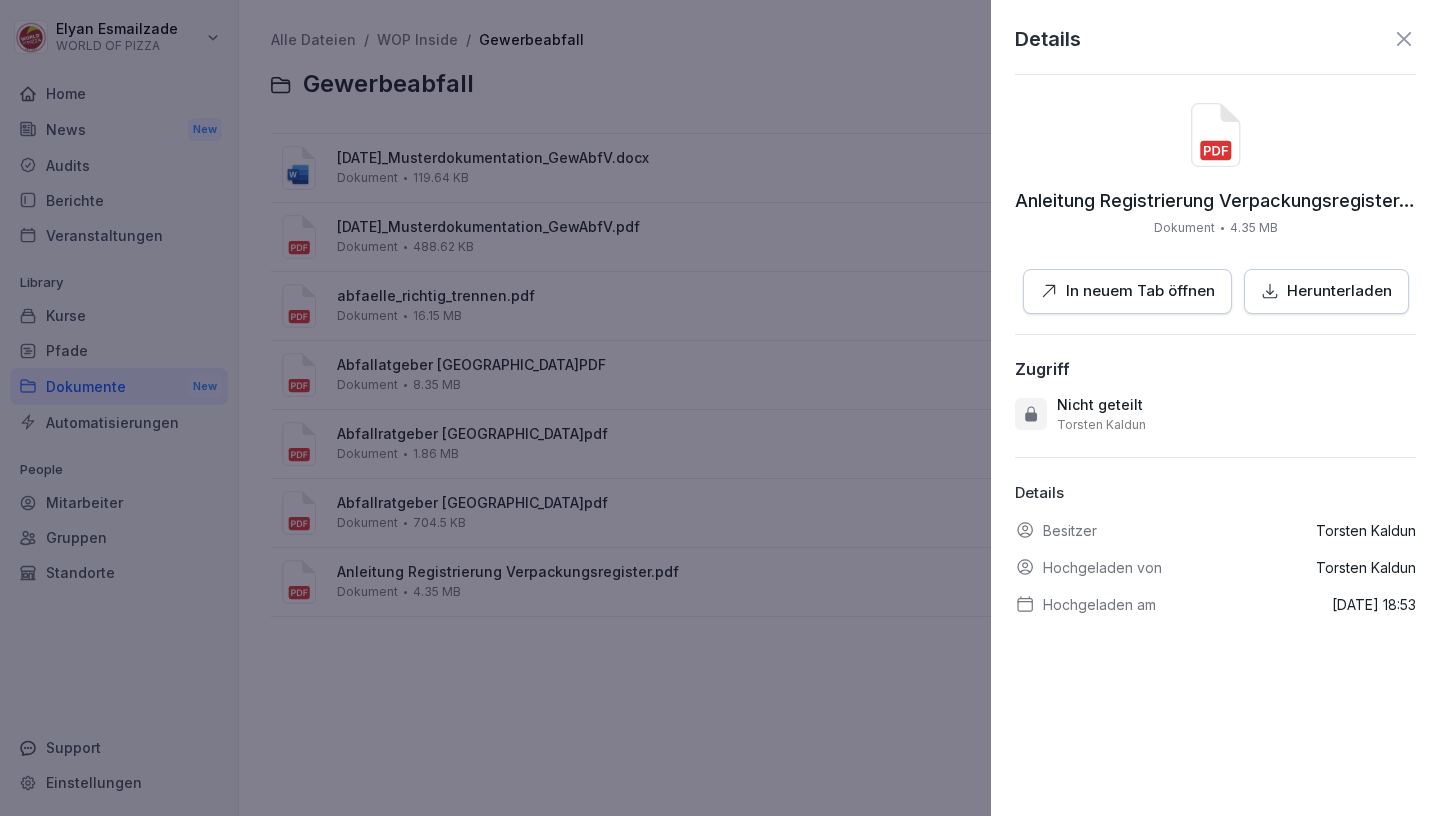 click at bounding box center (720, 408) 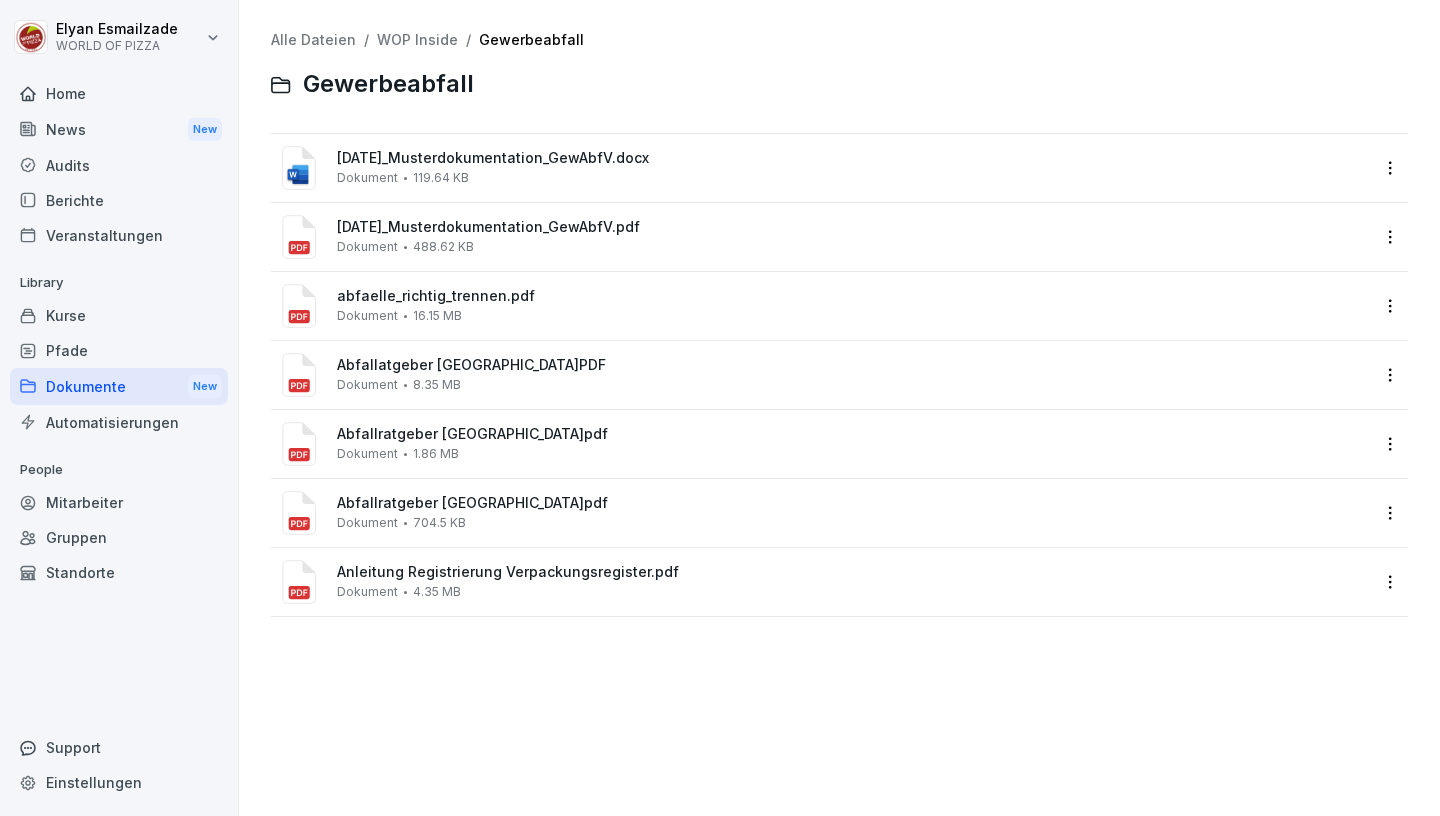 click on "Anleitung Registrierung Verpackungsregister.pdf Dokument 4.35 MB" at bounding box center [823, 582] 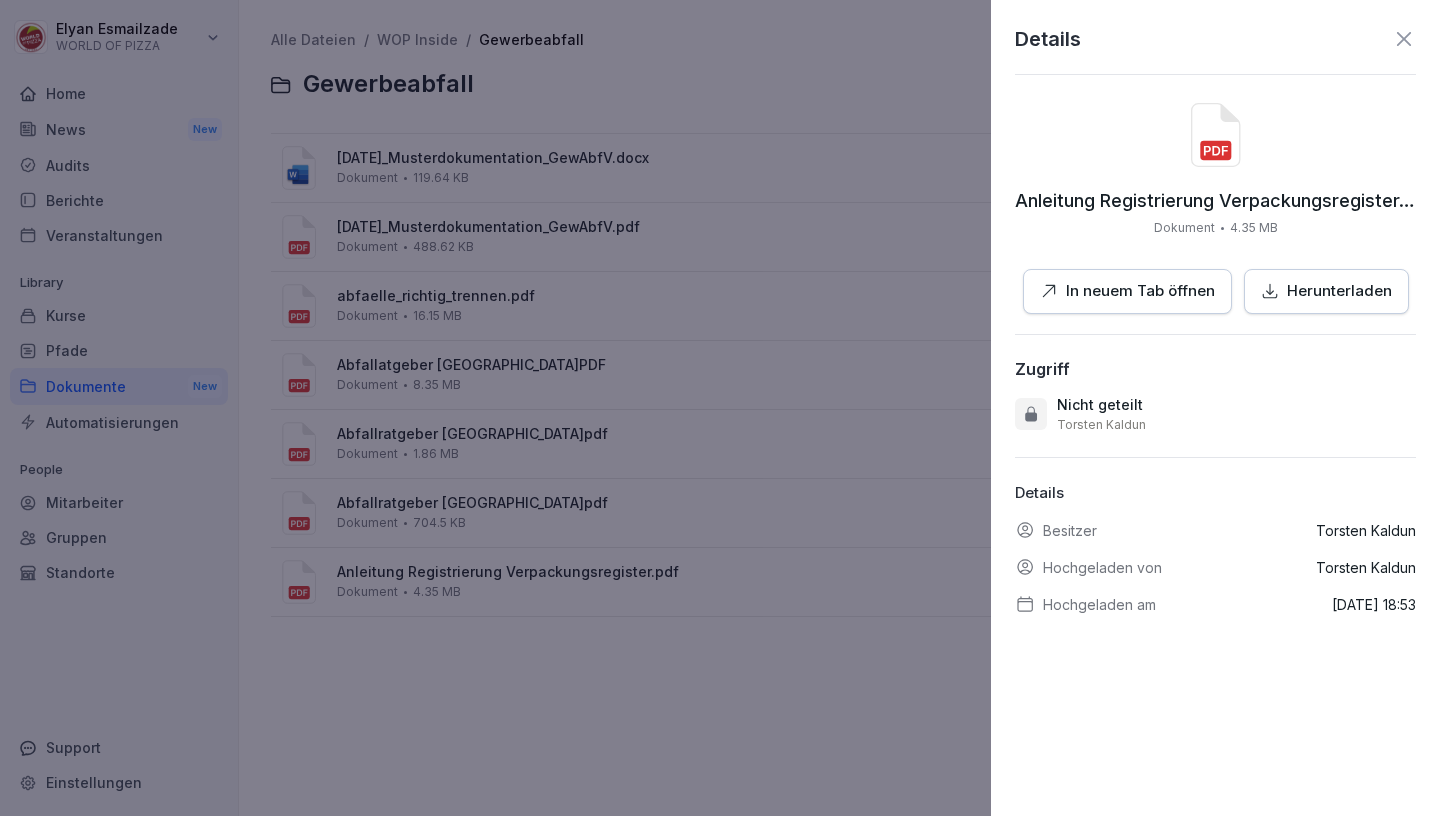 click on "In neuem Tab öffnen" at bounding box center (1127, 291) 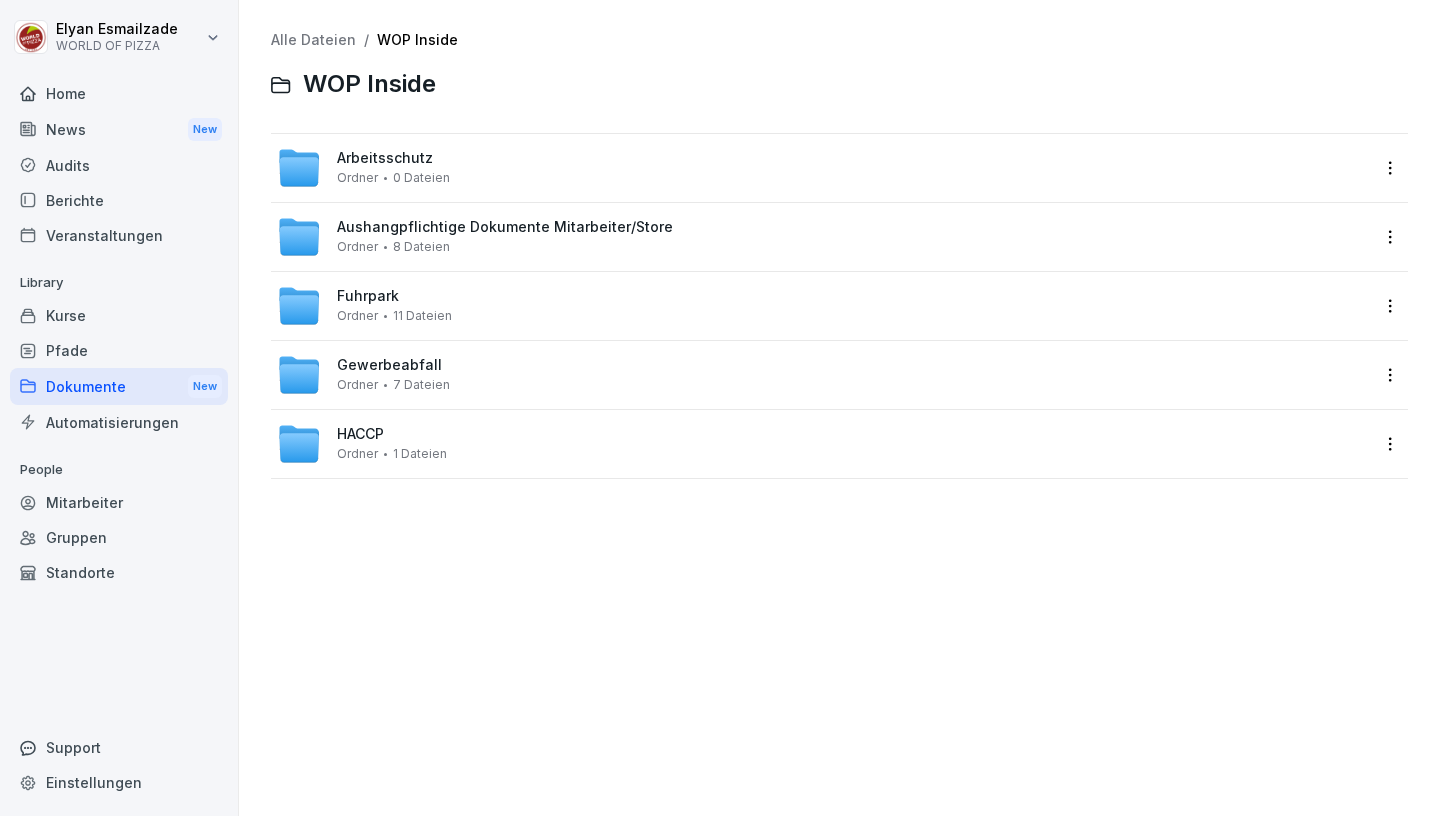 click on "HACCP Ordner 1 Dateien" at bounding box center [823, 444] 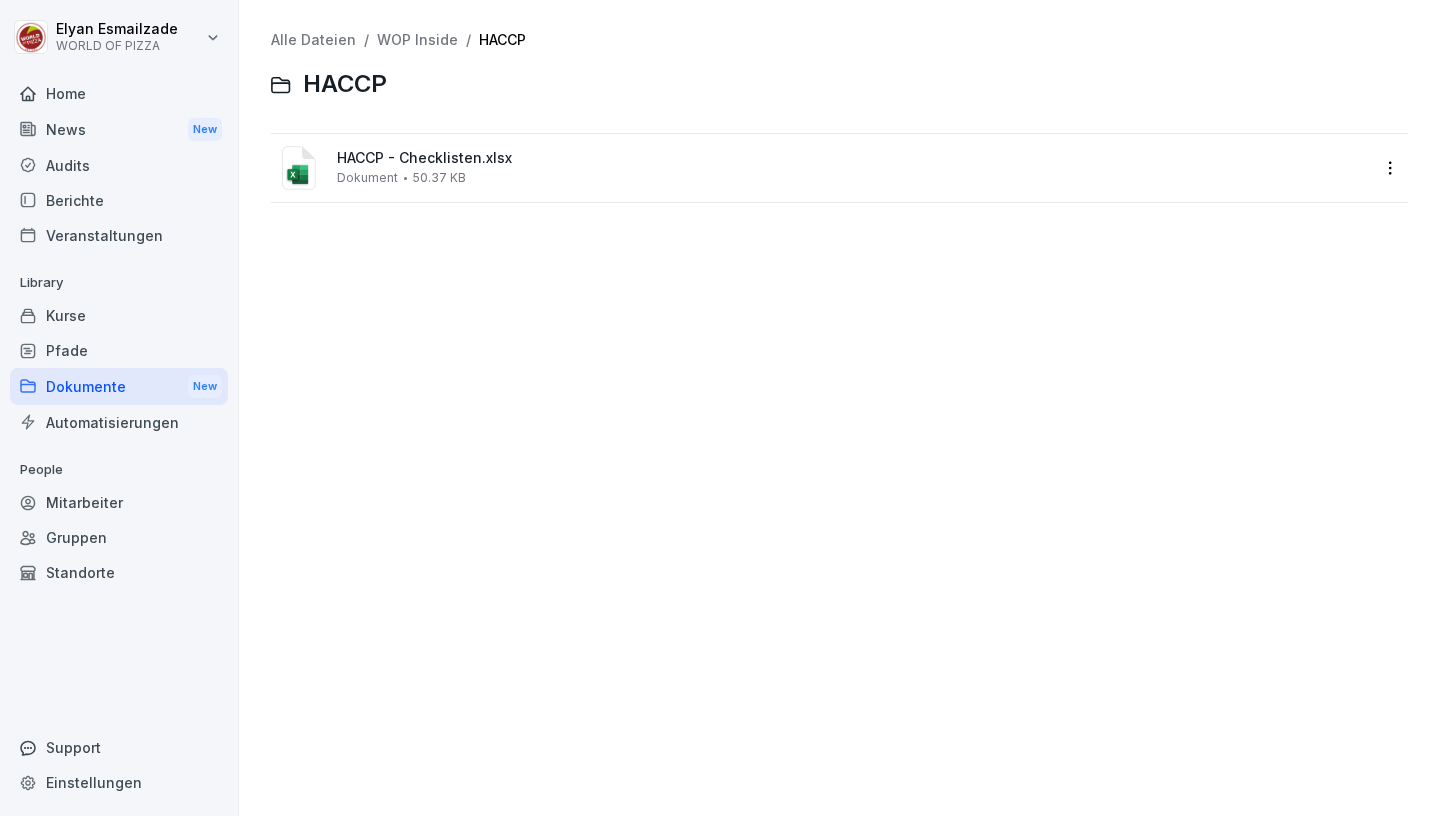 click on "HACCP - Checklisten.xlsx Dokument 50.37 KB" at bounding box center [853, 167] 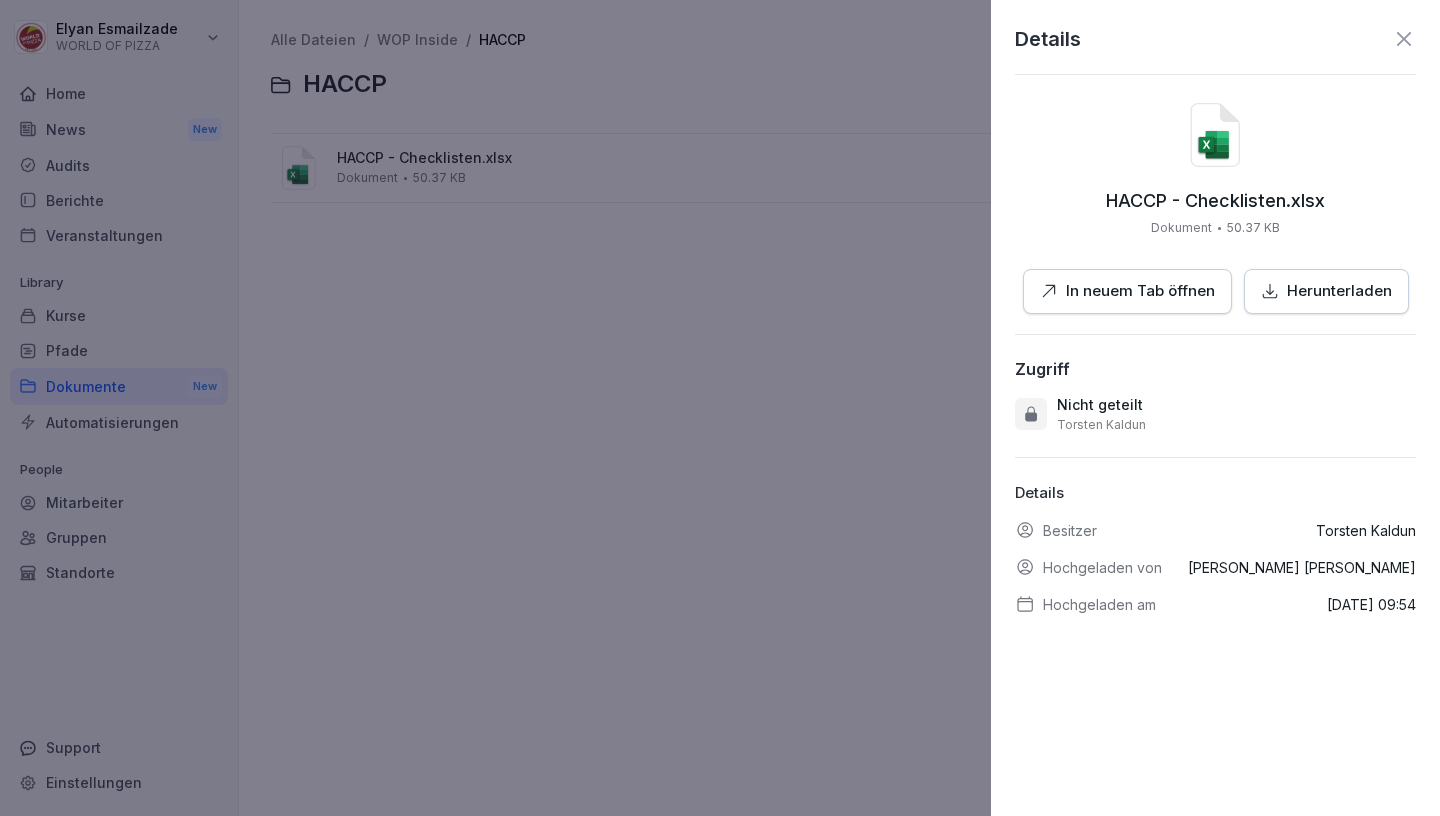 click on "In neuem Tab öffnen" at bounding box center (1140, 291) 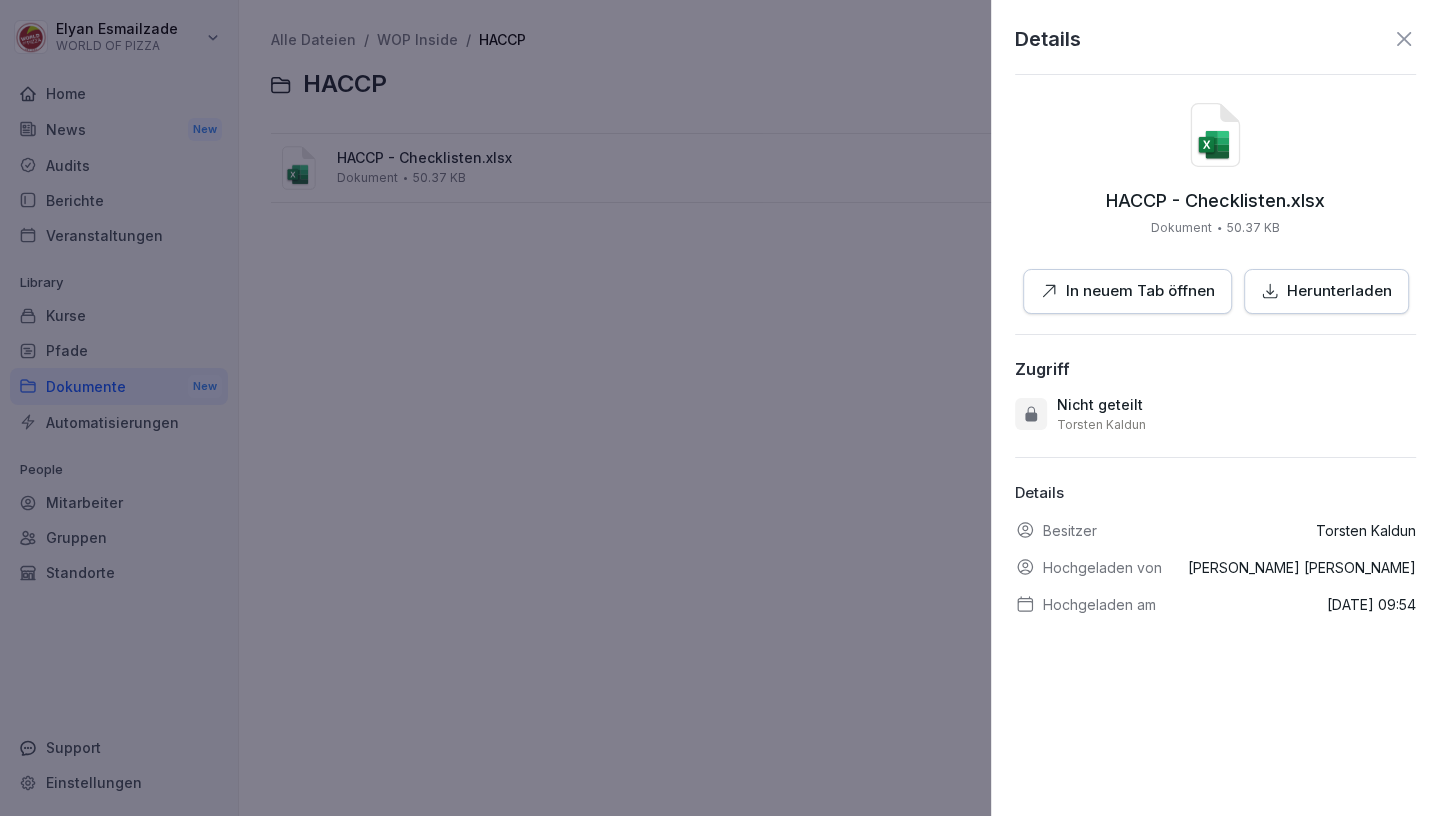 click at bounding box center (720, 408) 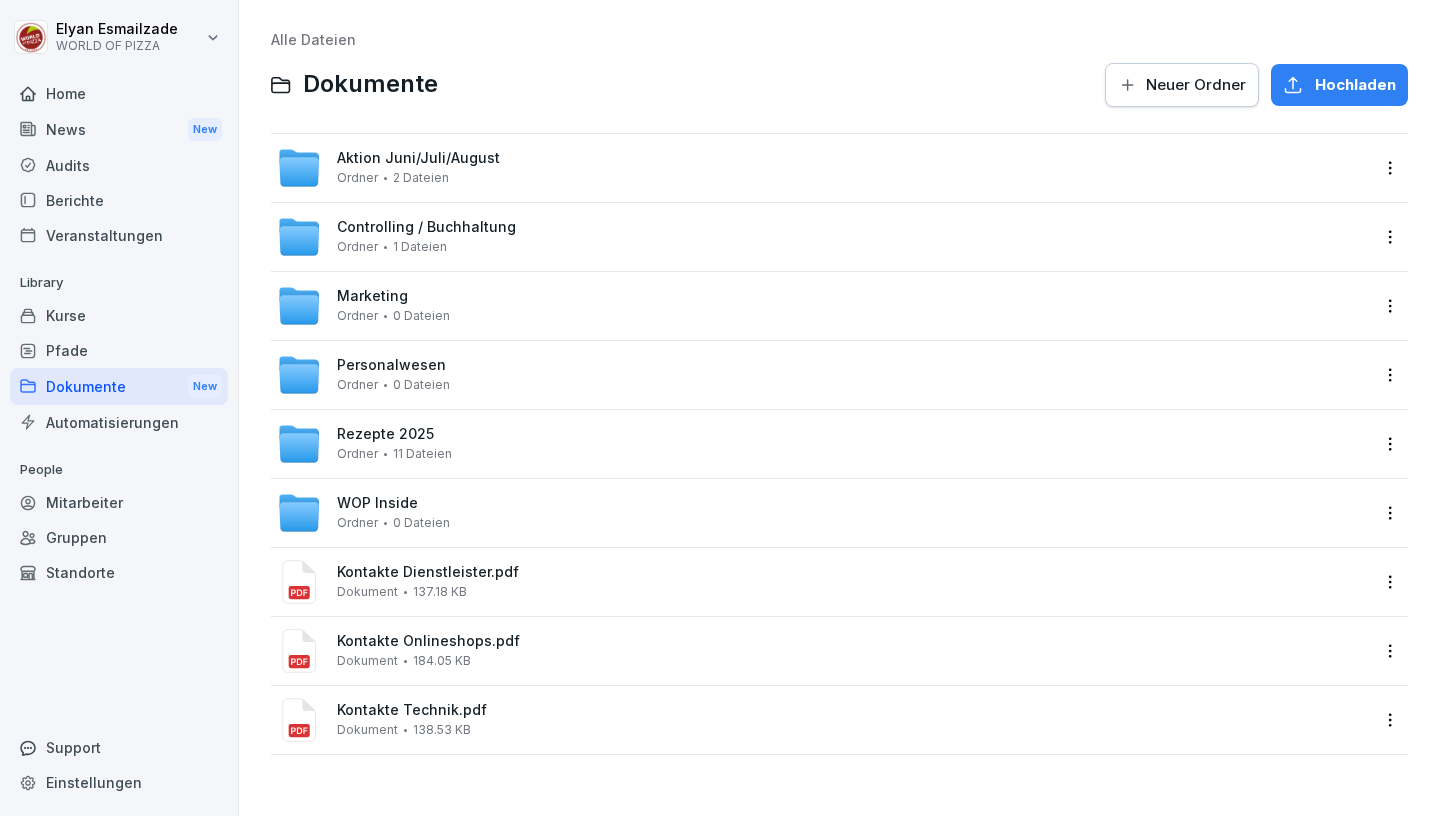 click on "Automatisierungen" at bounding box center [119, 422] 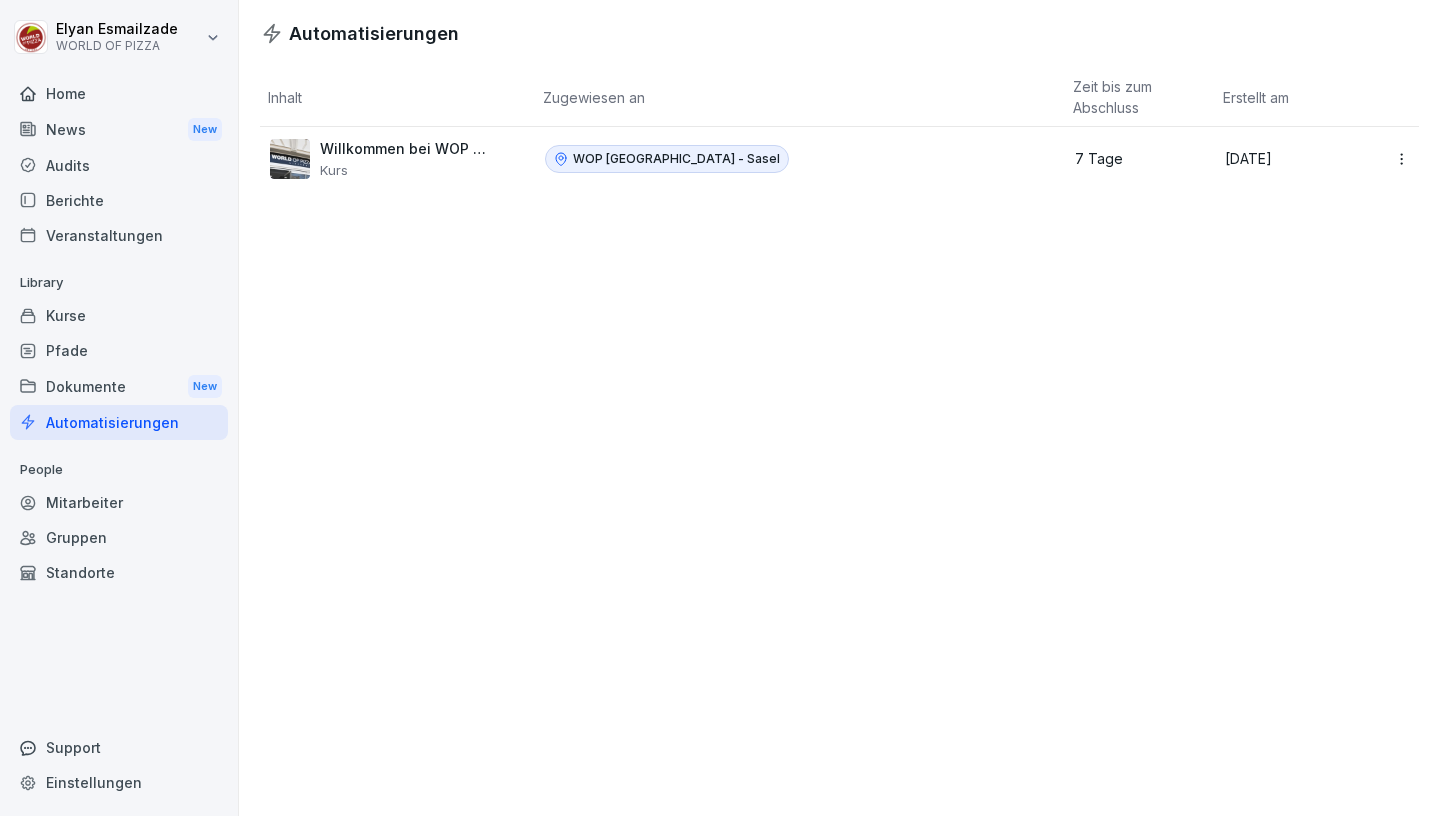 click on "Berichte" at bounding box center (119, 200) 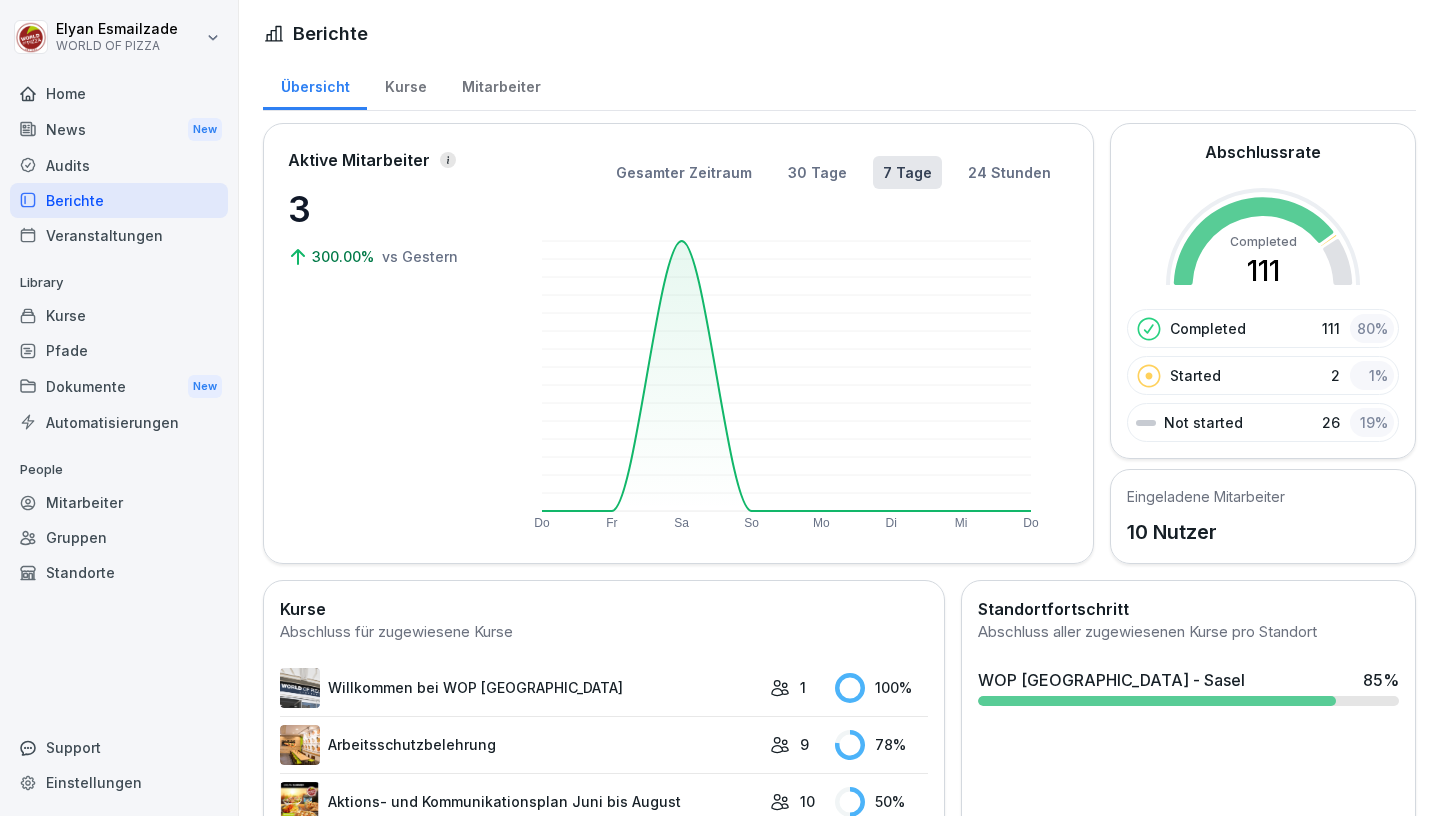 click on "Home" at bounding box center [119, 93] 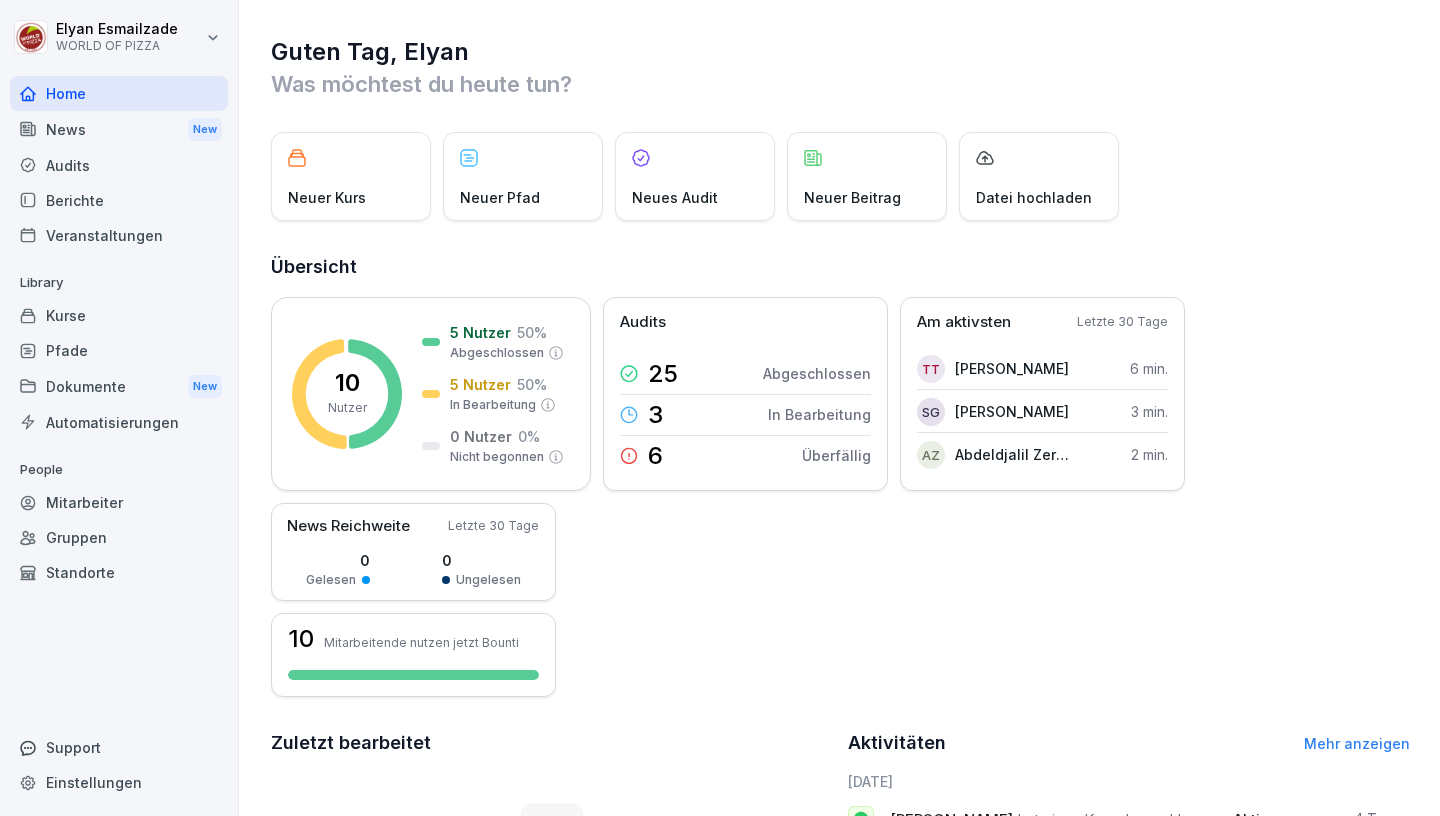 click on "Kurse" at bounding box center [119, 315] 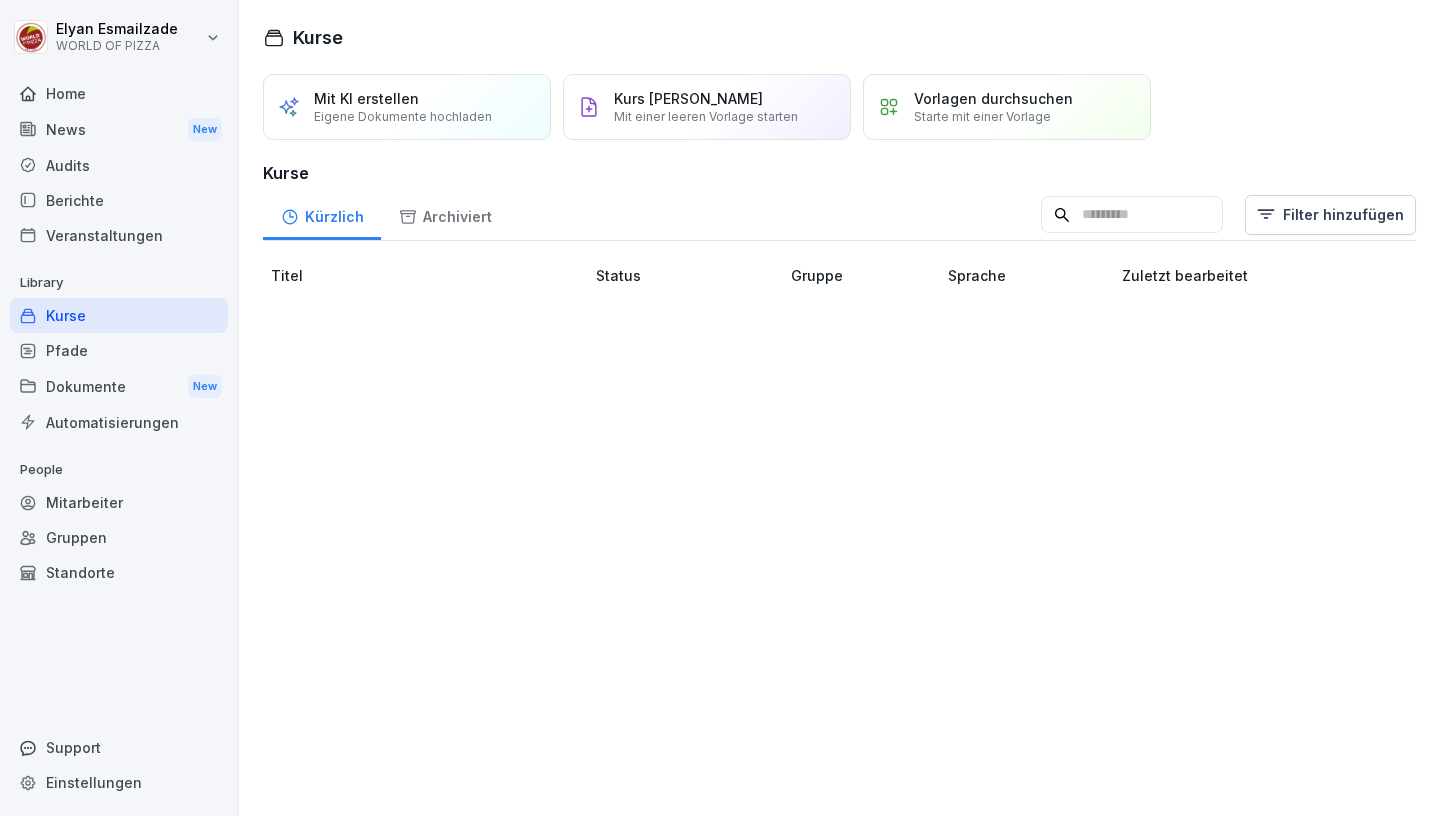click on "Audits" at bounding box center (119, 165) 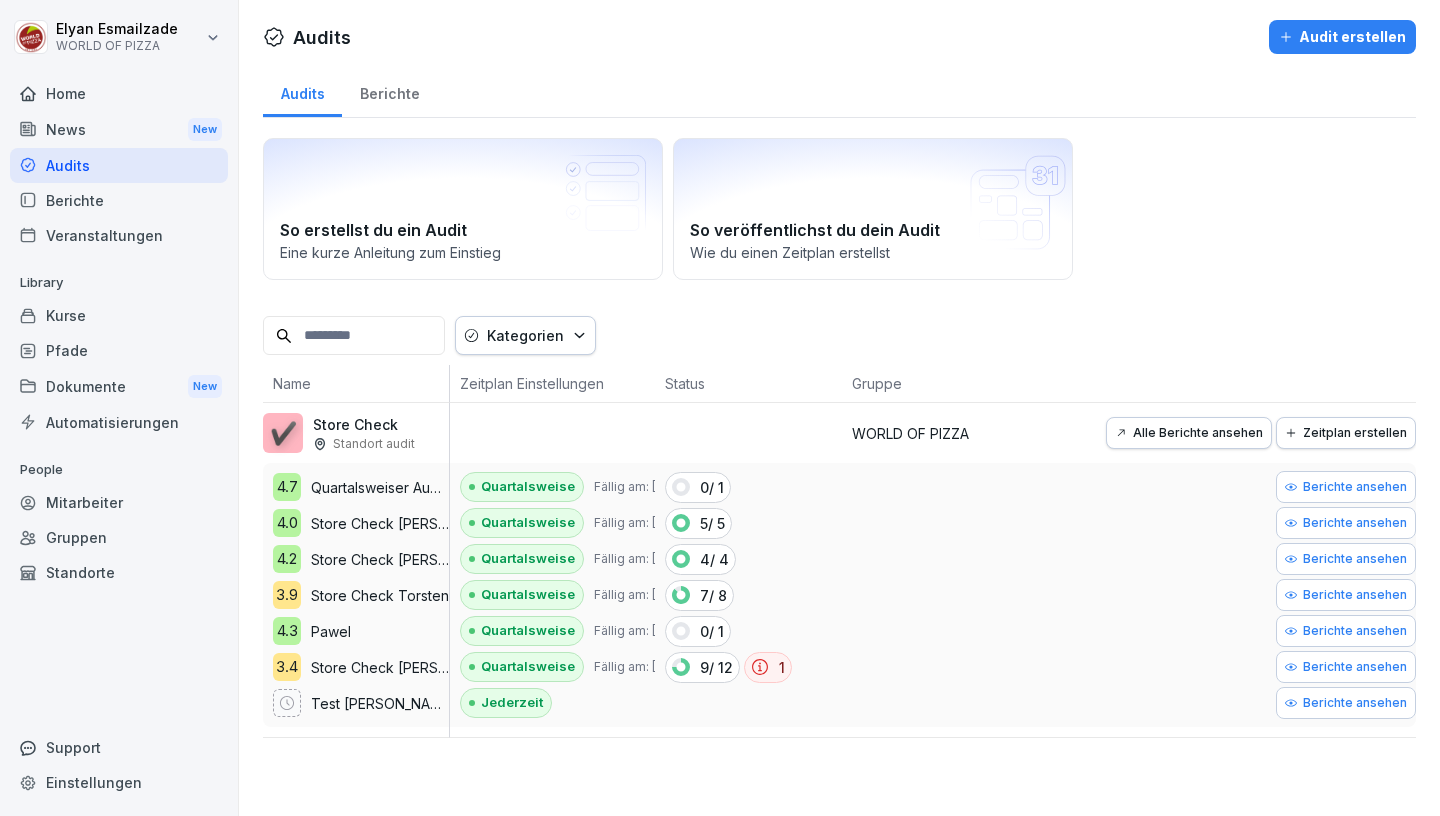 click on "News New" at bounding box center [119, 129] 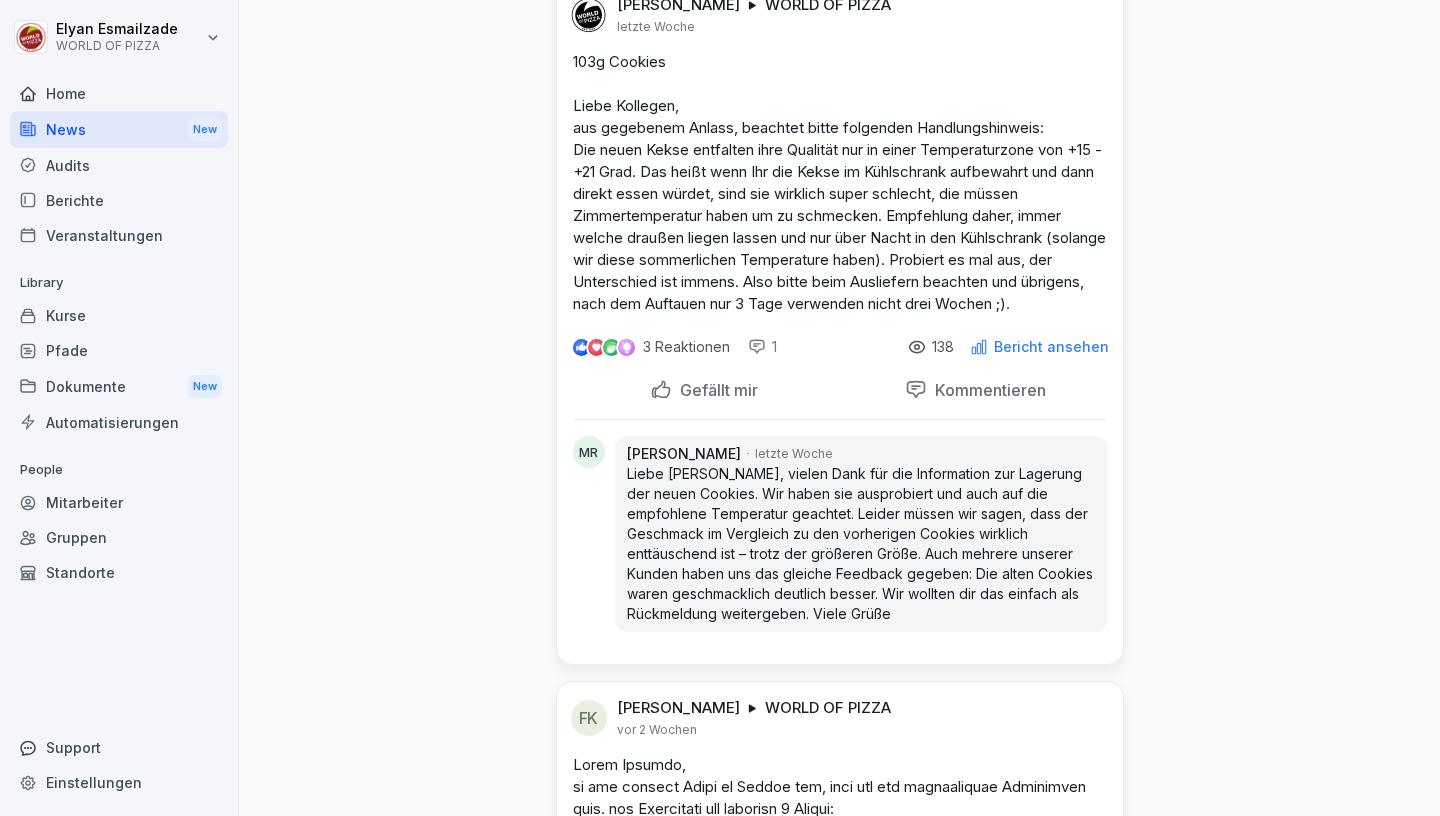 scroll, scrollTop: 1047, scrollLeft: 0, axis: vertical 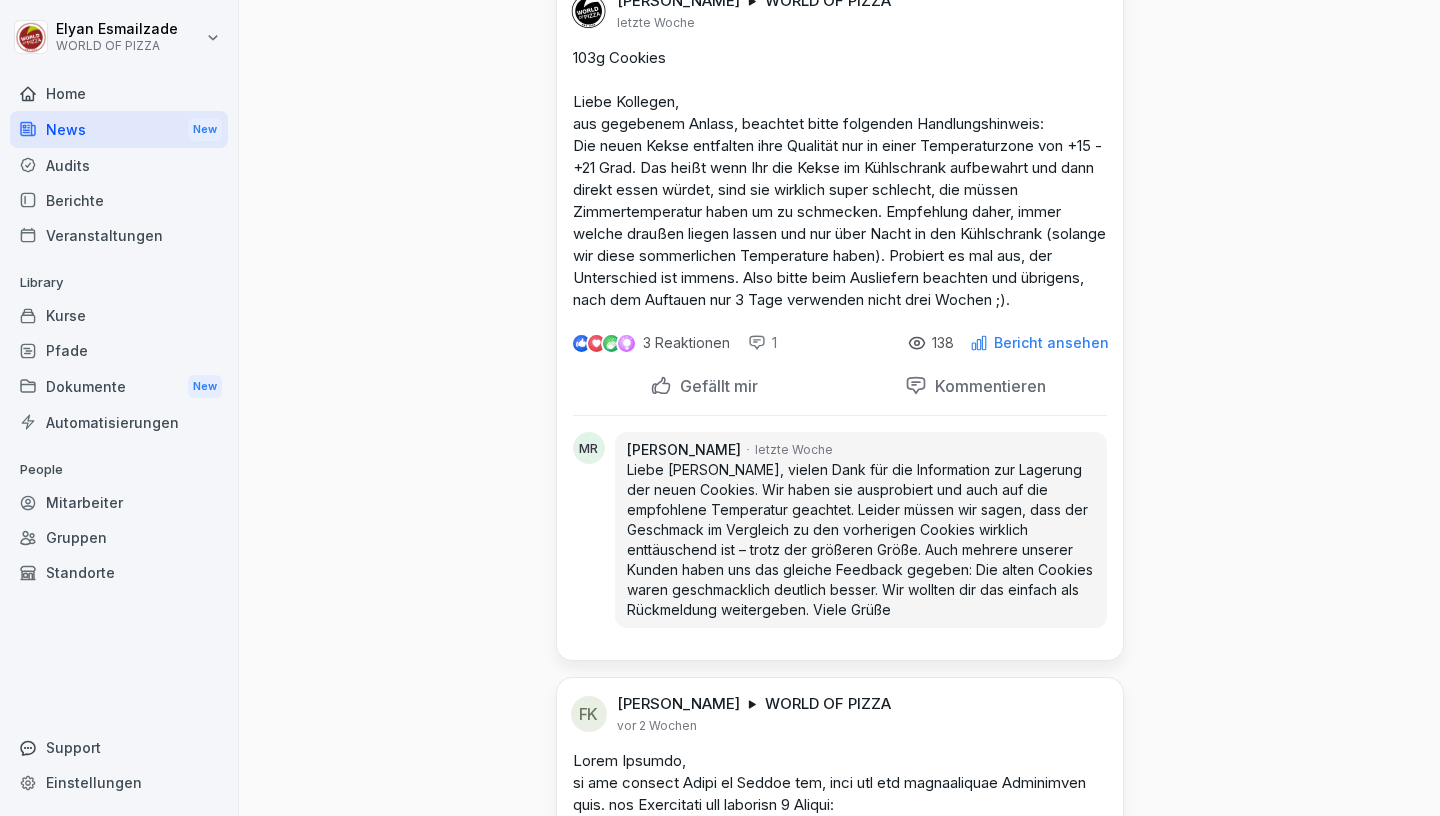 click on "Audits" at bounding box center (119, 165) 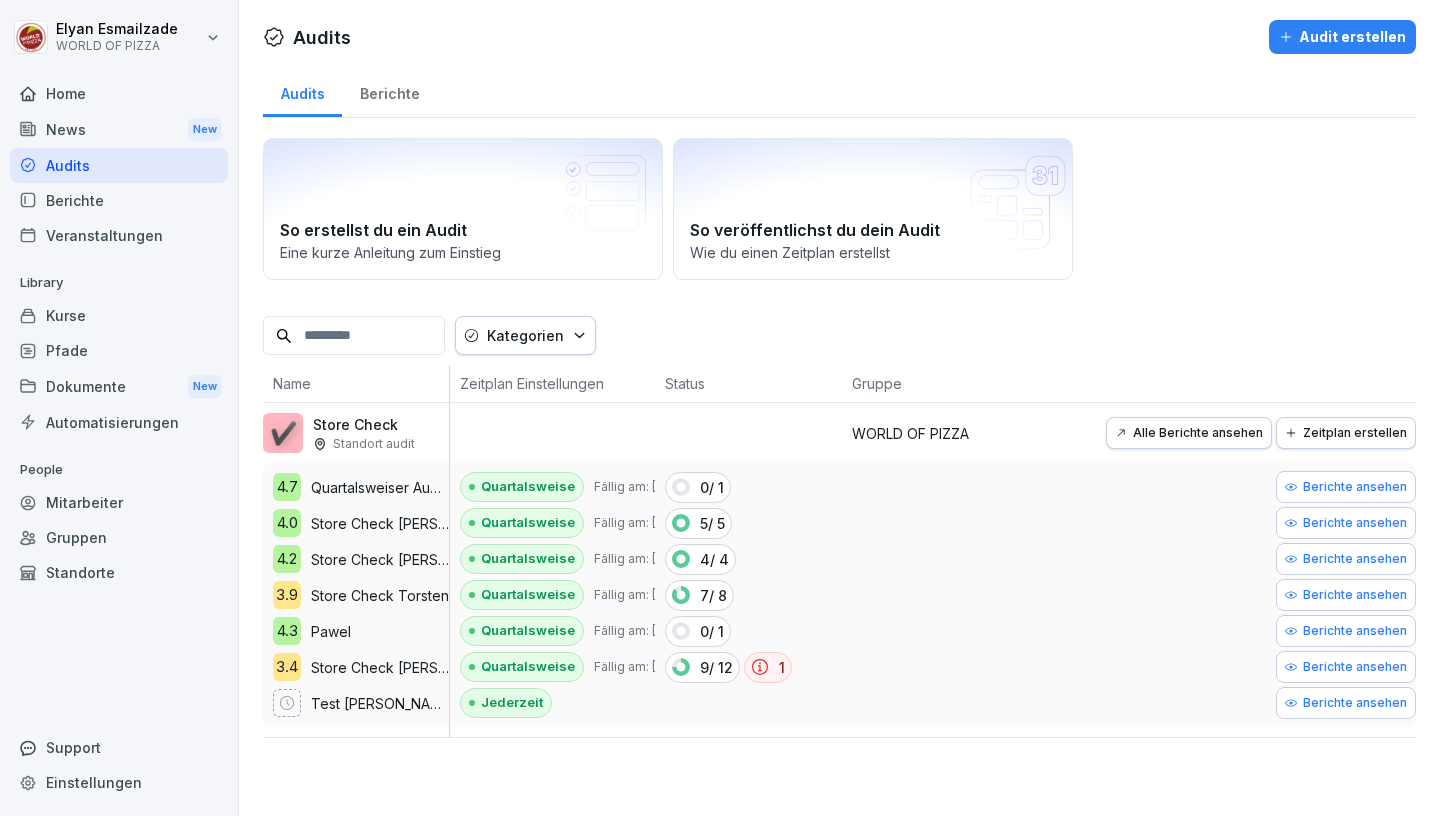 click on "Fällig am:   [DATE]" at bounding box center (694, 559) 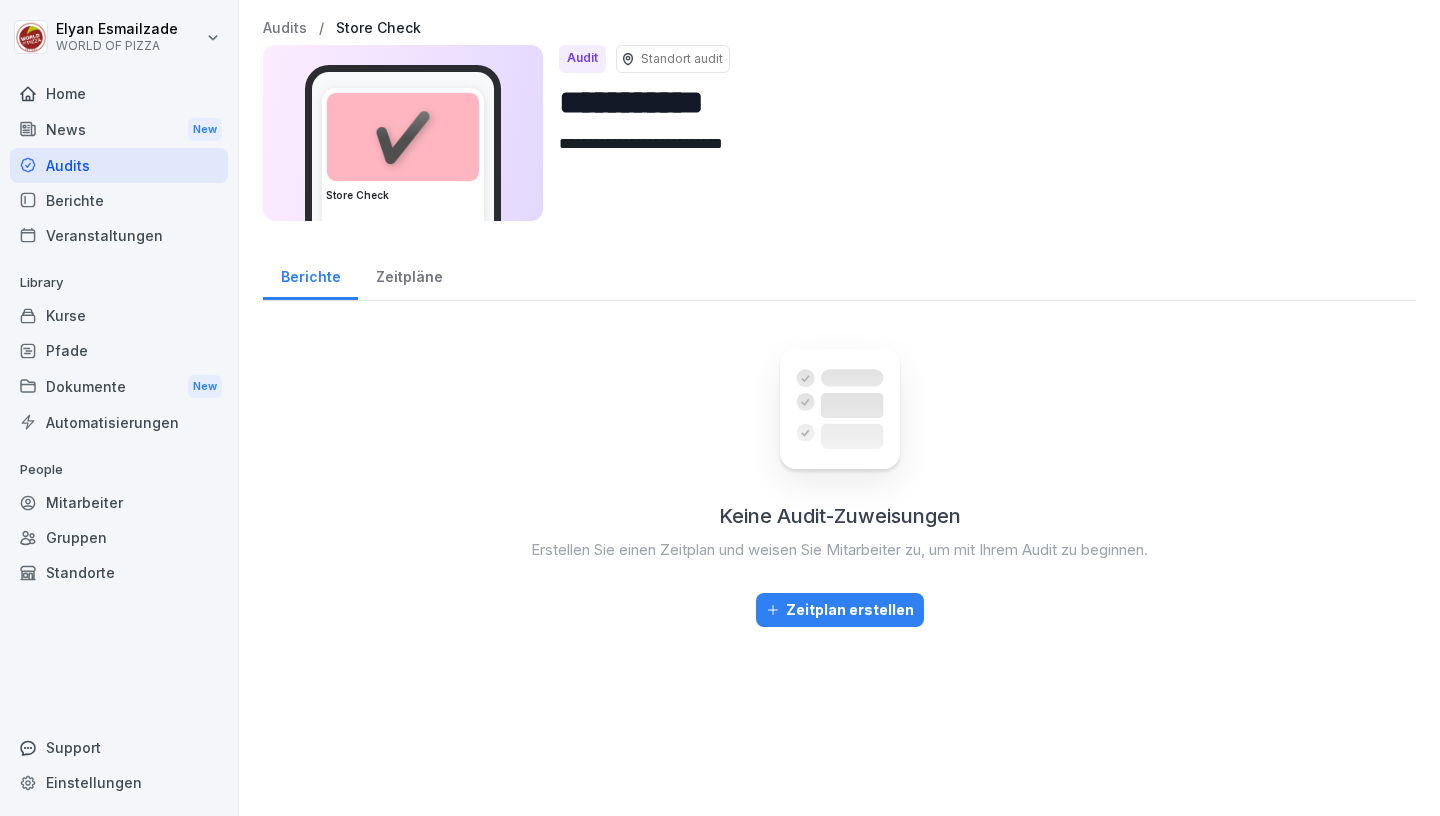 click on "Audit" at bounding box center [582, 59] 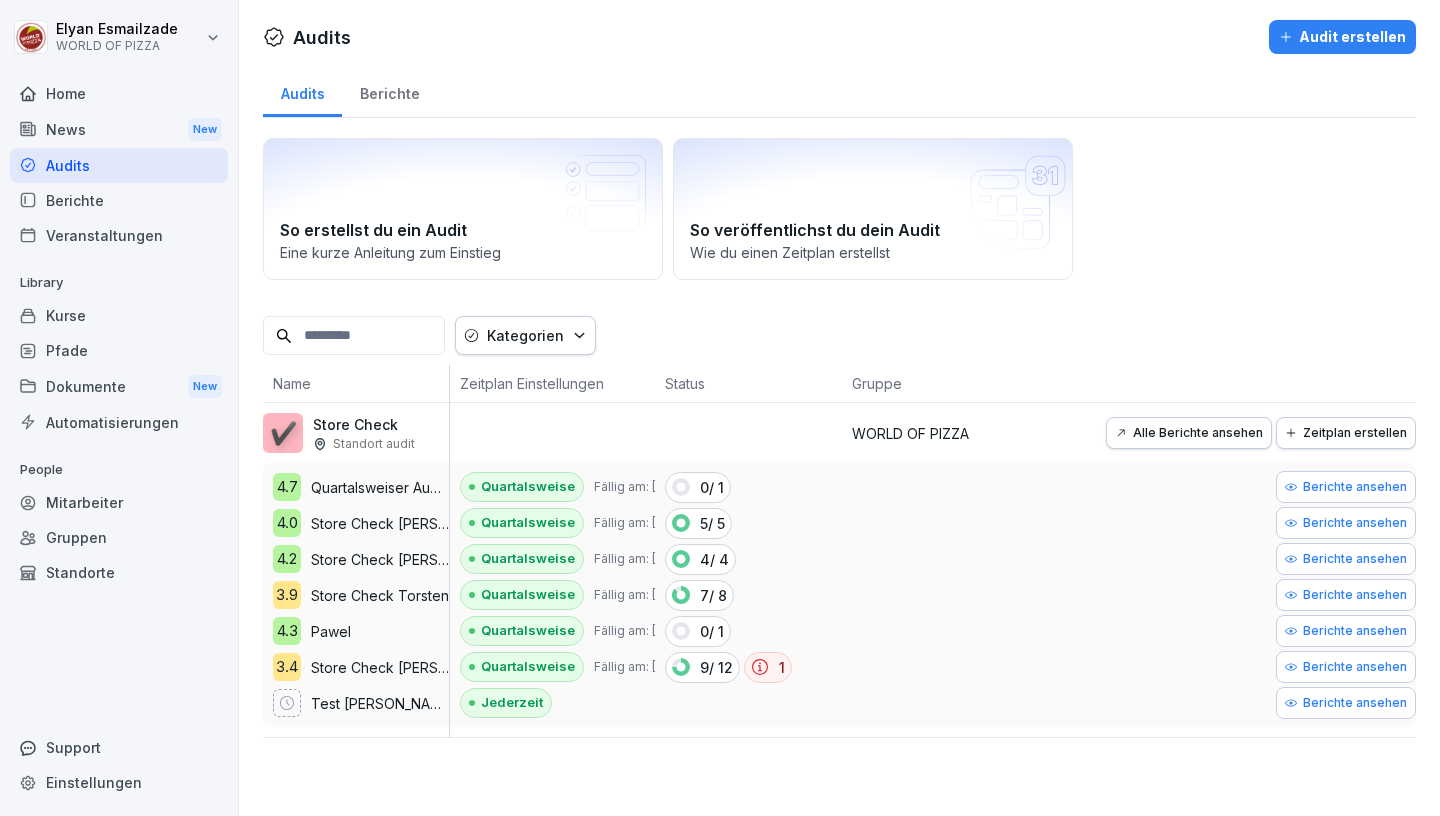 click on "Berichte ansehen" at bounding box center [1346, 523] 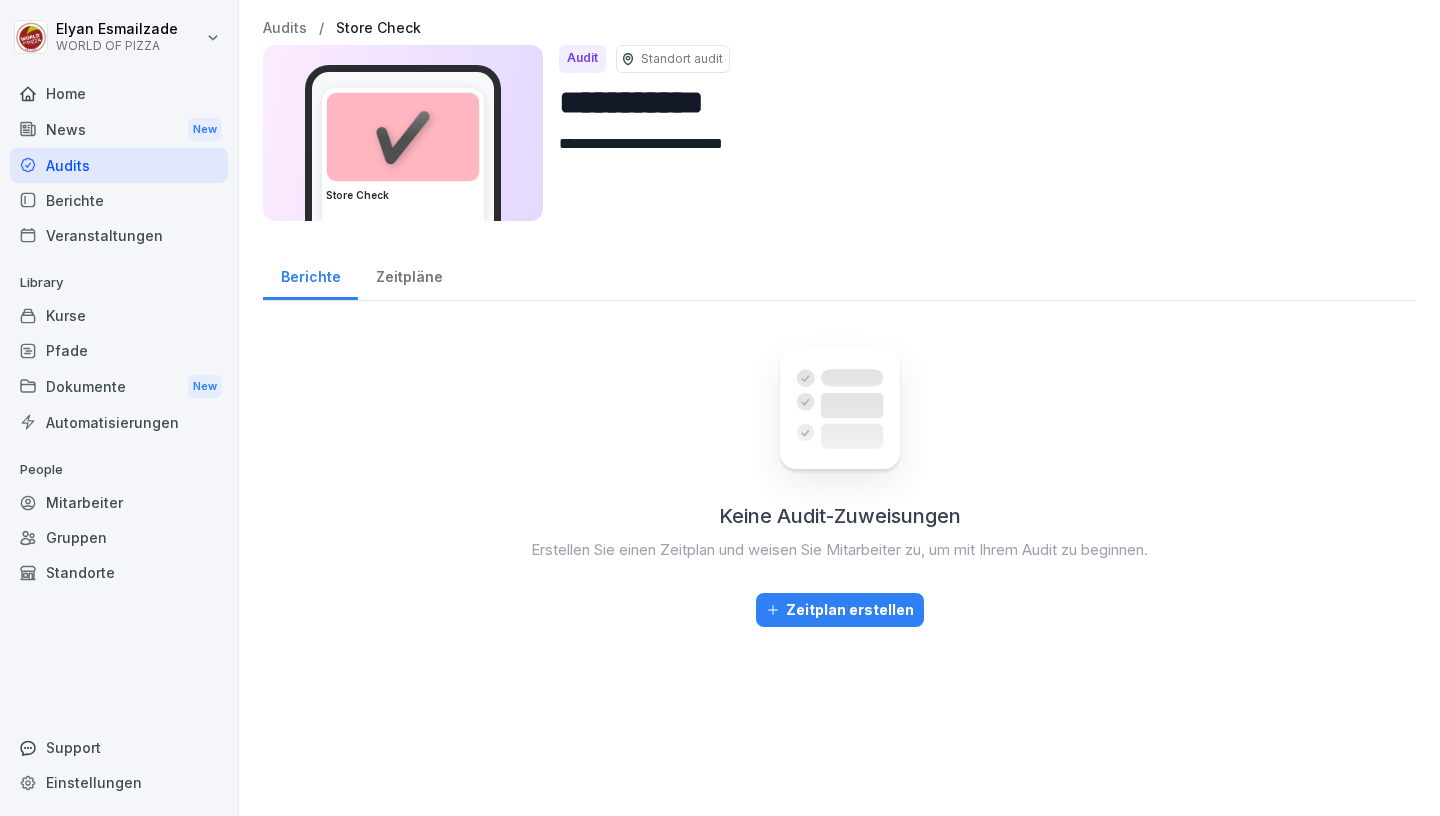 click on "Standort audit" at bounding box center [682, 59] 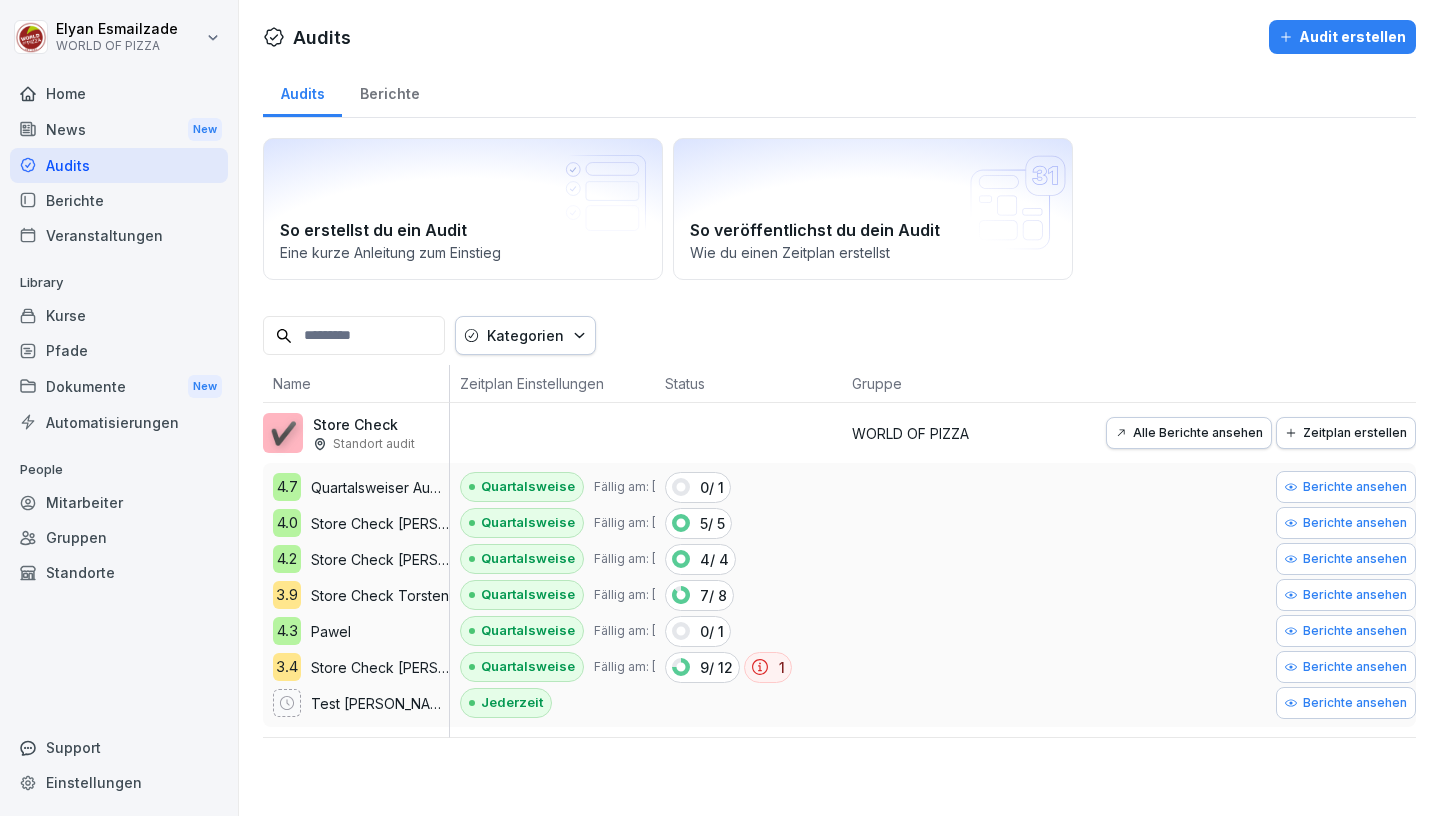 click on "Berichte" at bounding box center (119, 200) 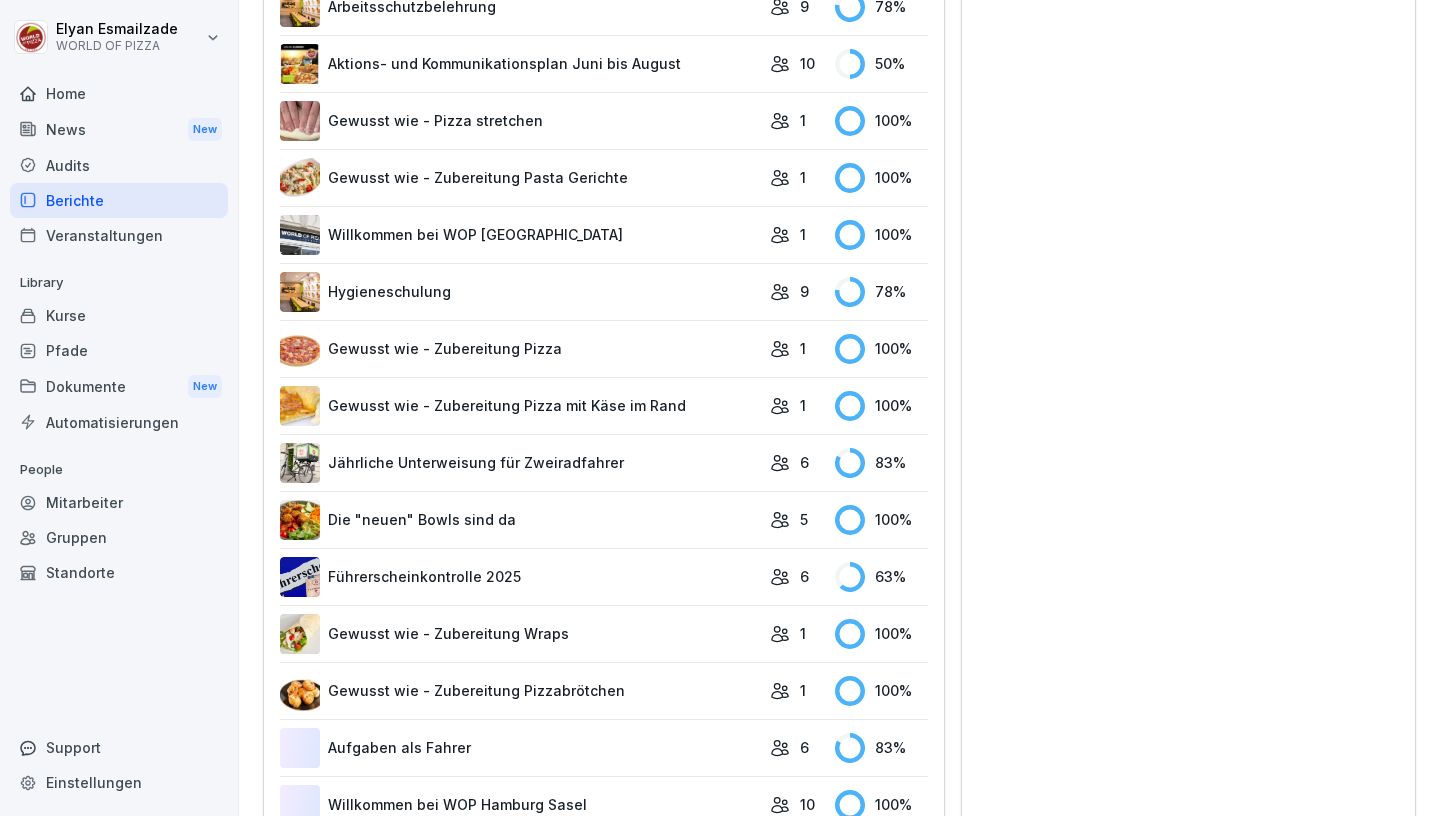 scroll, scrollTop: 757, scrollLeft: 0, axis: vertical 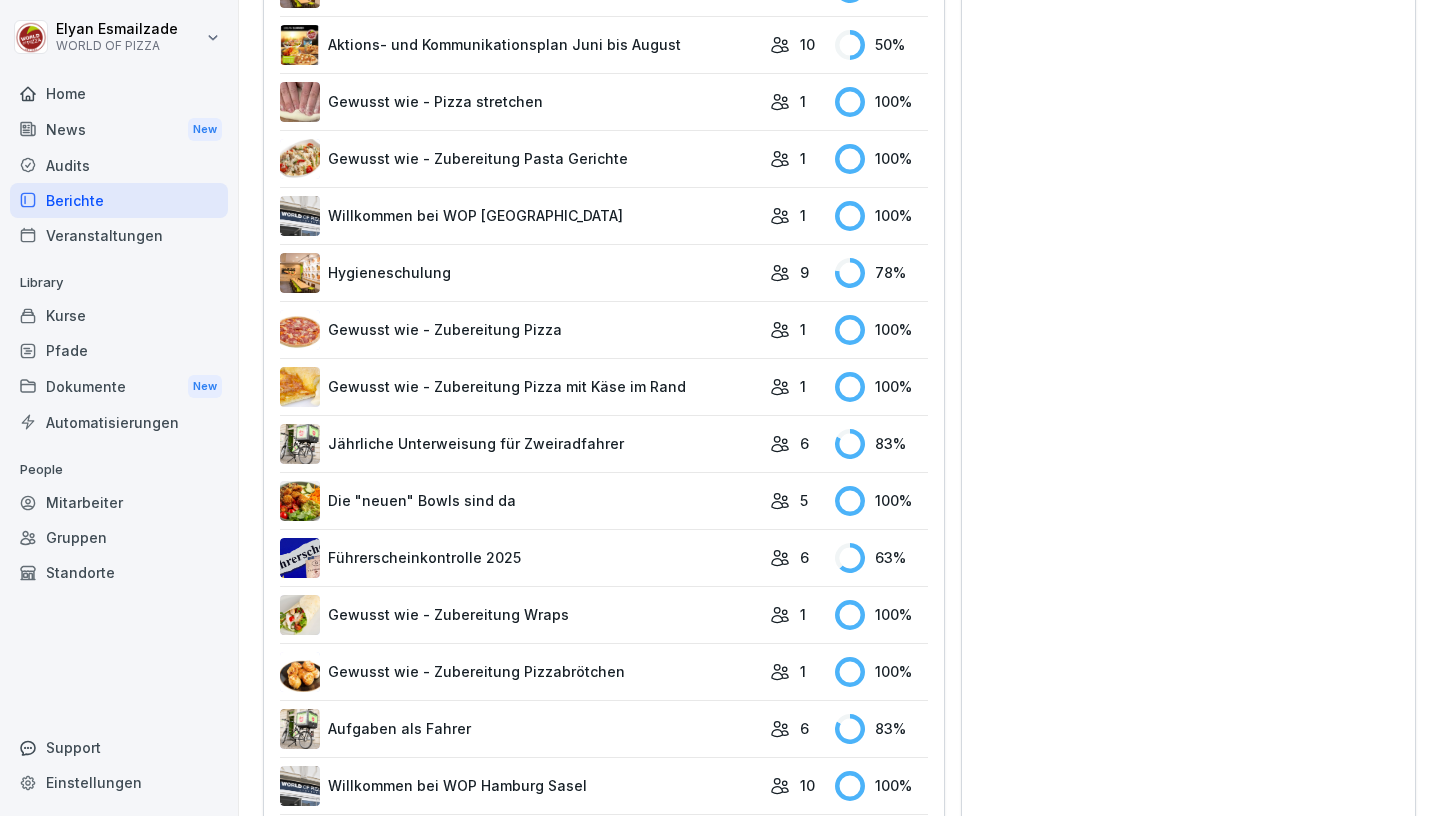 click on "Führerscheinkontrolle 2025" at bounding box center [520, 558] 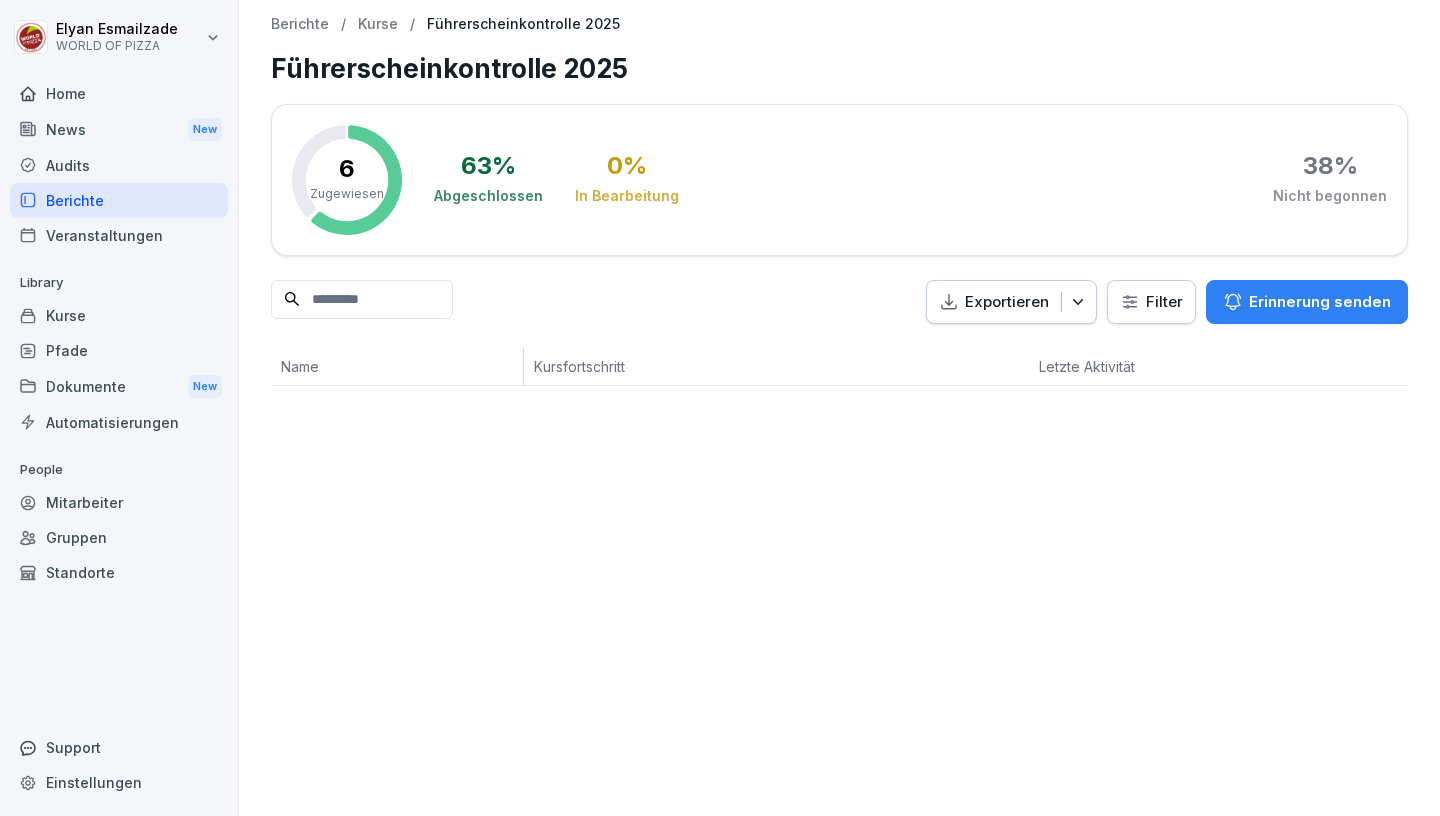scroll, scrollTop: 0, scrollLeft: 0, axis: both 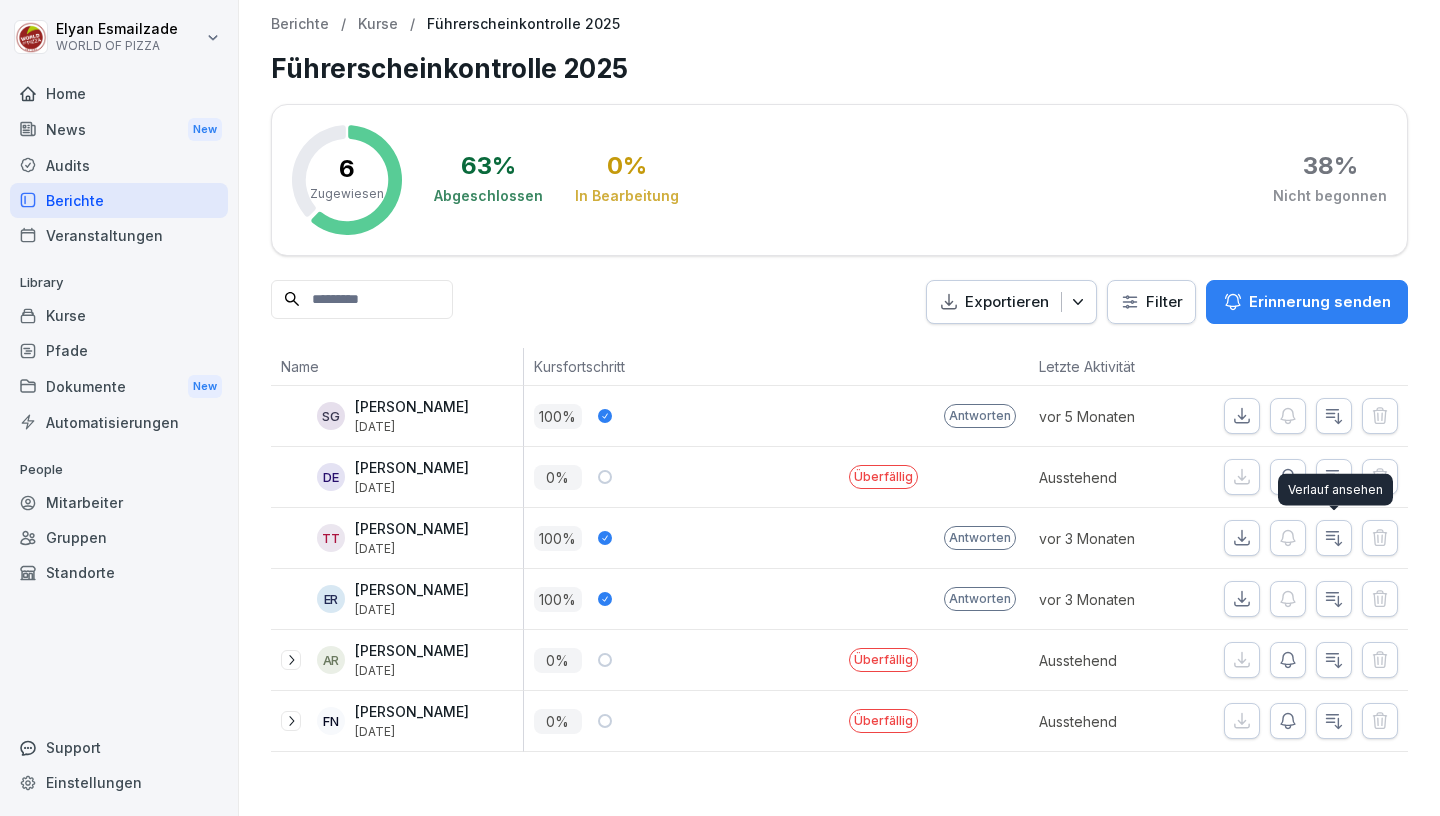 click at bounding box center [1334, 538] 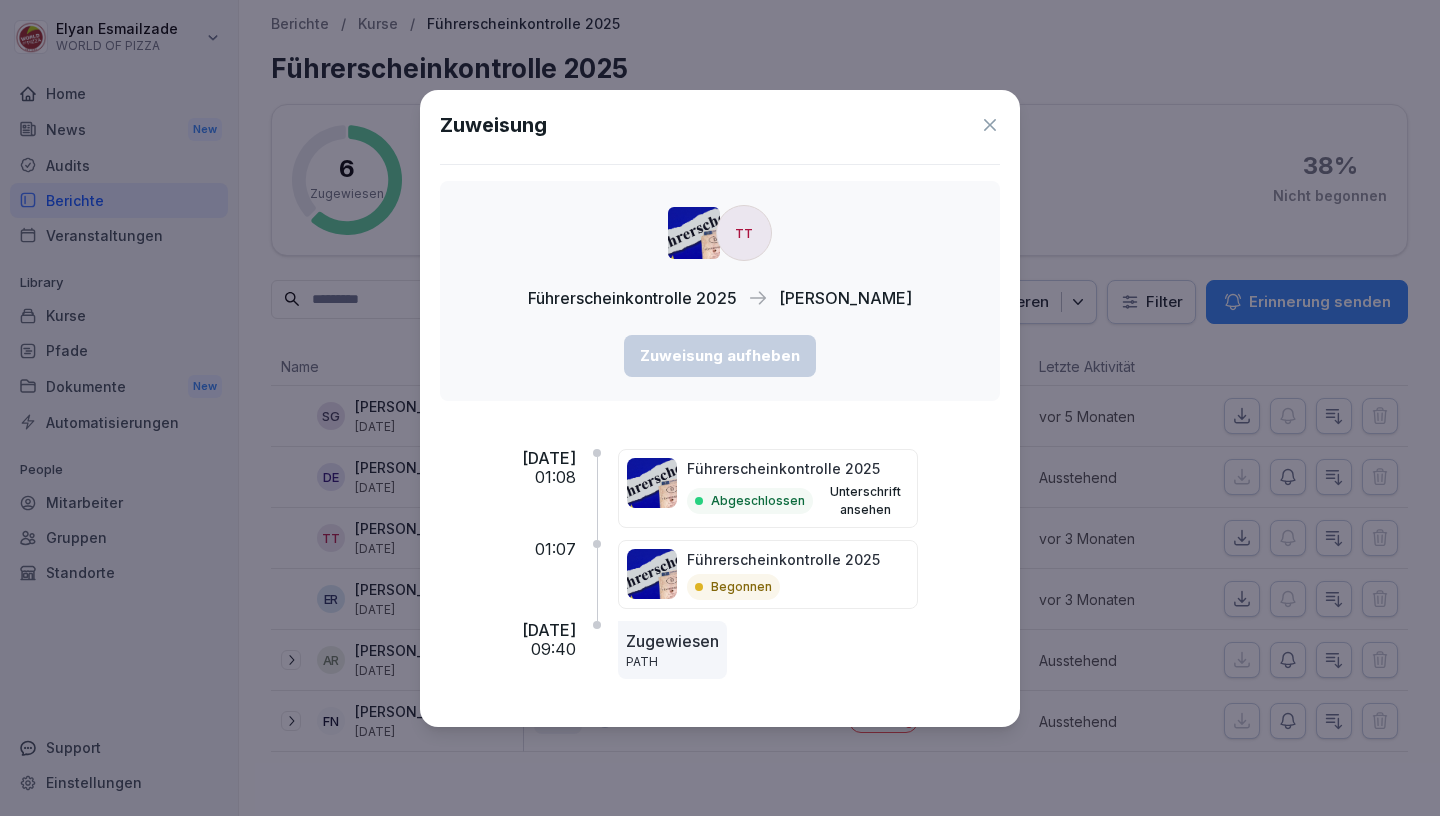 click 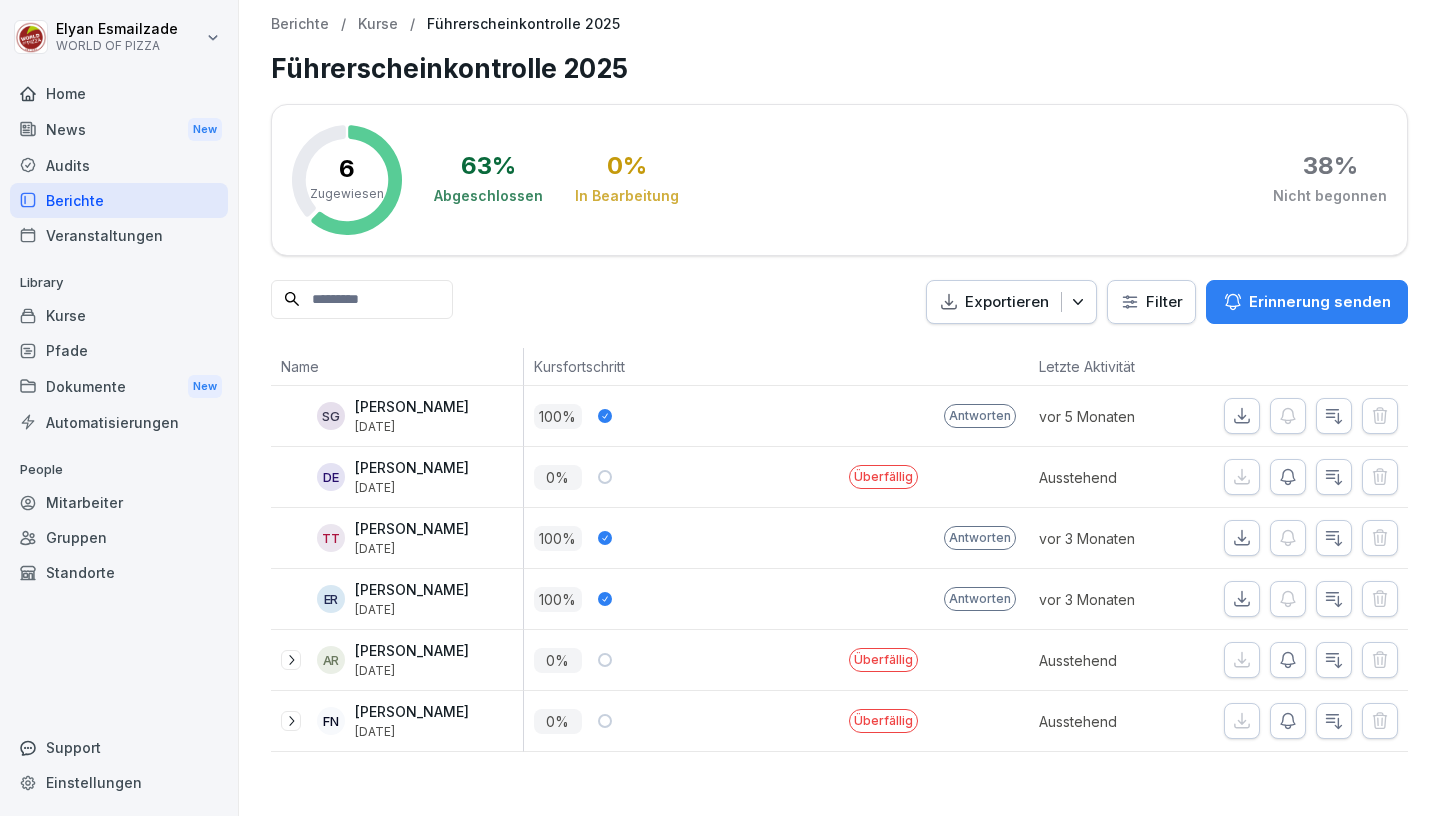 click at bounding box center [1288, 660] 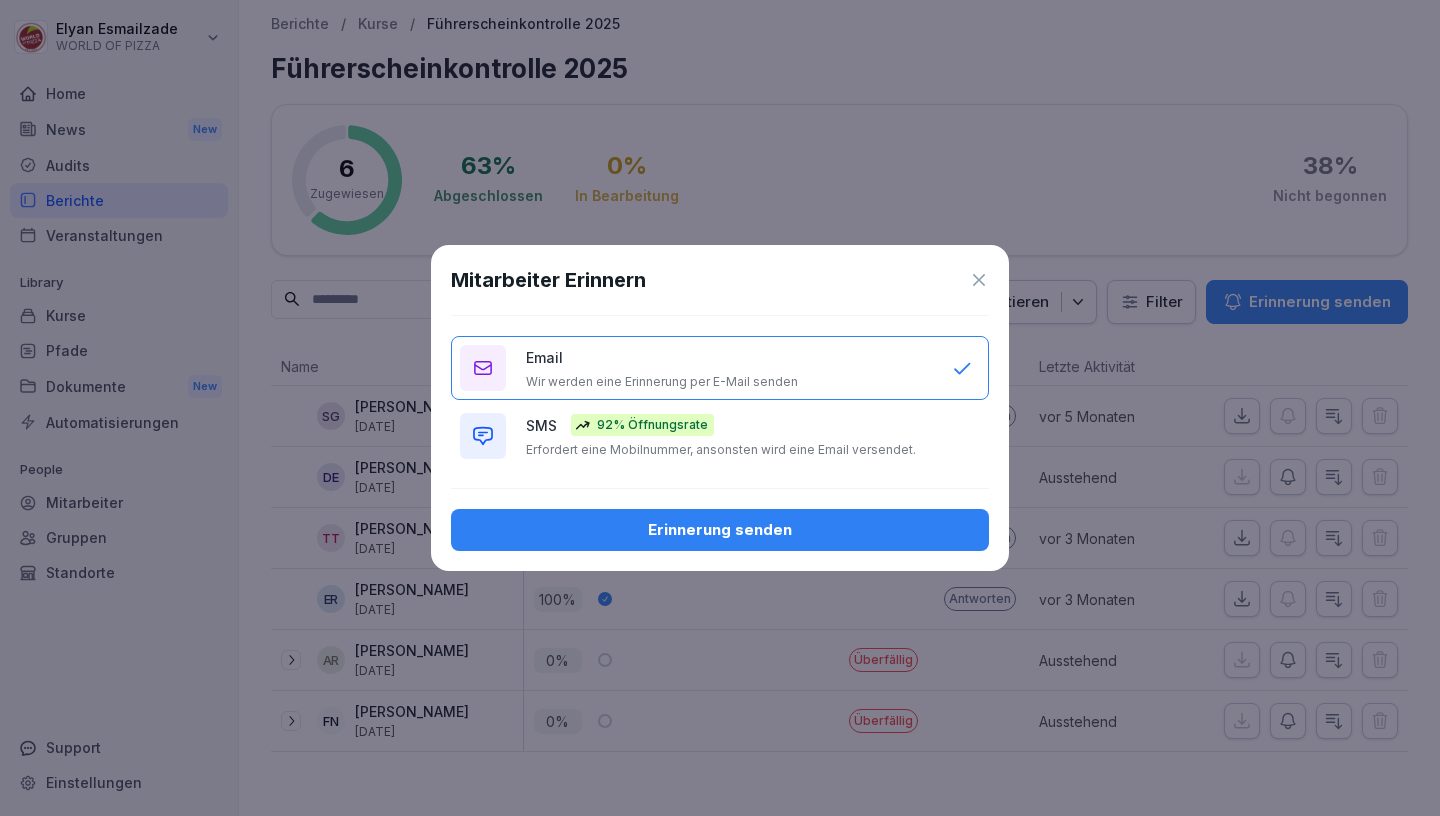 click on "SMS 92% Öffnungsrate Erfordert eine Mobilnummer, ansonsten wird eine Email versendet." at bounding box center (729, 436) 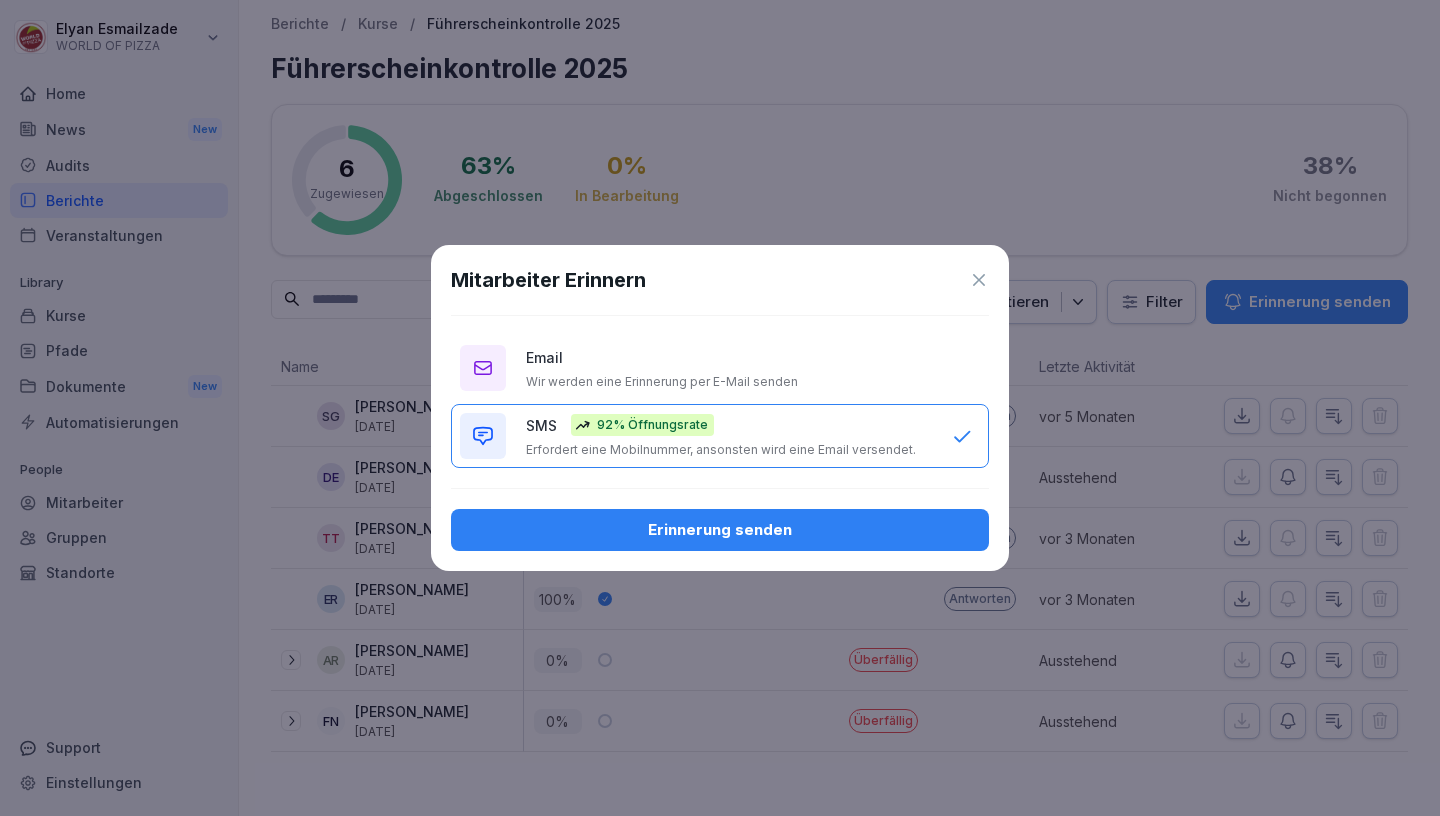 click on "Erinnerung senden" at bounding box center [720, 530] 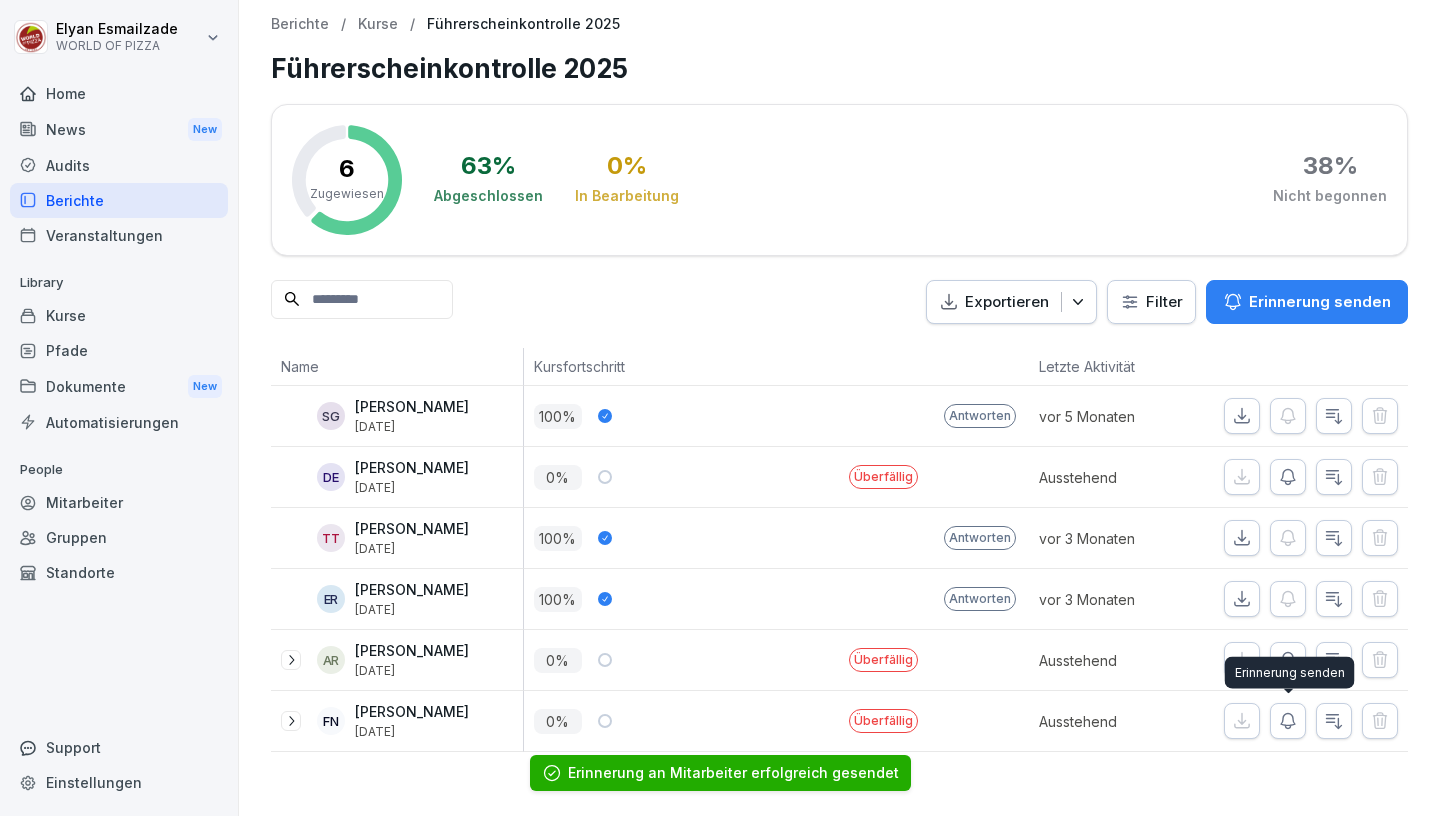 click 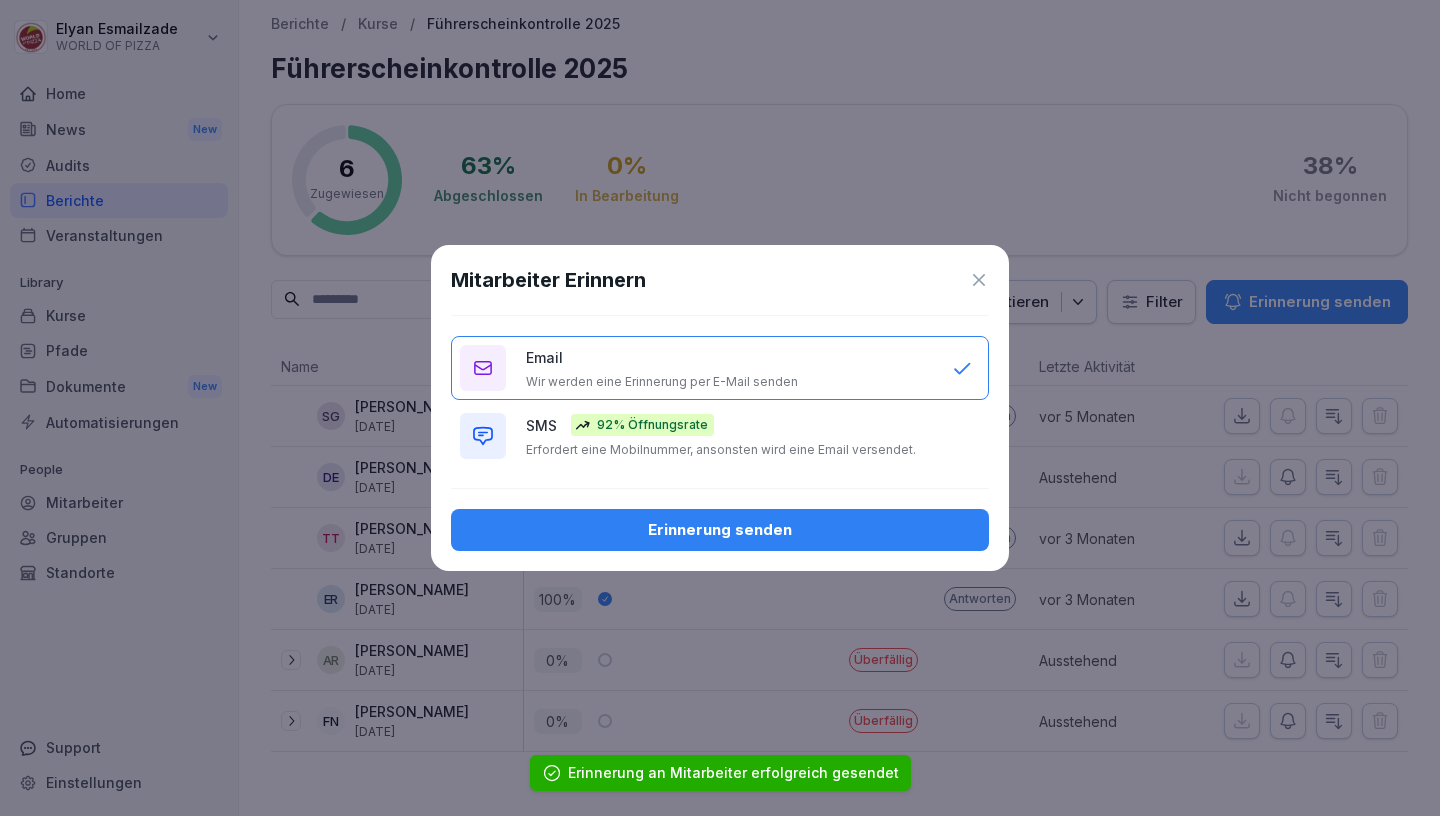 click on "SMS 92% Öffnungsrate Erfordert eine Mobilnummer, ansonsten wird eine Email versendet." at bounding box center [729, 436] 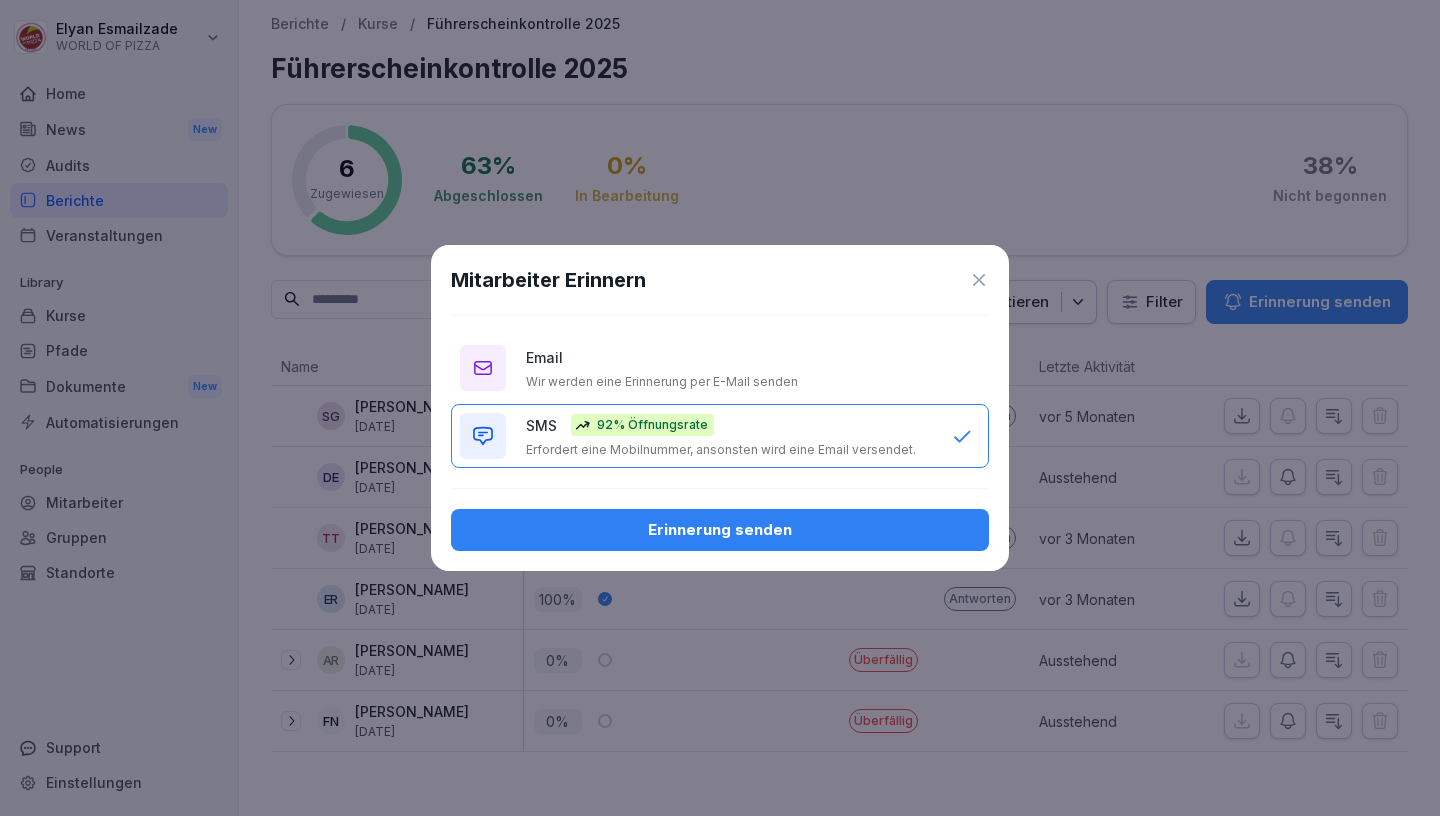 click on "Erinnerung senden" at bounding box center [720, 530] 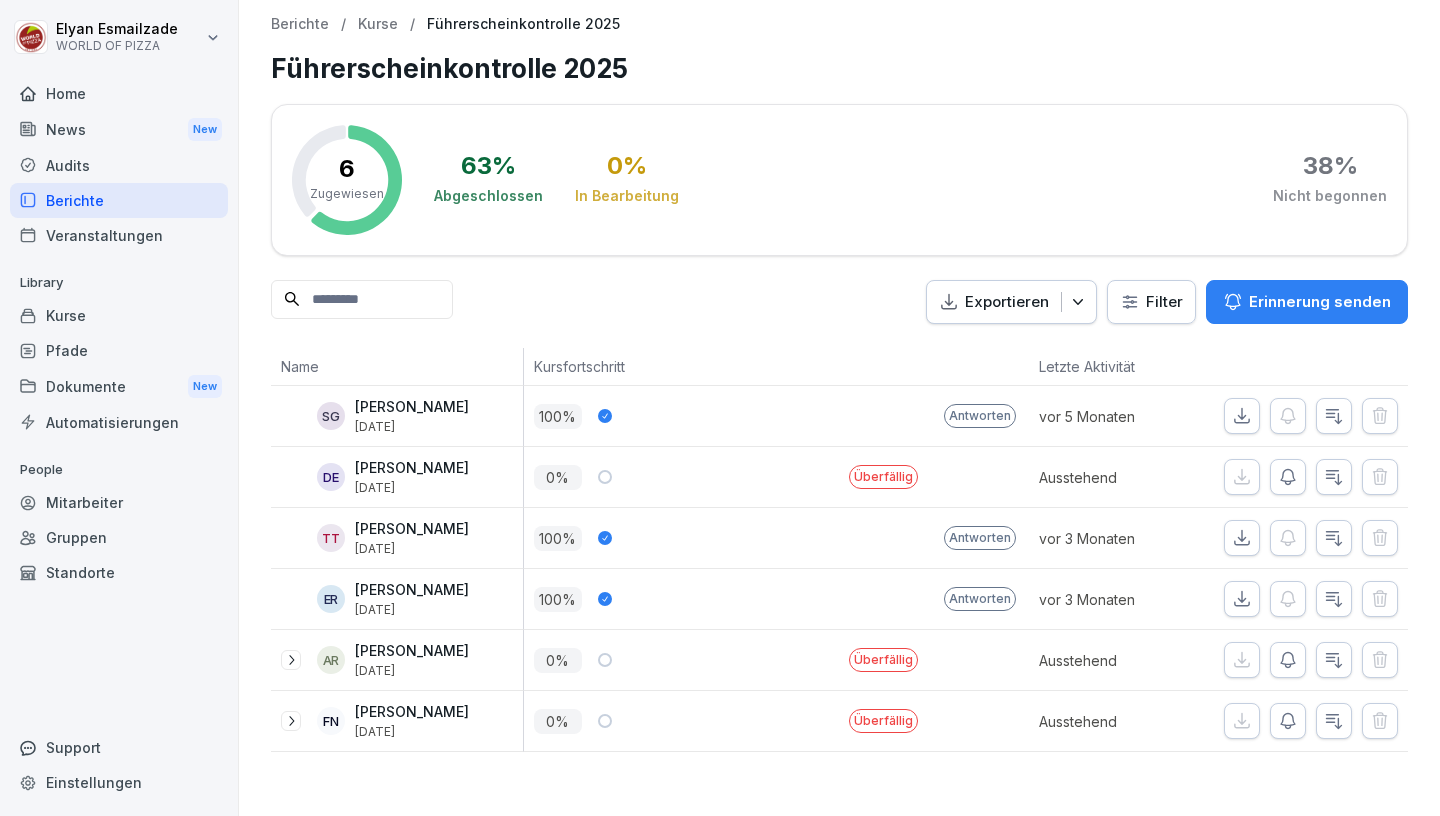 click 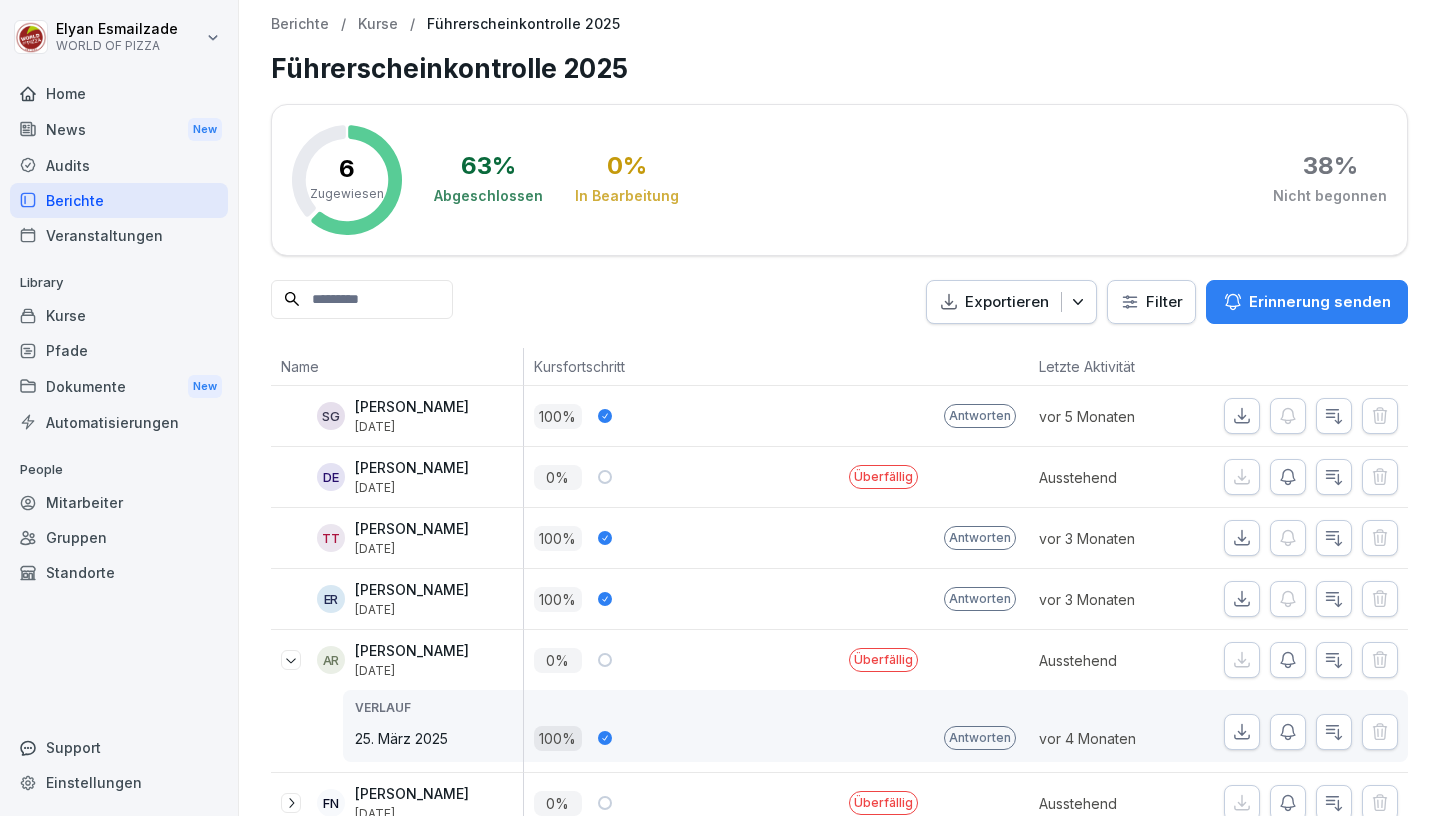 scroll, scrollTop: 35, scrollLeft: 0, axis: vertical 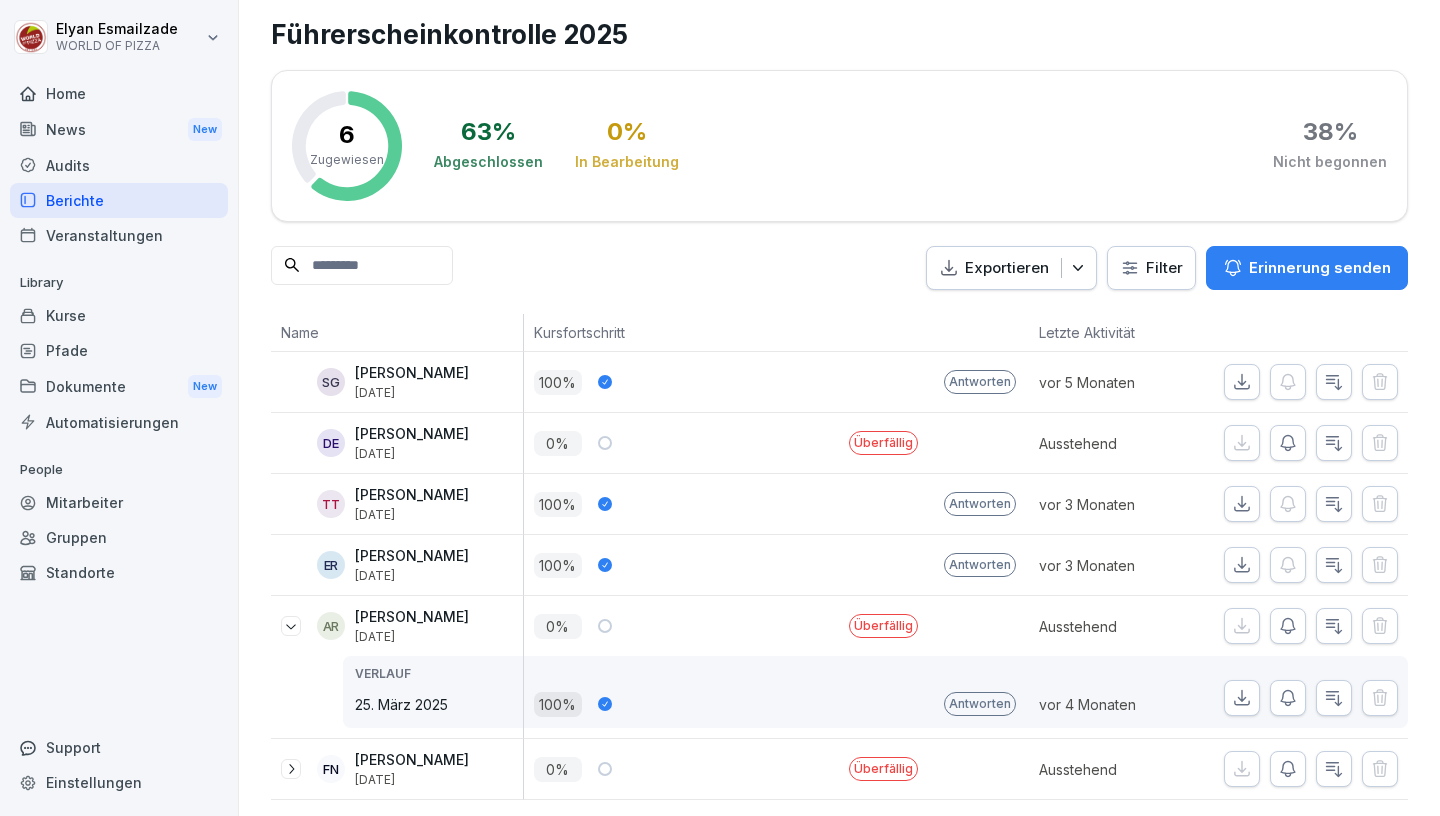 click at bounding box center (605, 626) 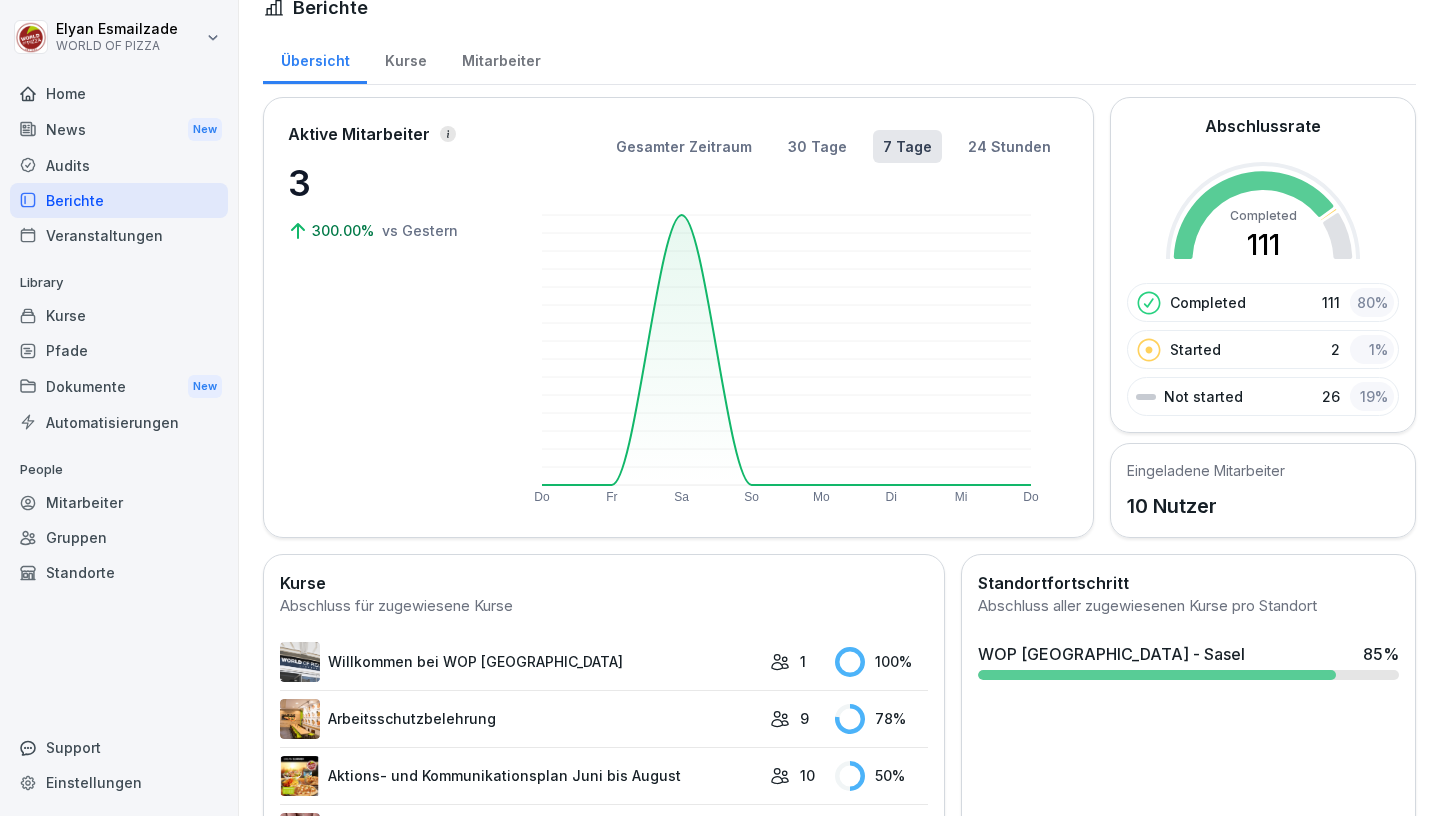 scroll, scrollTop: 0, scrollLeft: 0, axis: both 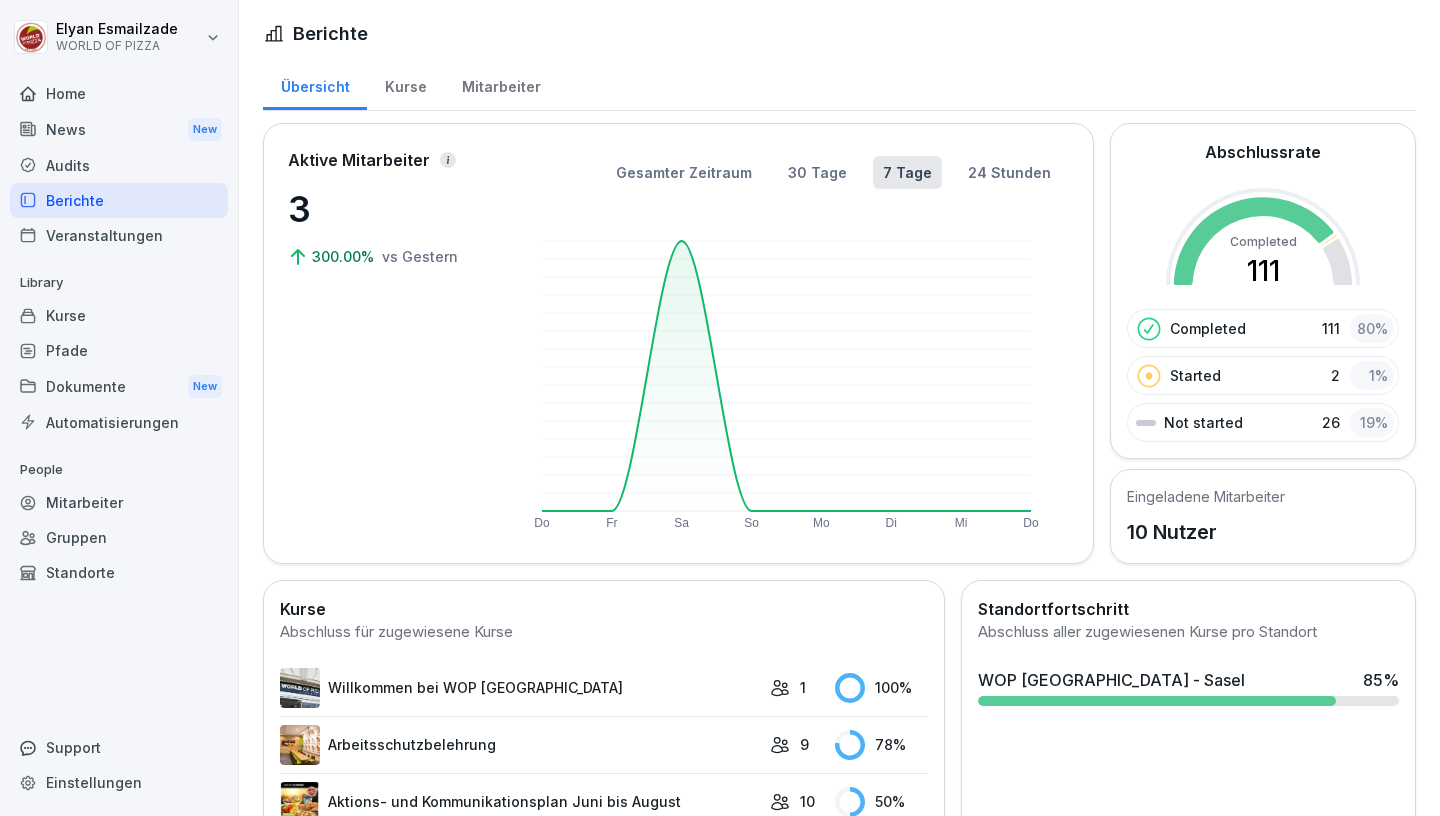 click on "Mitarbeiter" at bounding box center (501, 84) 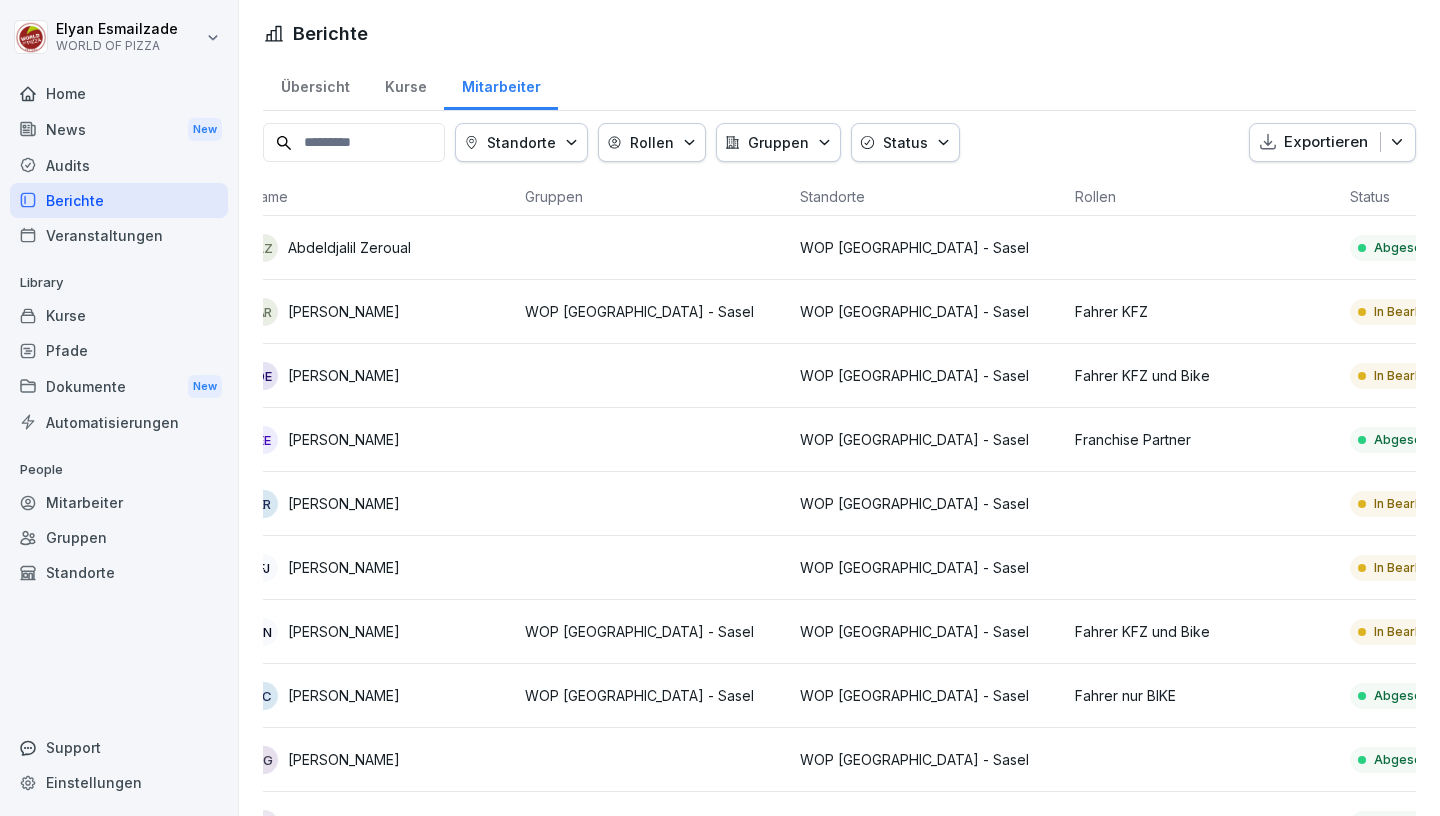 scroll, scrollTop: 0, scrollLeft: 153, axis: horizontal 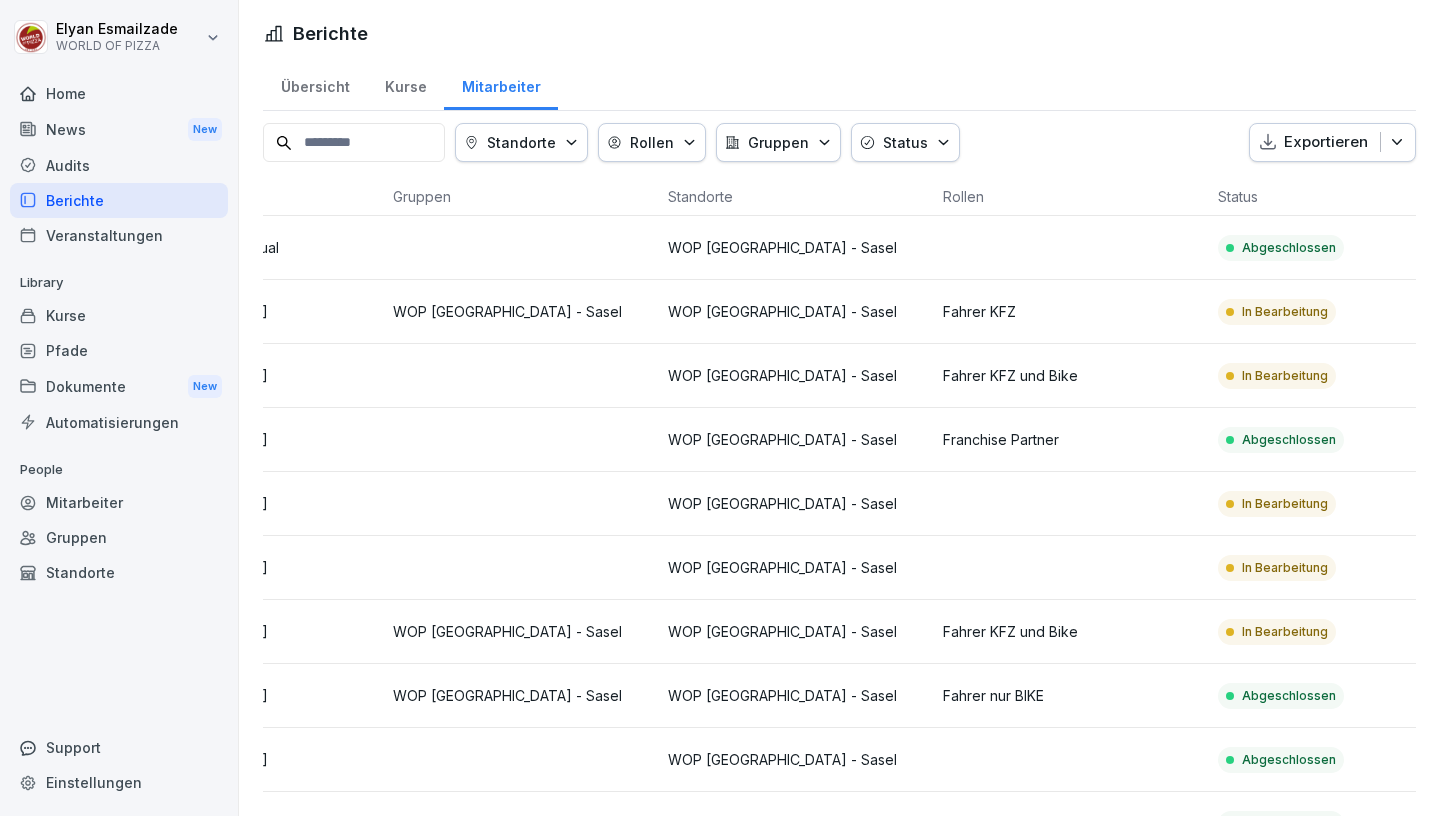 click on "Berichte" at bounding box center [119, 200] 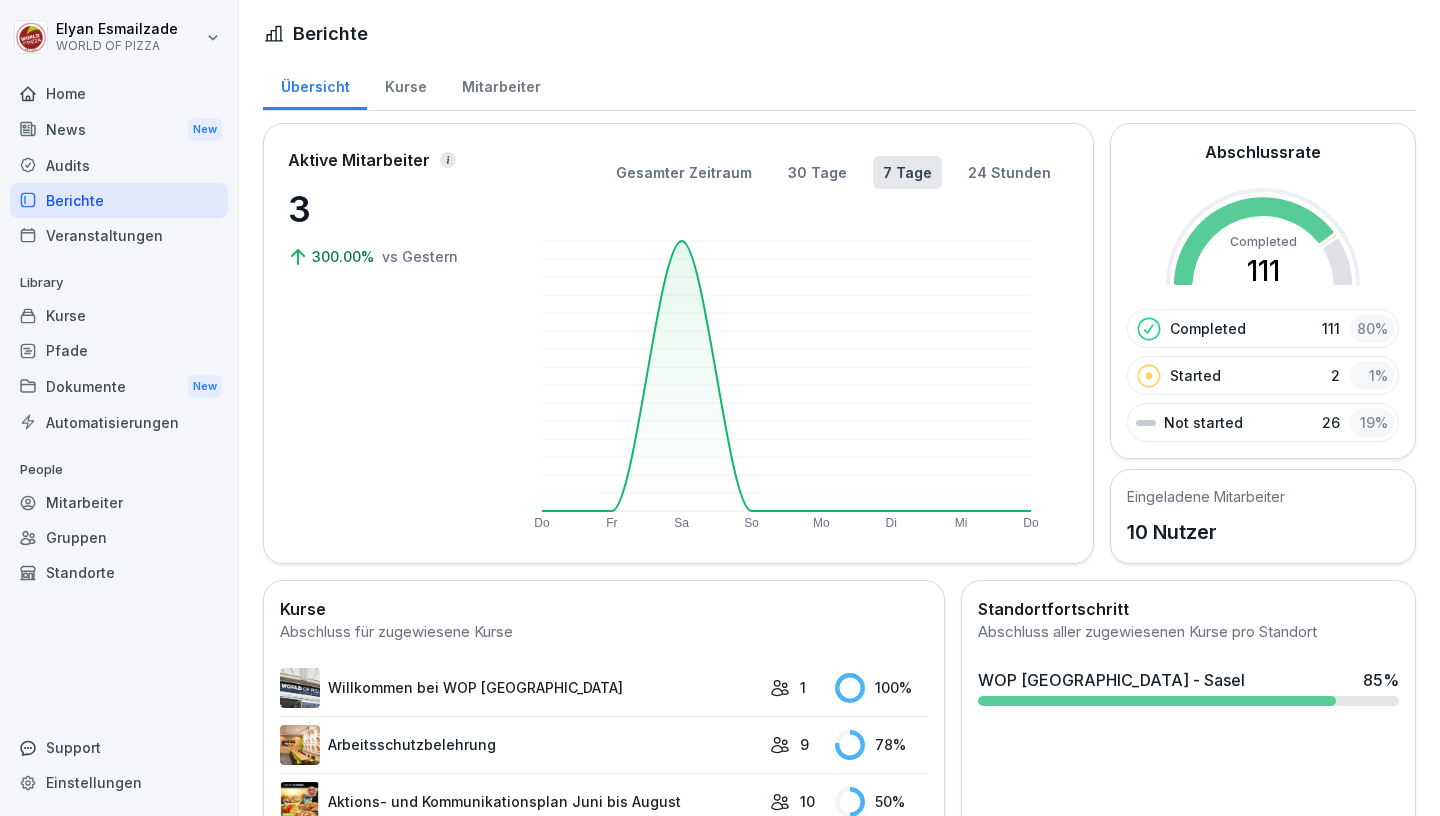 click on "Veranstaltungen" at bounding box center (119, 235) 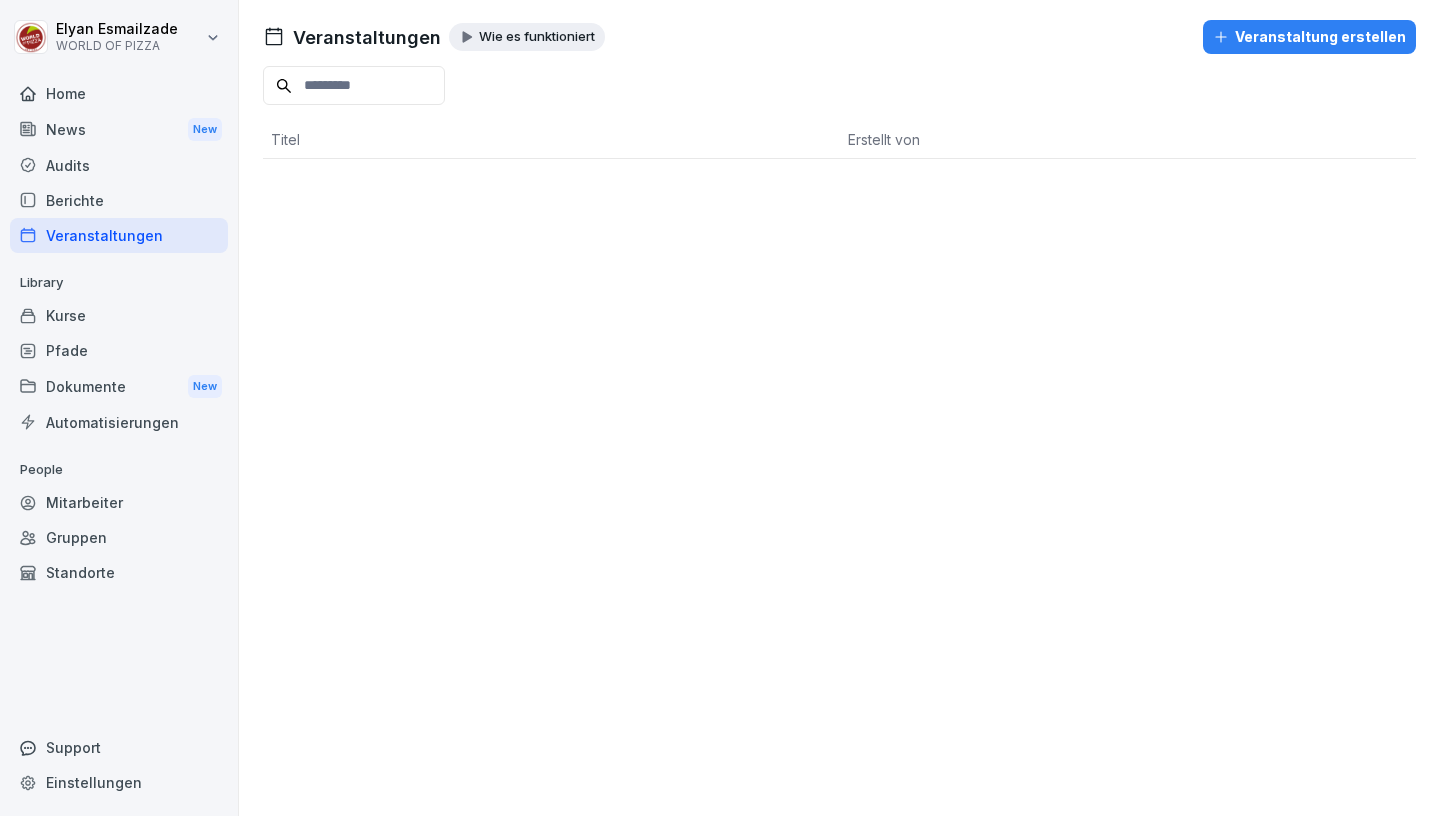 click on "Audits" at bounding box center (119, 165) 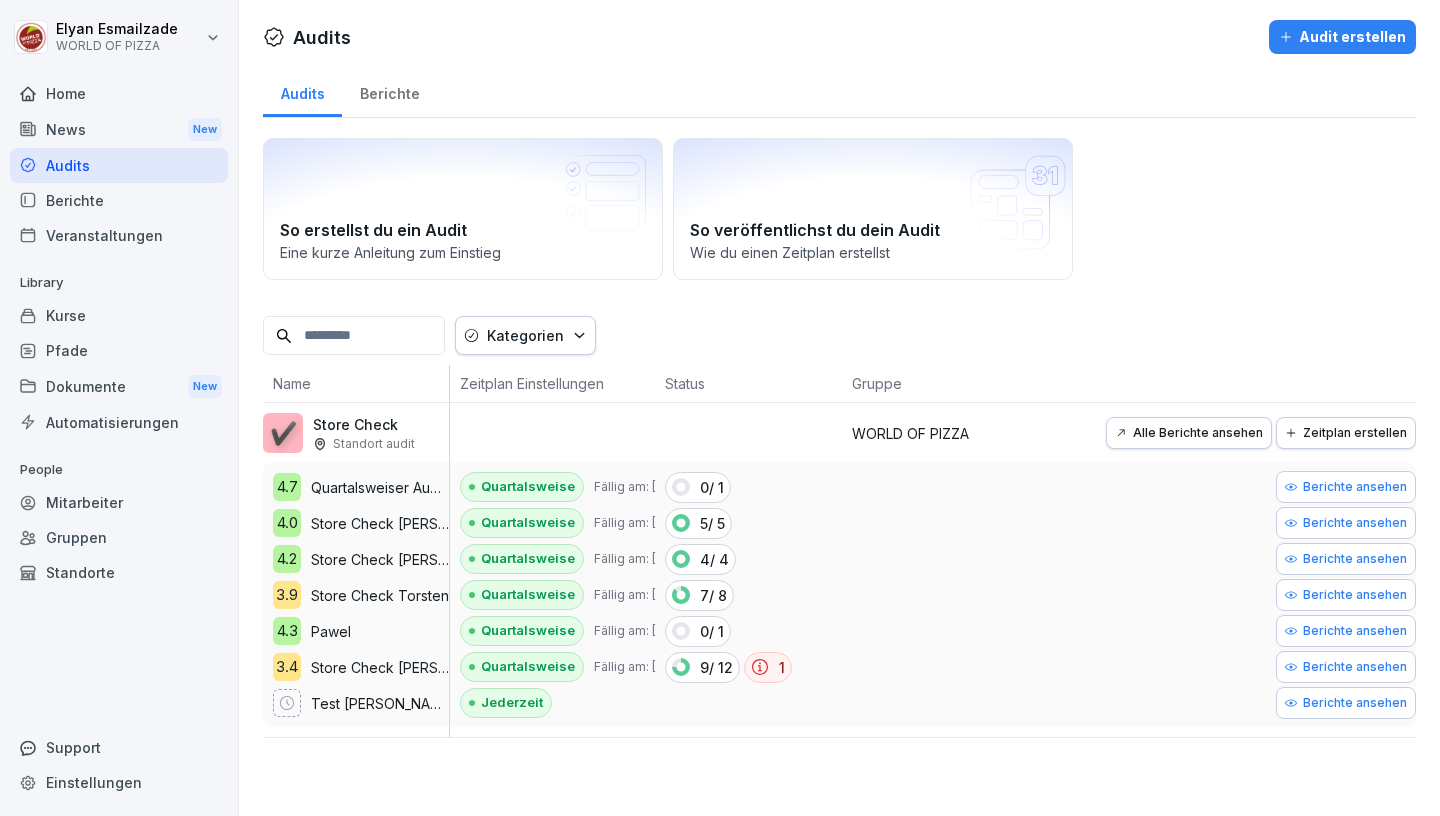 click on "Kurse" at bounding box center (119, 315) 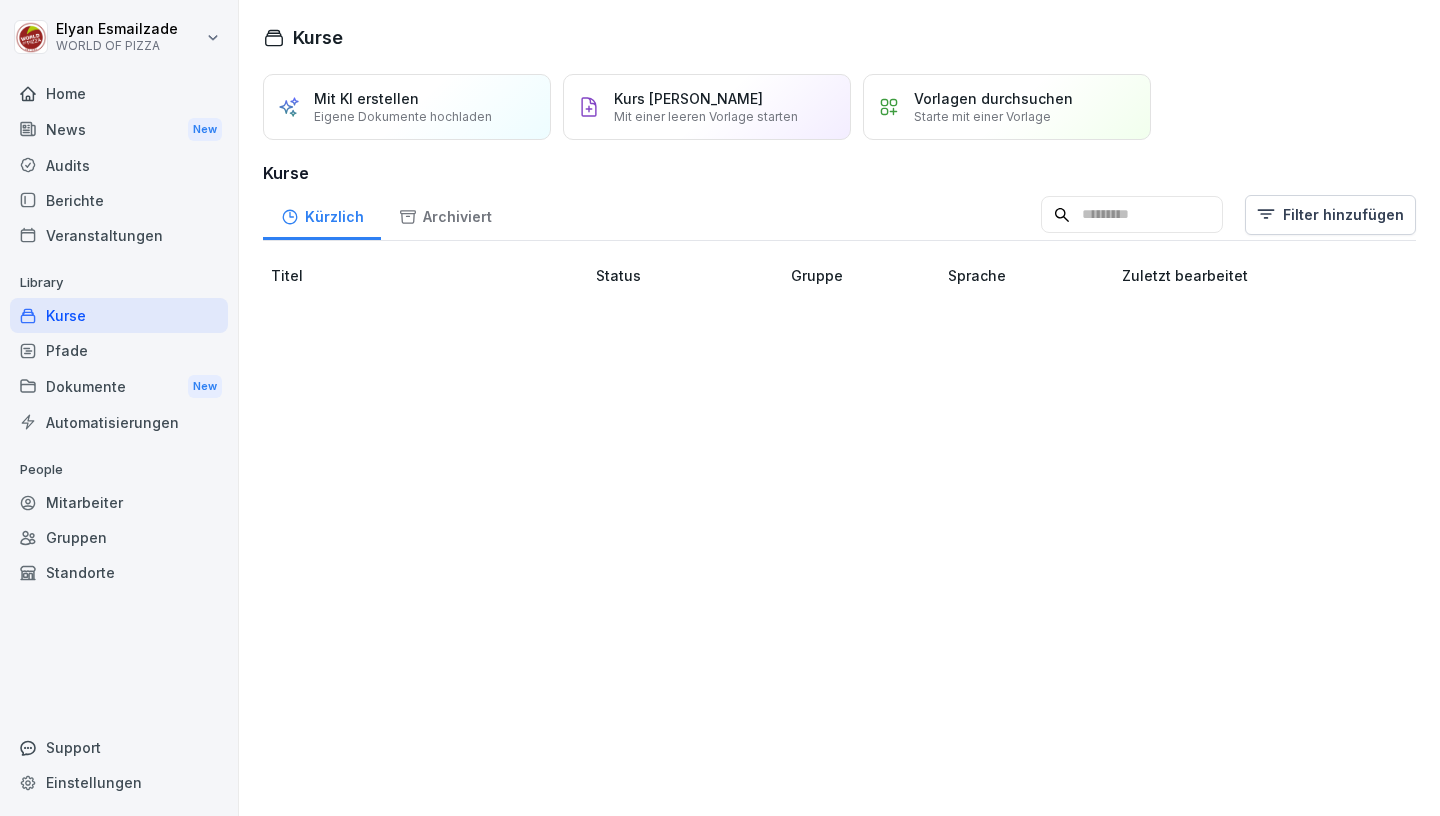 click on "Pfade" at bounding box center (119, 350) 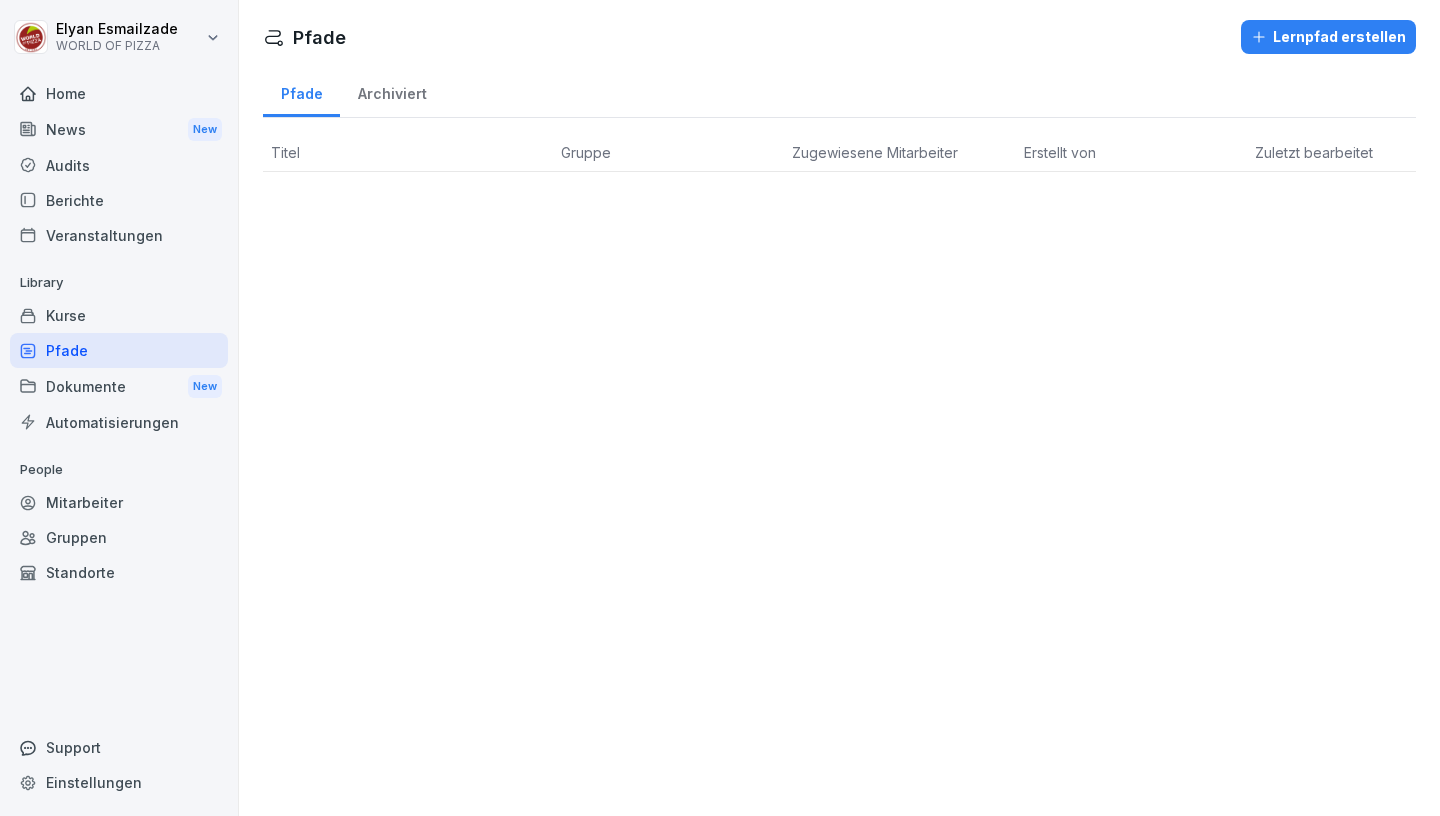 click on "Dokumente New" at bounding box center [119, 386] 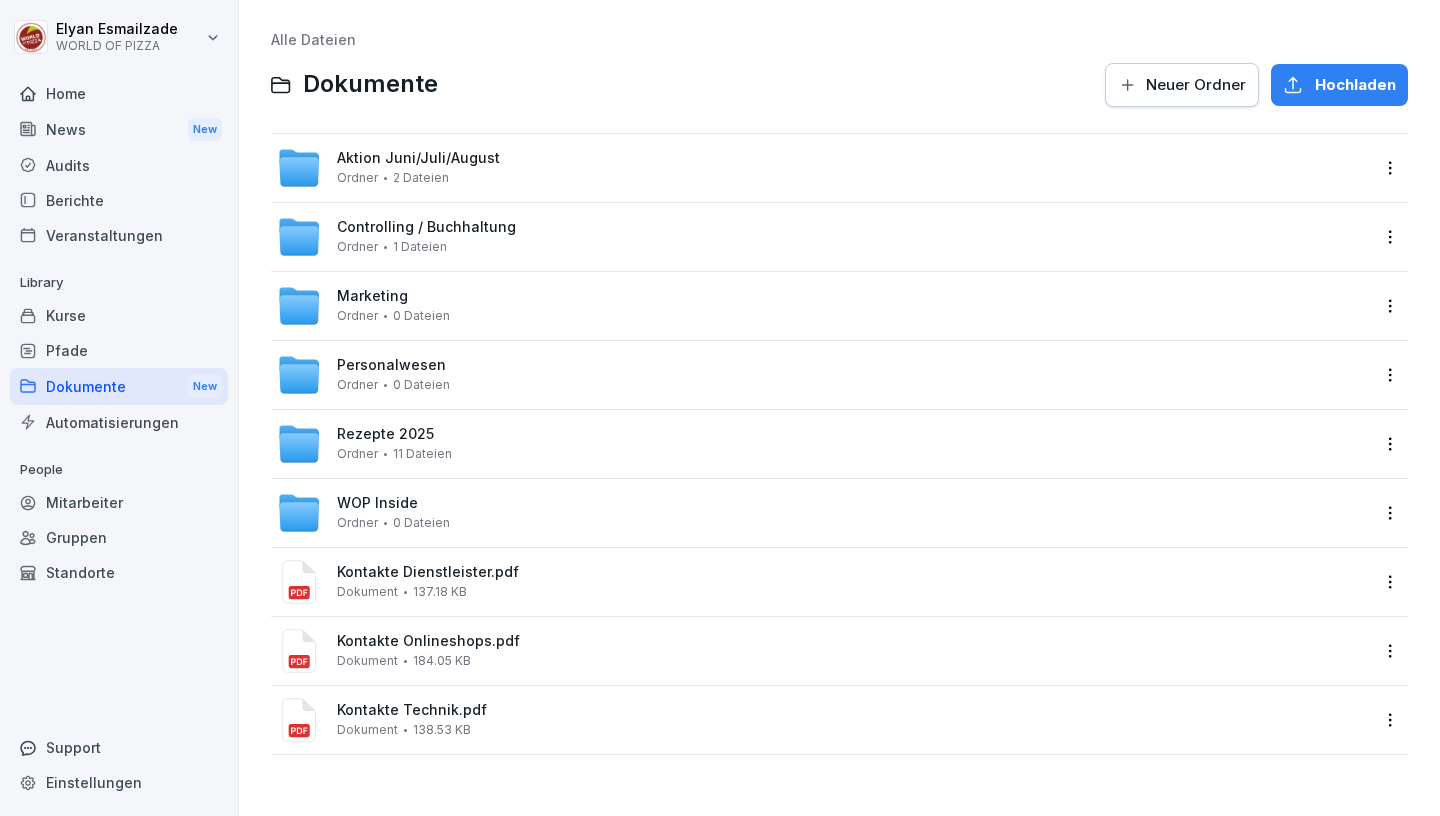 click on "Automatisierungen" at bounding box center (119, 422) 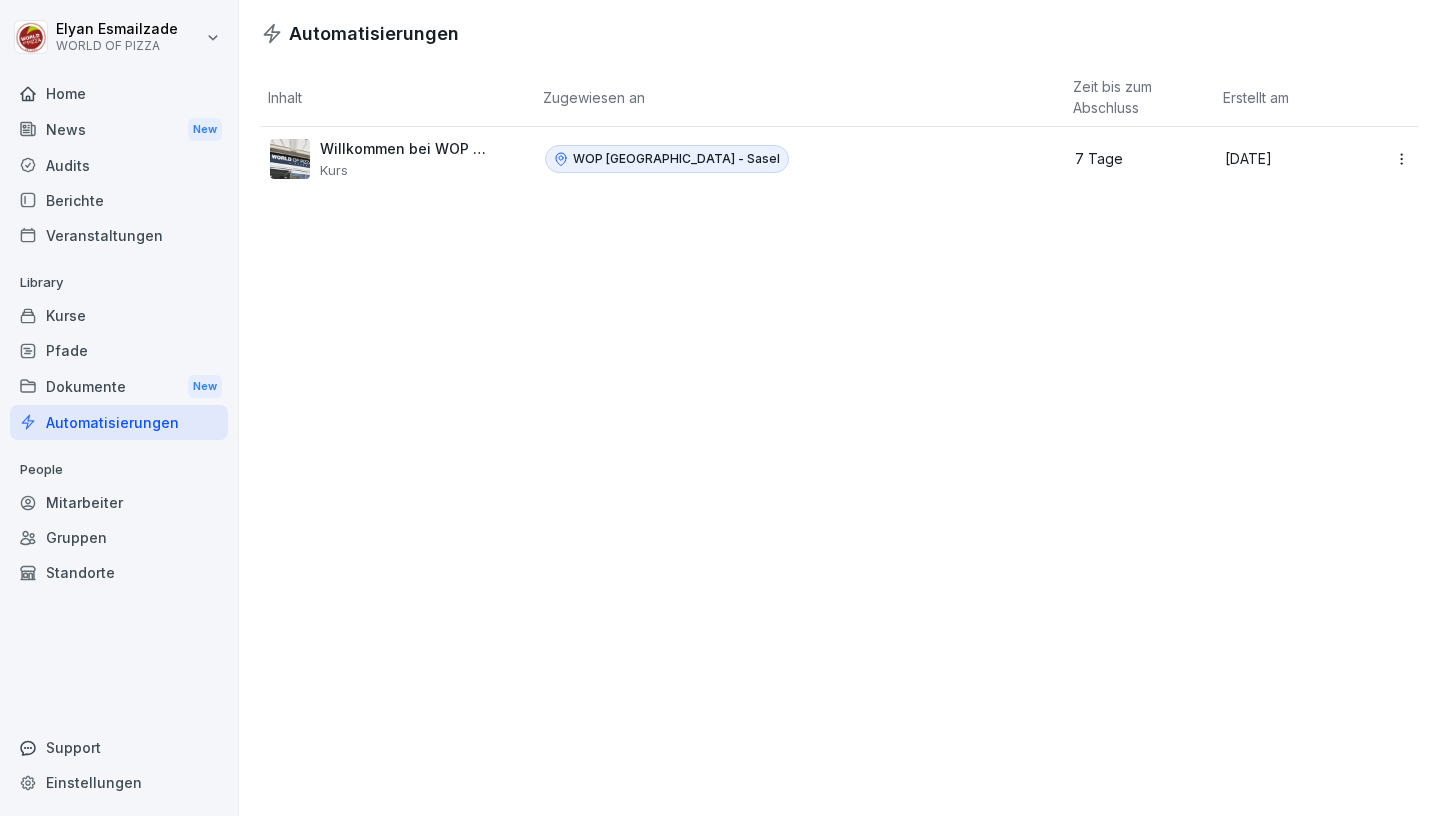 click on "WOP [GEOGRAPHIC_DATA] - Sasel" at bounding box center [793, 159] 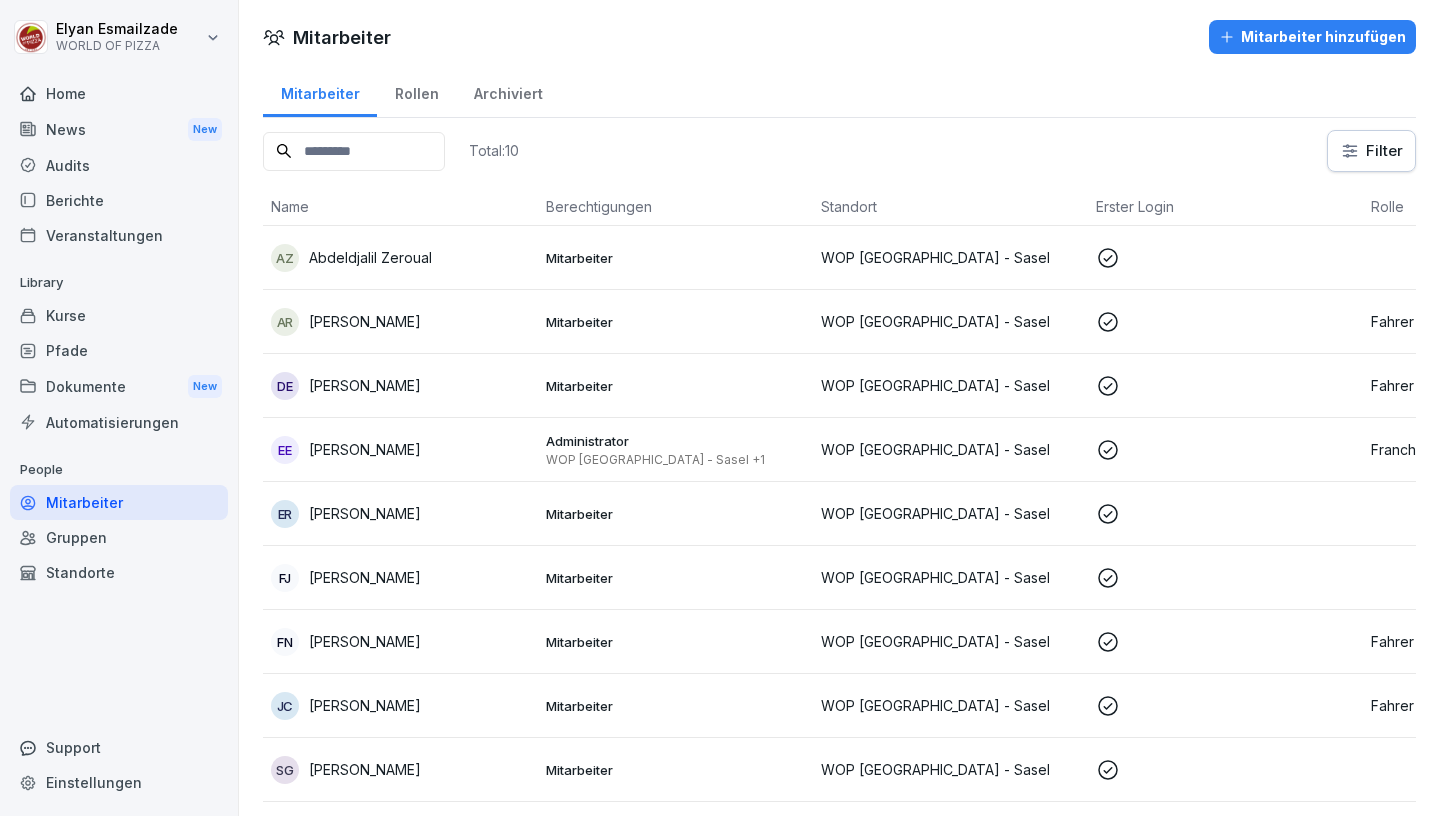 click on "Gruppen" at bounding box center (119, 537) 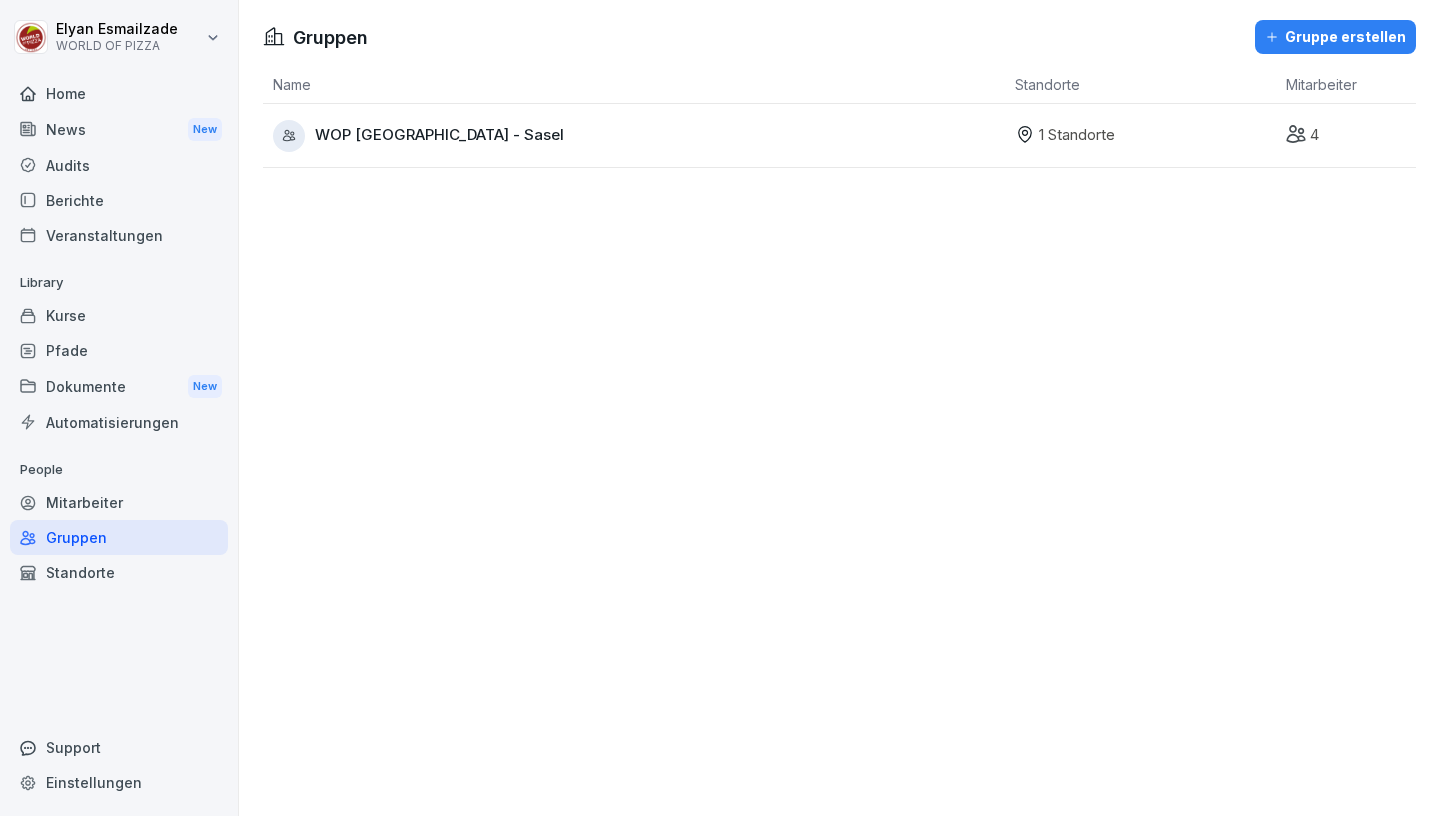 click on "Standorte" at bounding box center [119, 572] 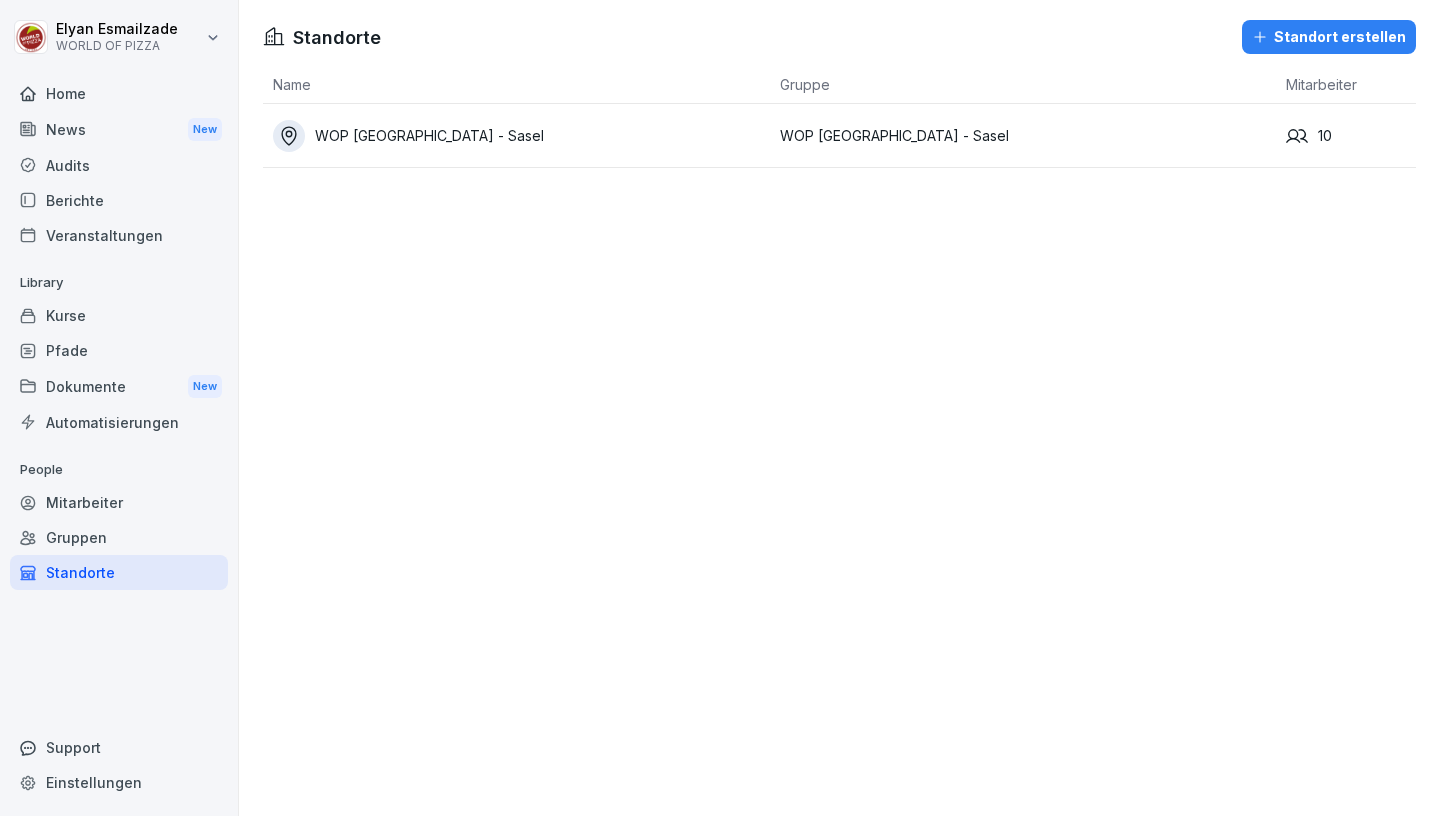 click on "WOP [GEOGRAPHIC_DATA] - Sasel" at bounding box center (516, 136) 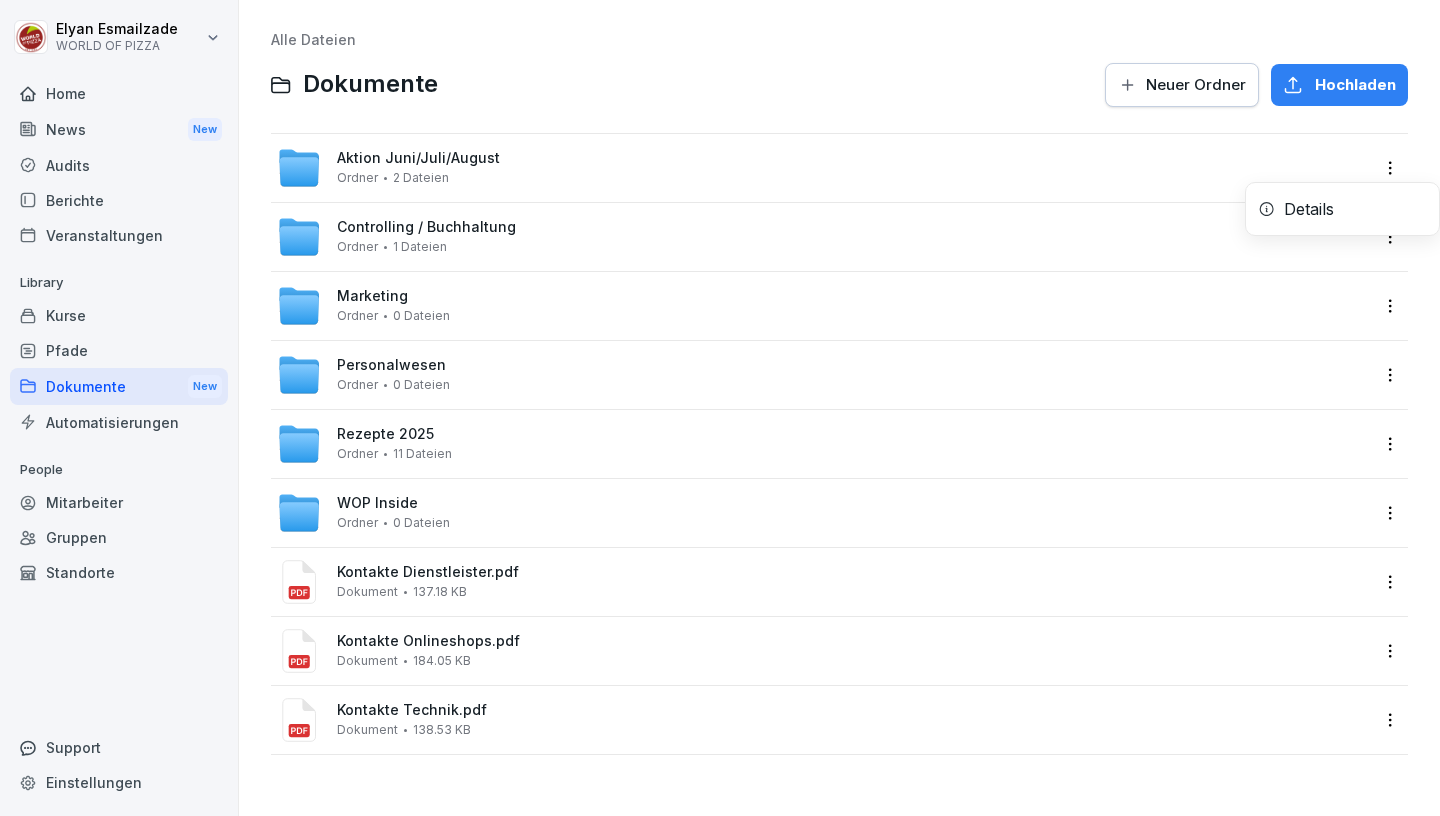 click on "Elyan   Esmailzade WORLD OF PIZZA Home News New Audits Berichte Veranstaltungen Library Kurse Pfade Dokumente New Automatisierungen People Mitarbeiter Gruppen Standorte Support Einstellungen Alle Dateien Dokumente Neuer Ordner Hochladen Aktion Juni/Juli/[PERSON_NAME] 2 Dateien Details Controlling / Buchhaltung Ordner 1 Dateien Marketing Ordner 0 Dateien Personalwesen Ordner 0 Dateien Rezepte 2025 Ordner 11 Dateien WOP Inside Ordner 0 Dateien Kontakte Dienstleister.pdf Dokument 137.18 KB Kontakte Onlineshops.pdf Dokument 184.05 KB Kontakte Technik.pdf Dokument 138.53 KB" at bounding box center [720, 408] 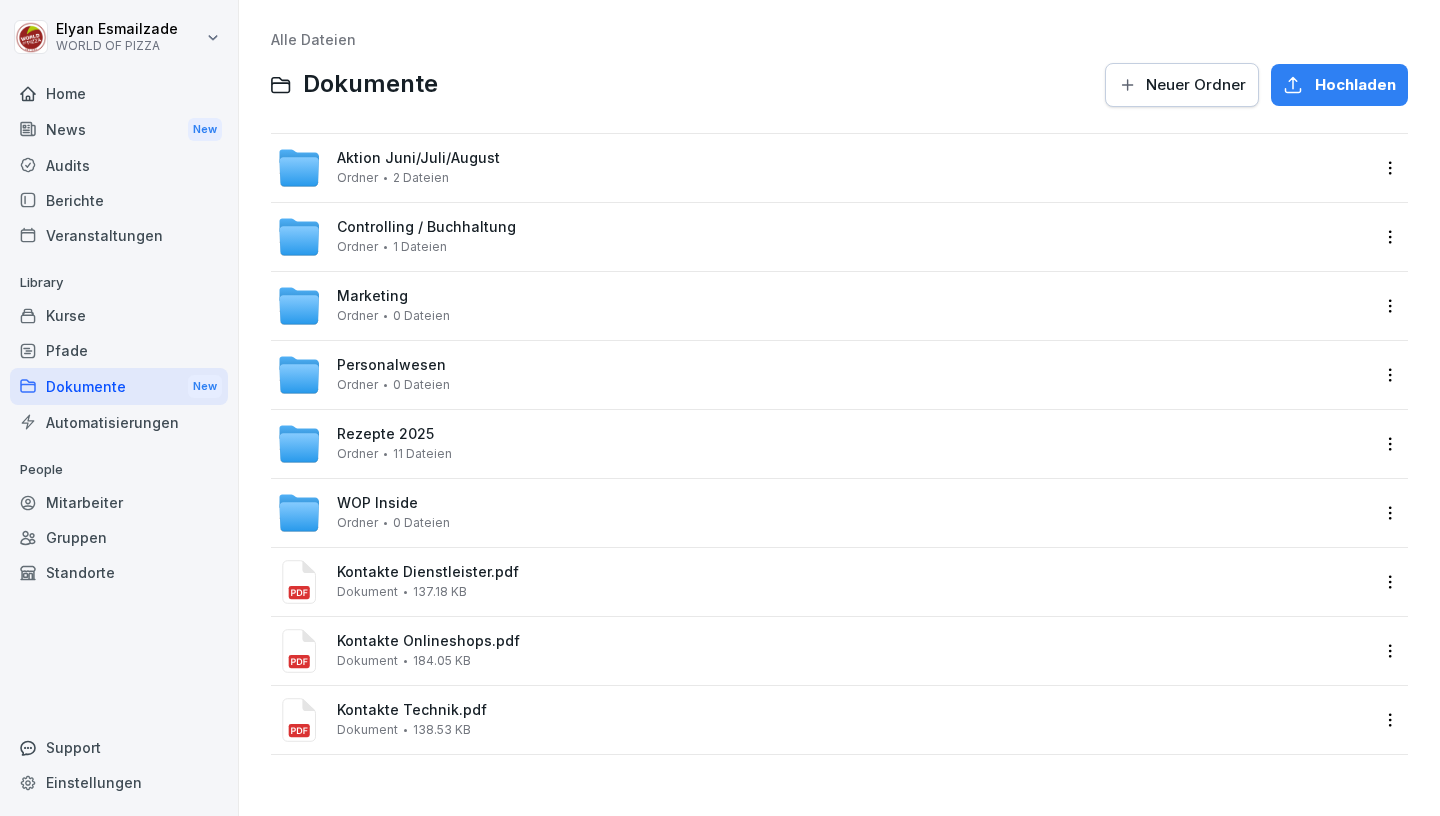 click on "Elyan   Esmailzade WORLD OF PIZZA Home News New Audits Berichte Veranstaltungen Library Kurse Pfade Dokumente New Automatisierungen People Mitarbeiter Gruppen Standorte Support Einstellungen Alle Dateien Dokumente Neuer Ordner Hochladen Aktion Juni/Juli/[PERSON_NAME] 2 Dateien Controlling / Buchhaltung Ordner 1 Dateien Marketing Ordner 0 Dateien Personalwesen Ordner 0 Dateien Rezepte 2025 Ordner 11 Dateien WOP Inside Ordner 0 Dateien Kontakte Dienstleister.pdf Dokument 137.18 KB Kontakte Onlineshops.pdf Dokument 184.05 KB Kontakte Technik.pdf Dokument 138.53 KB" at bounding box center [720, 408] 